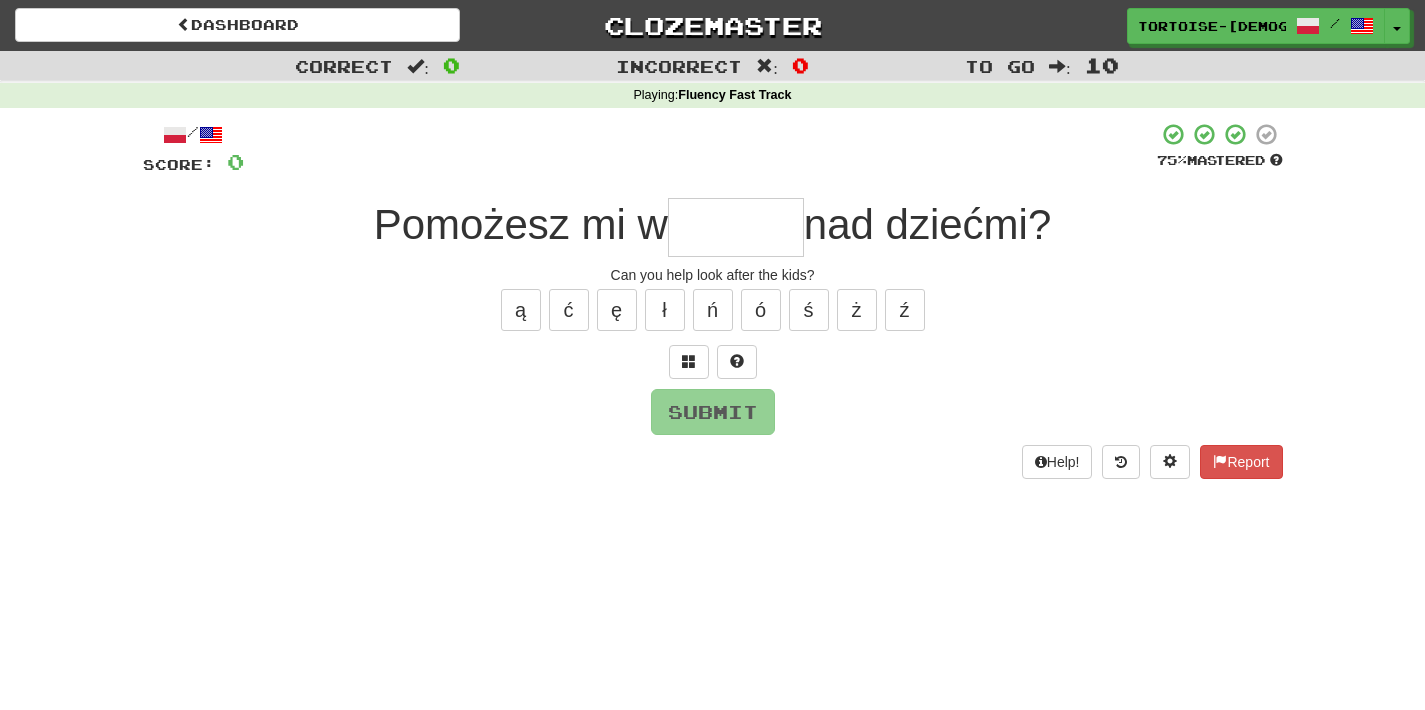 scroll, scrollTop: 0, scrollLeft: 0, axis: both 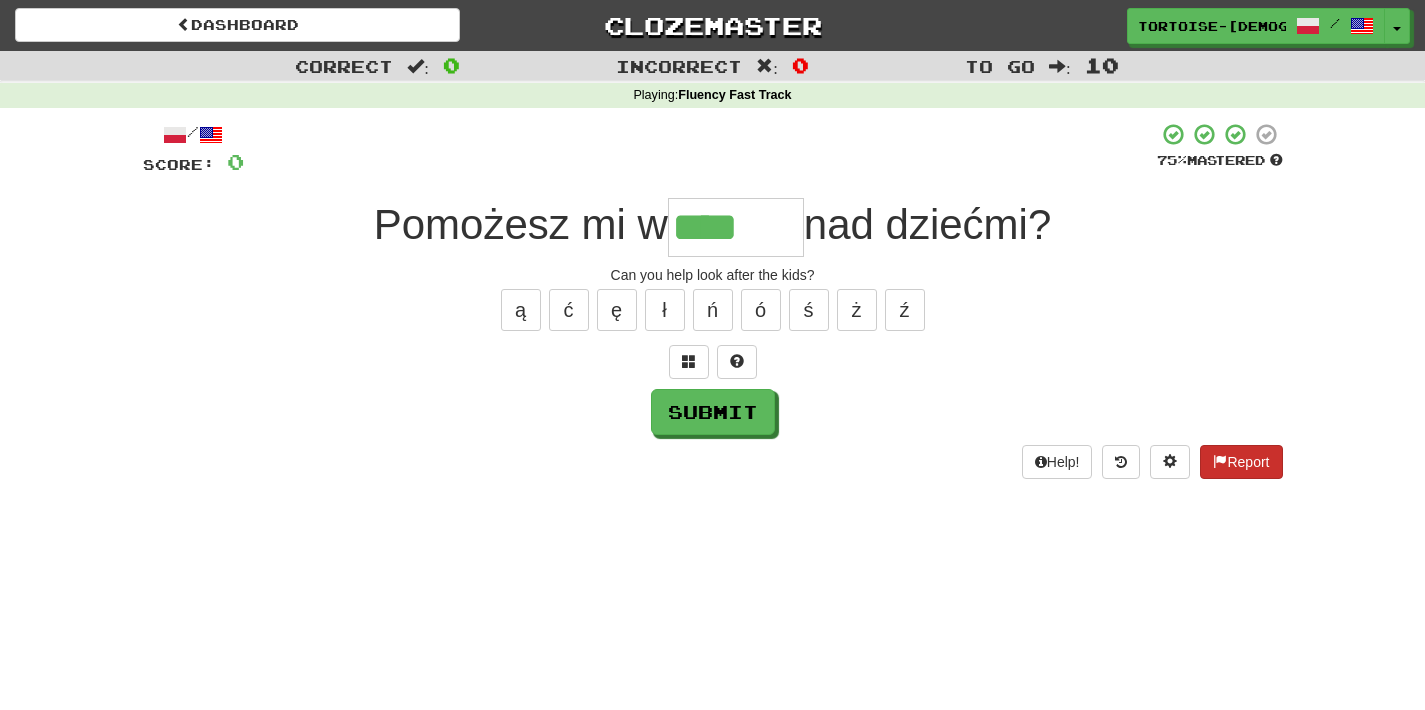 click on "Report" at bounding box center [1241, 462] 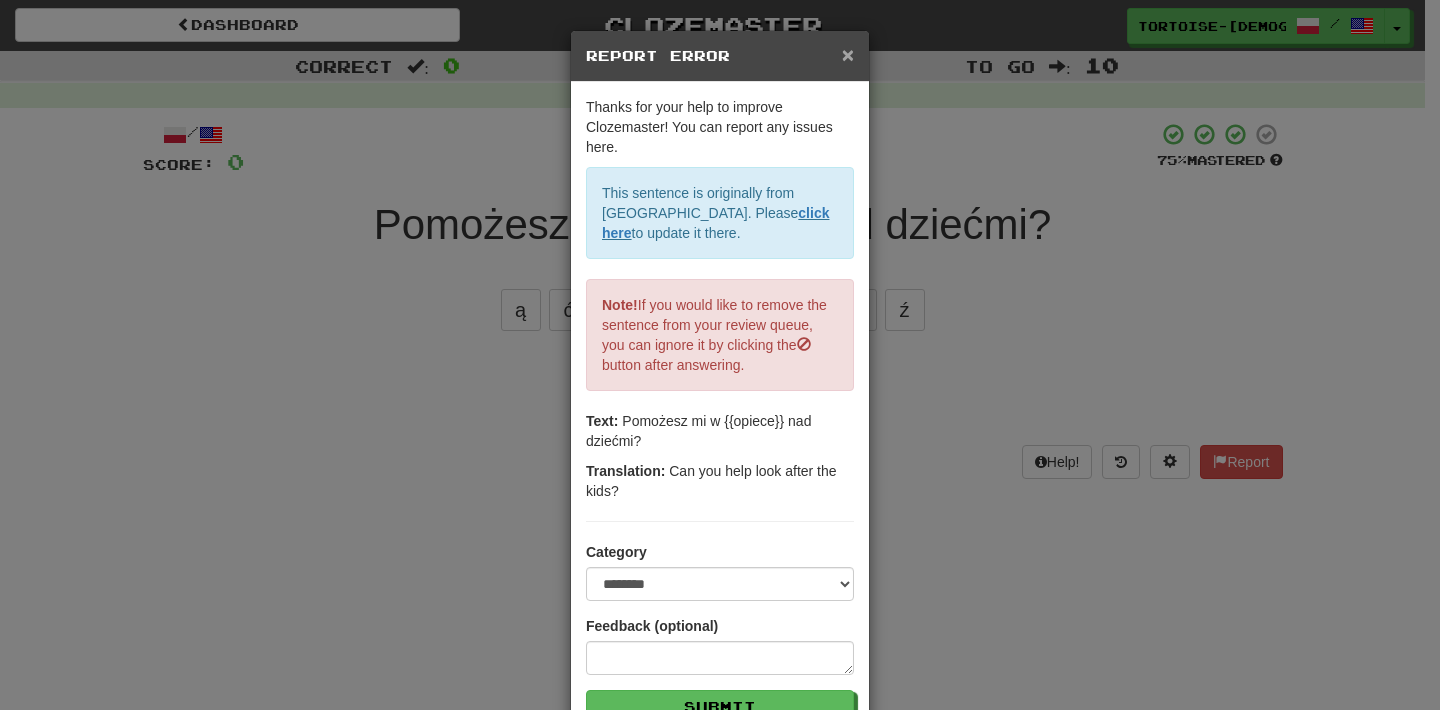 click on "×" at bounding box center [848, 54] 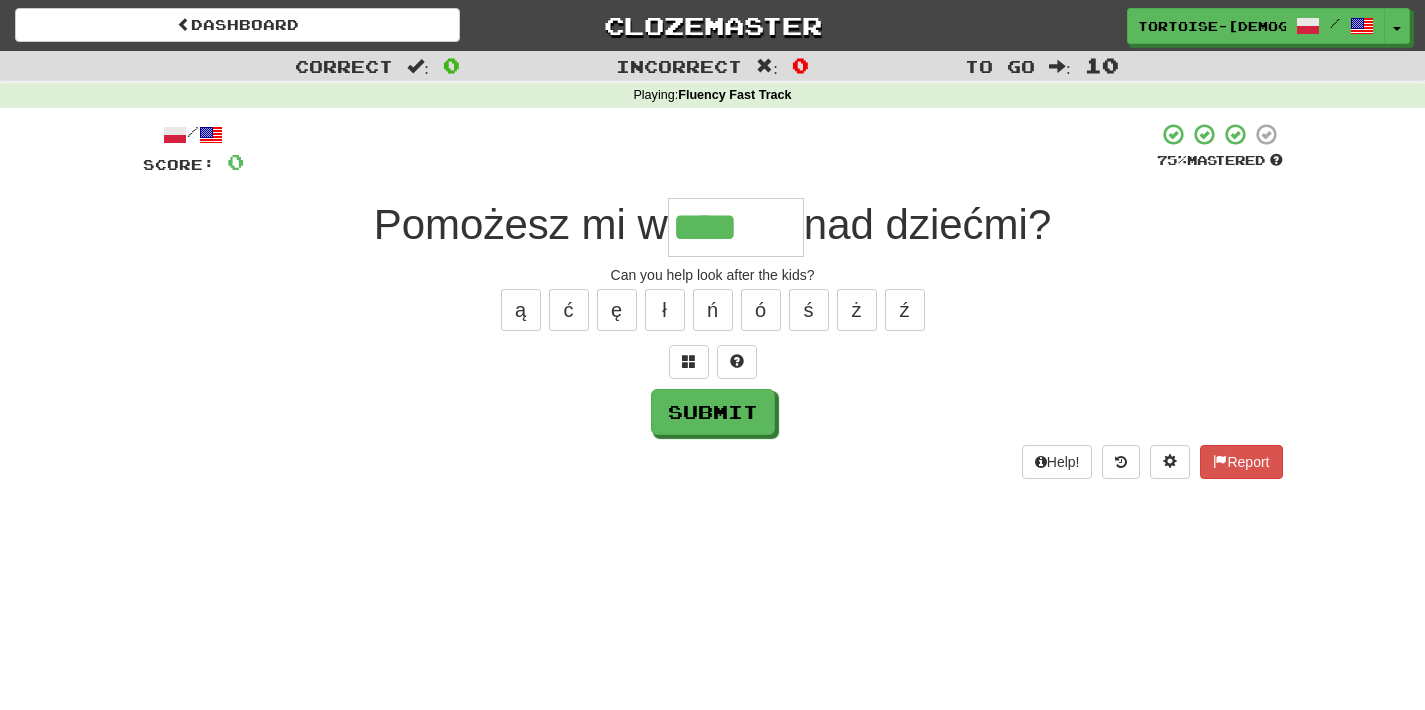 click on "****" at bounding box center (736, 227) 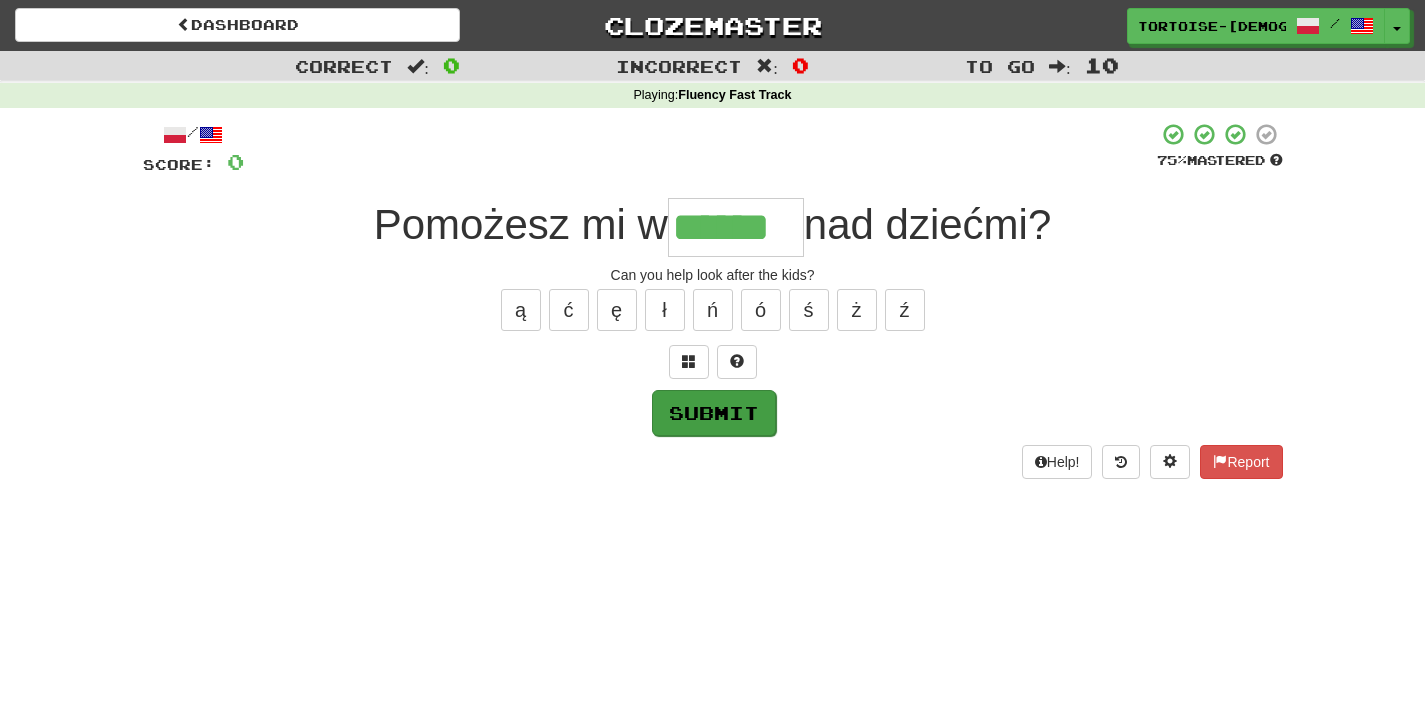 type on "******" 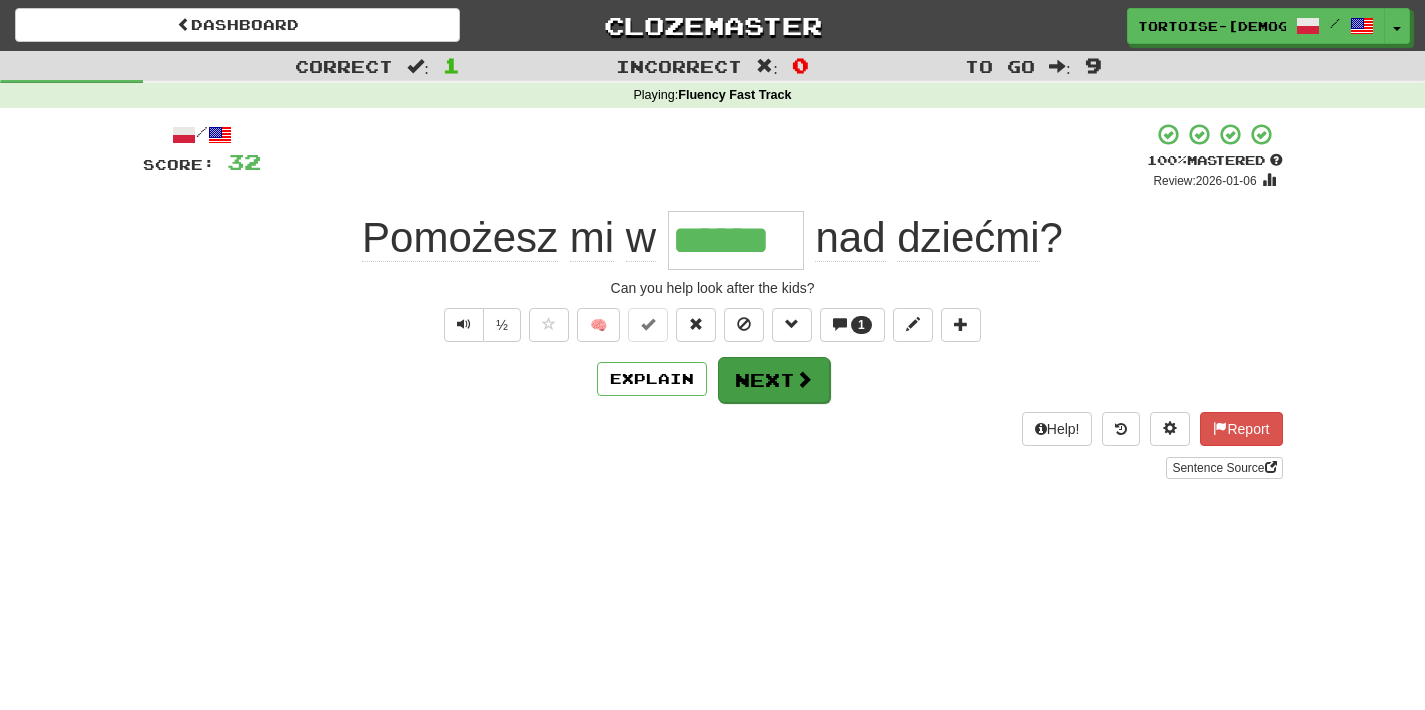 click on "Next" at bounding box center (774, 380) 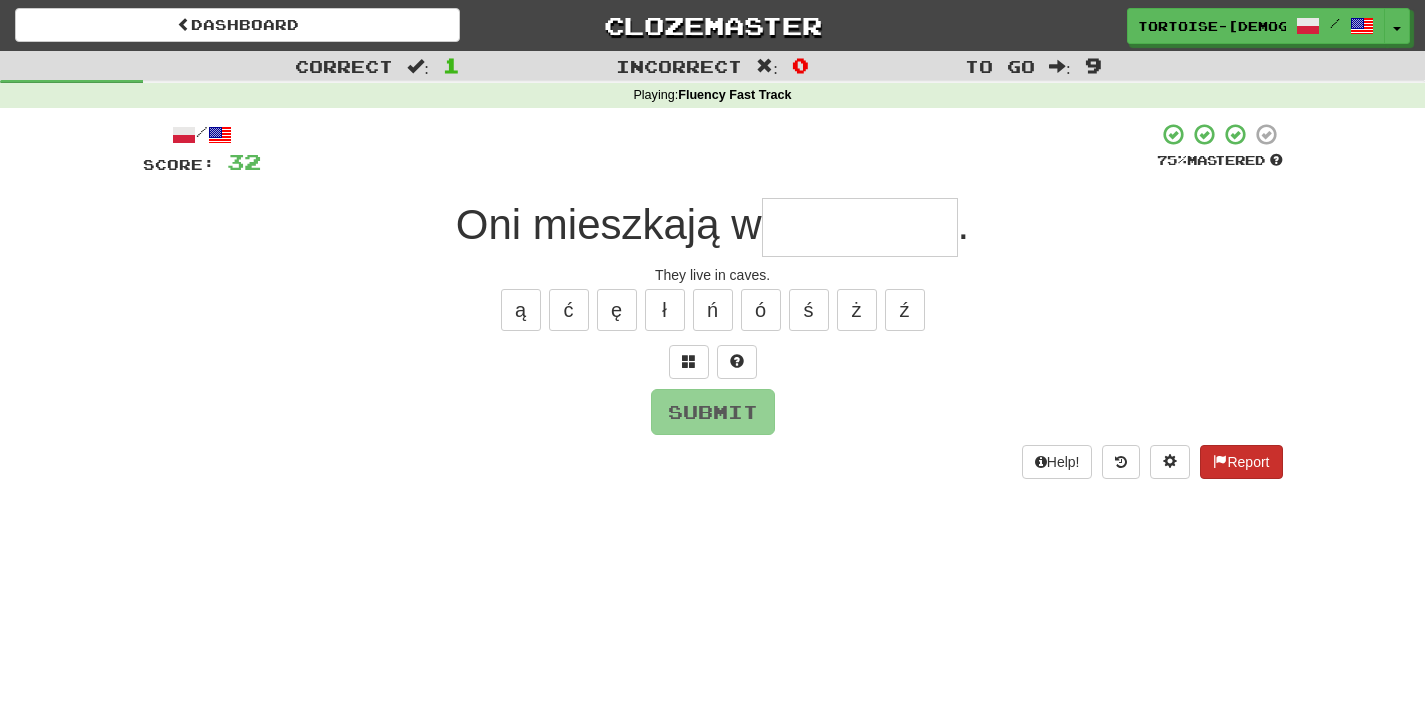 click on "Report" at bounding box center (1241, 462) 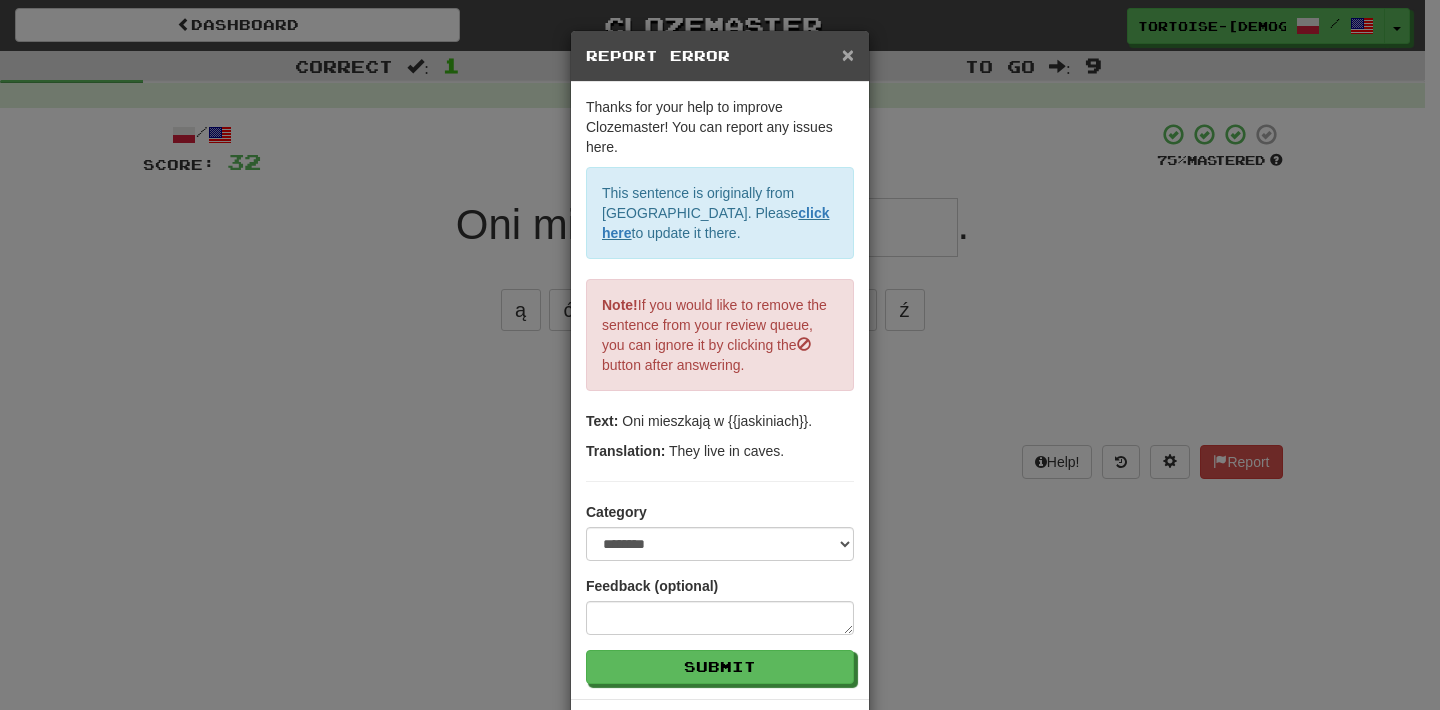click on "×" at bounding box center [848, 54] 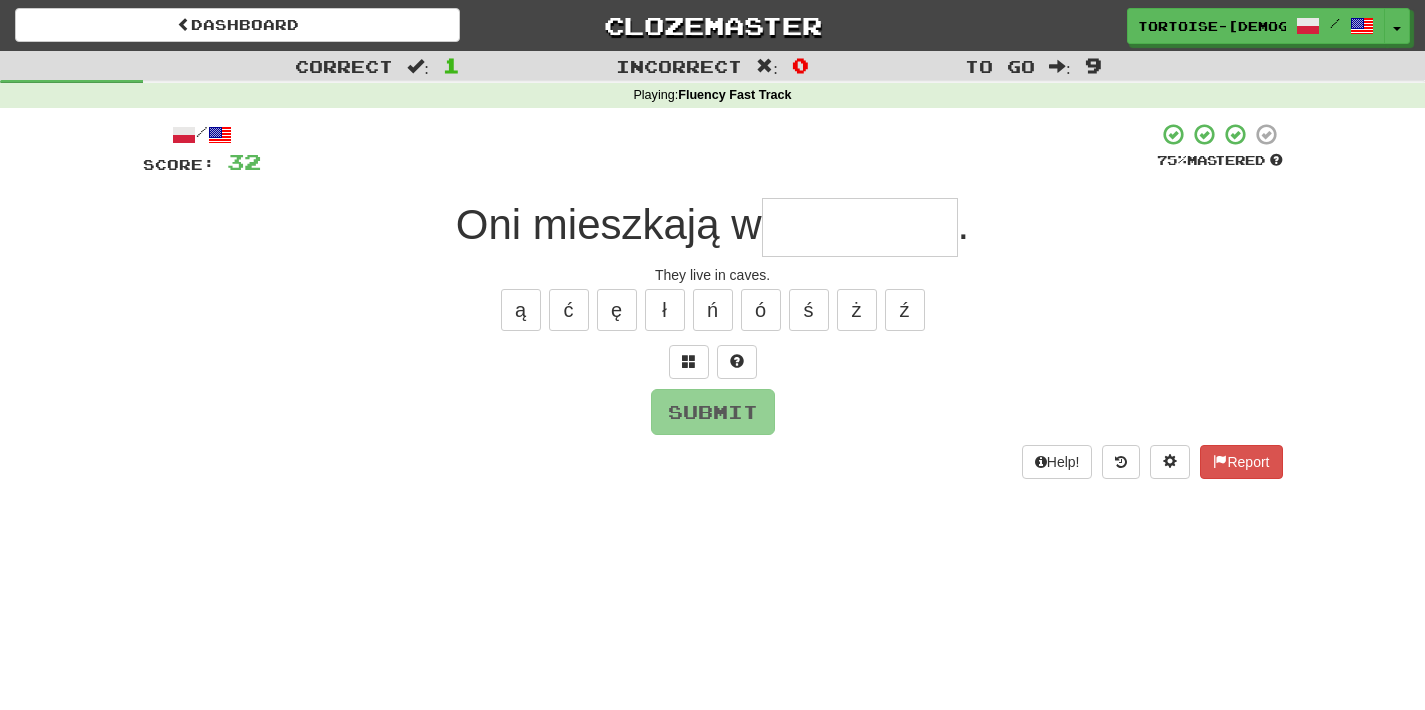 click at bounding box center [860, 227] 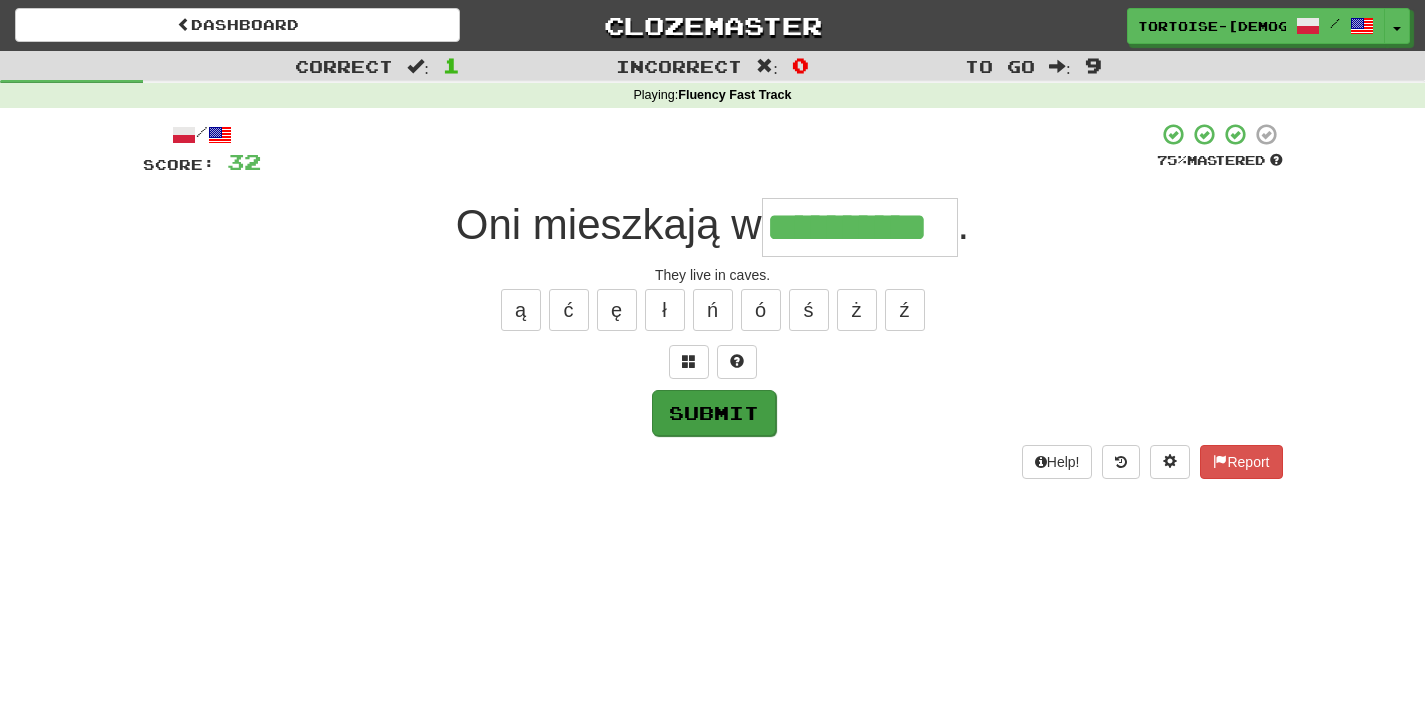 type on "**********" 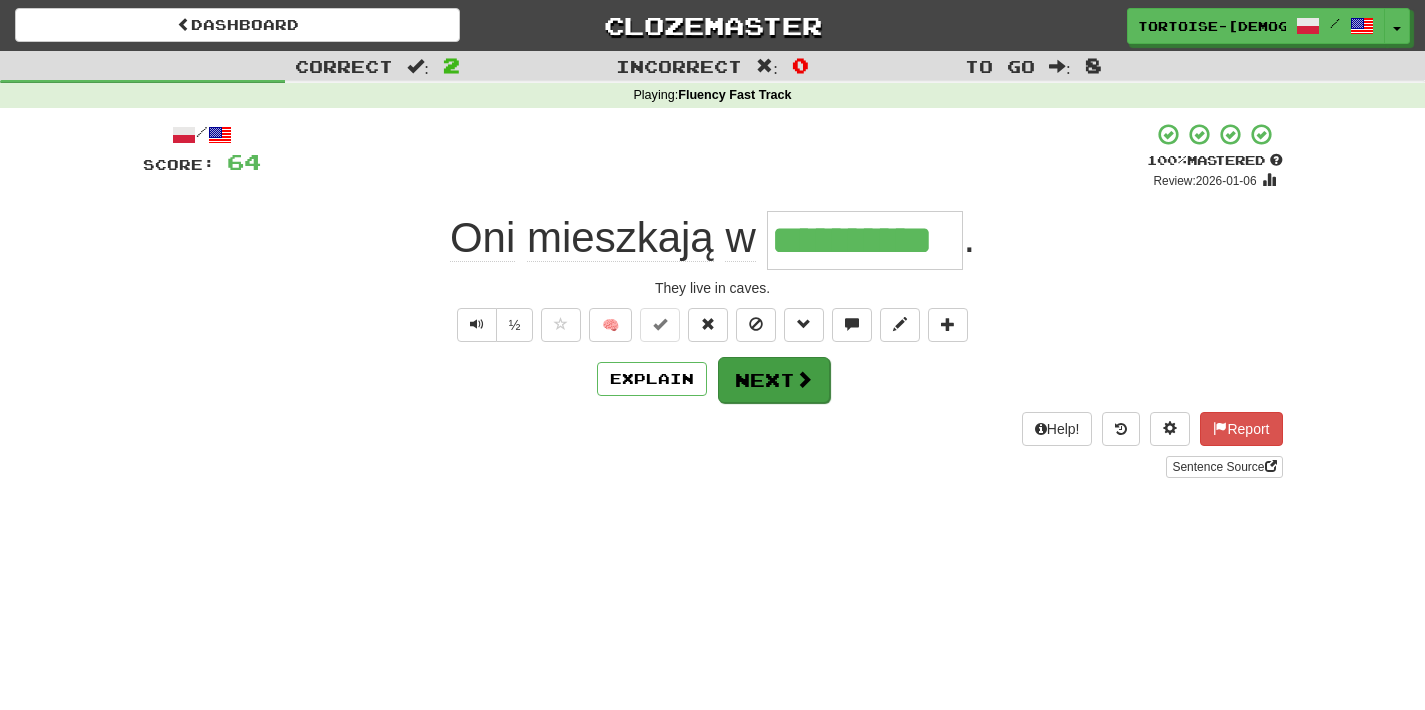 click on "Next" at bounding box center [774, 380] 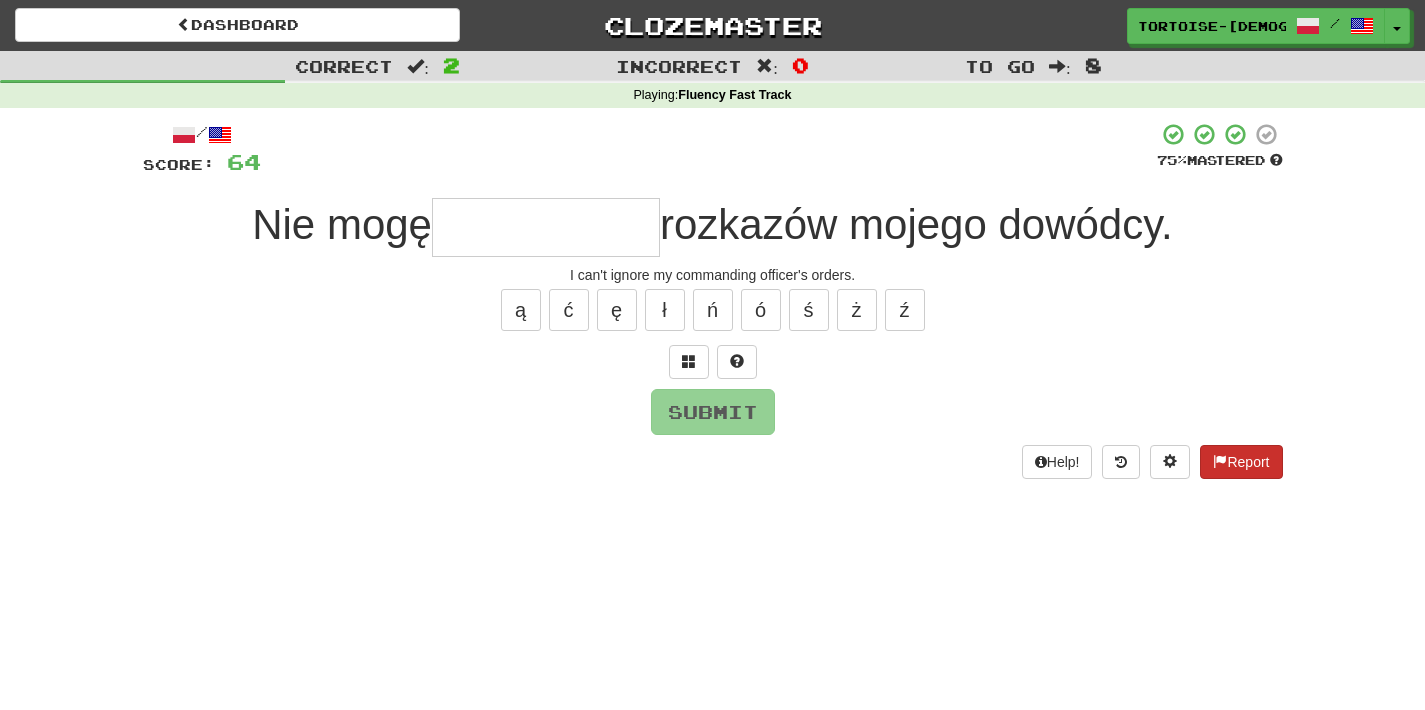 click on "Report" at bounding box center [1241, 462] 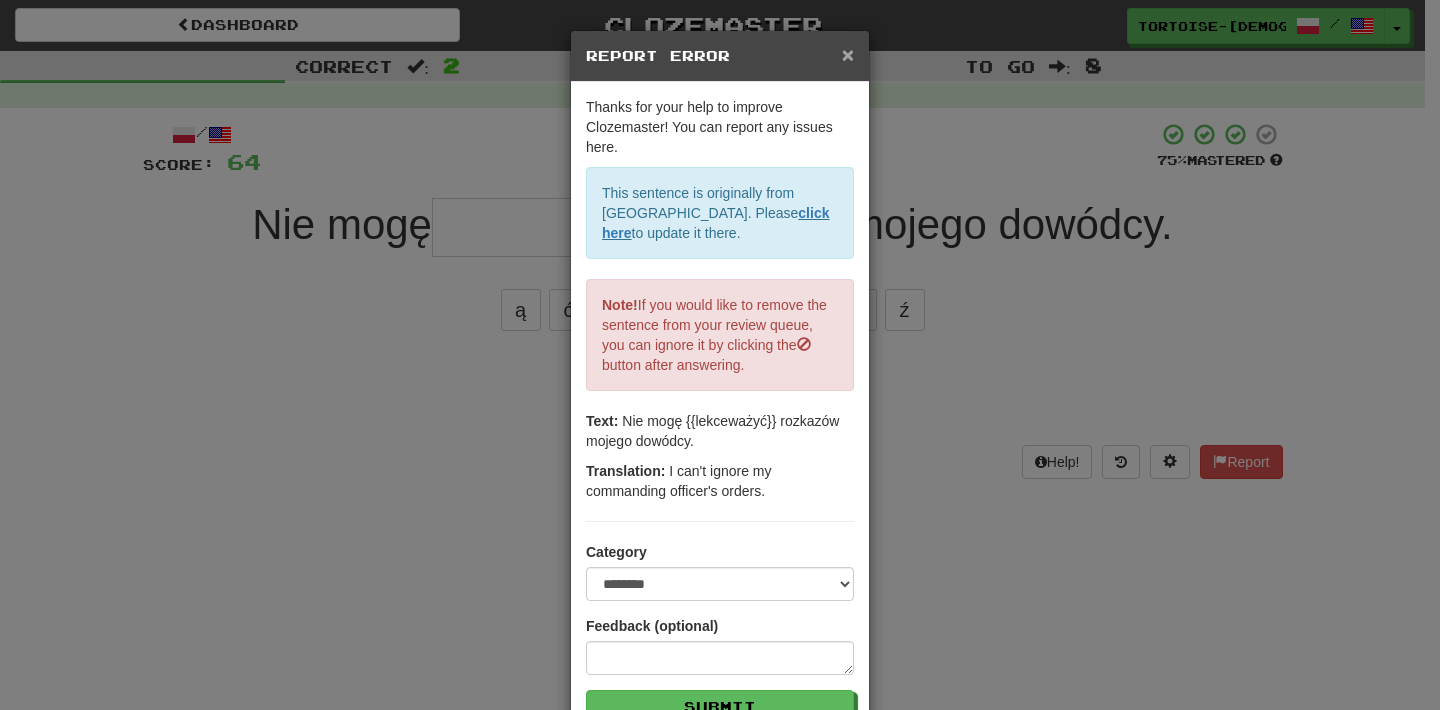 click on "×" at bounding box center (848, 54) 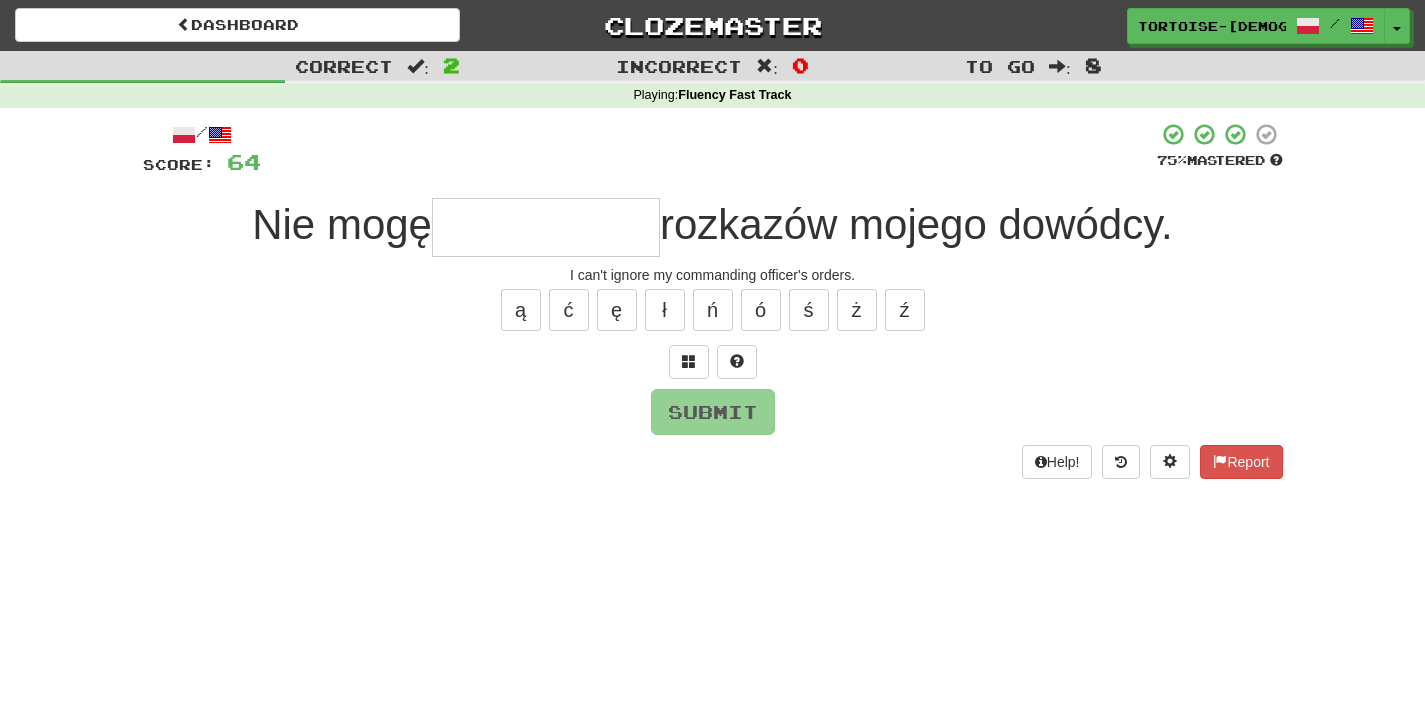click at bounding box center [546, 227] 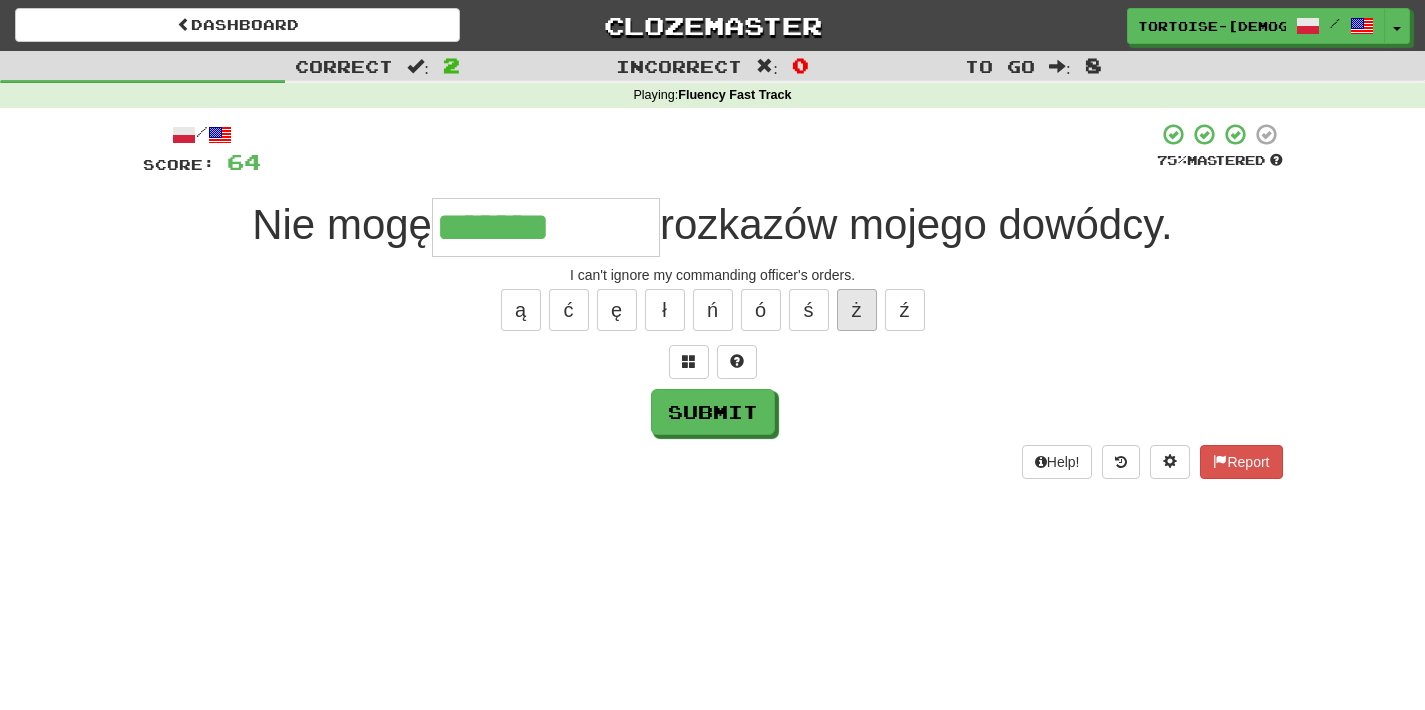 click on "ż" at bounding box center (857, 310) 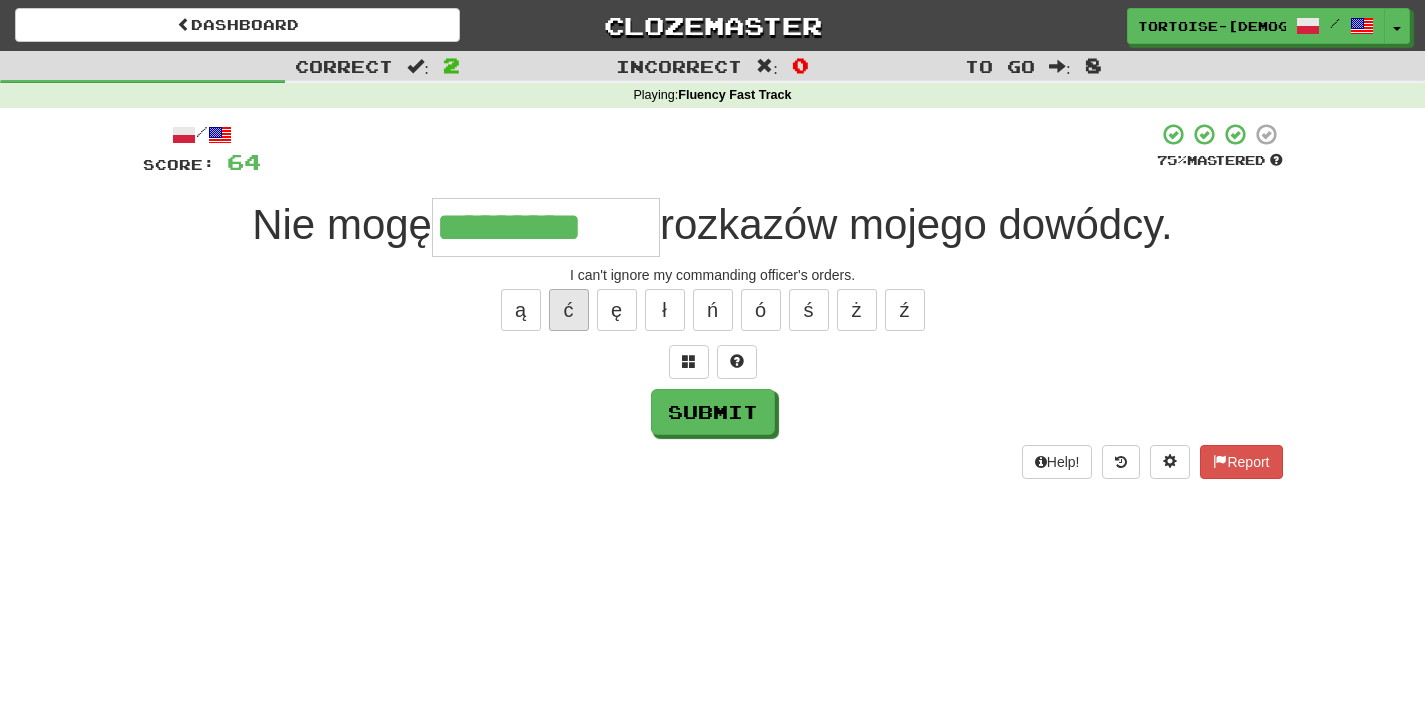 click on "ć" at bounding box center [569, 310] 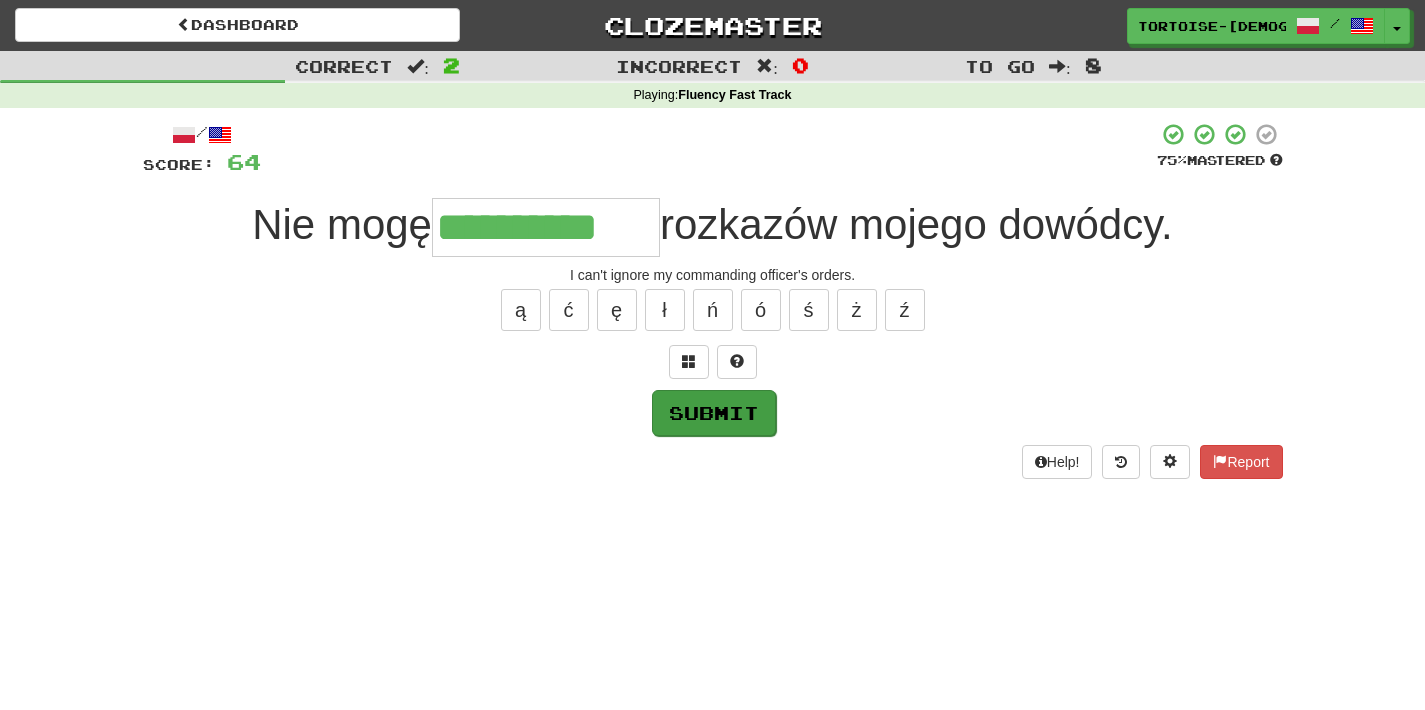 click on "Submit" at bounding box center (714, 413) 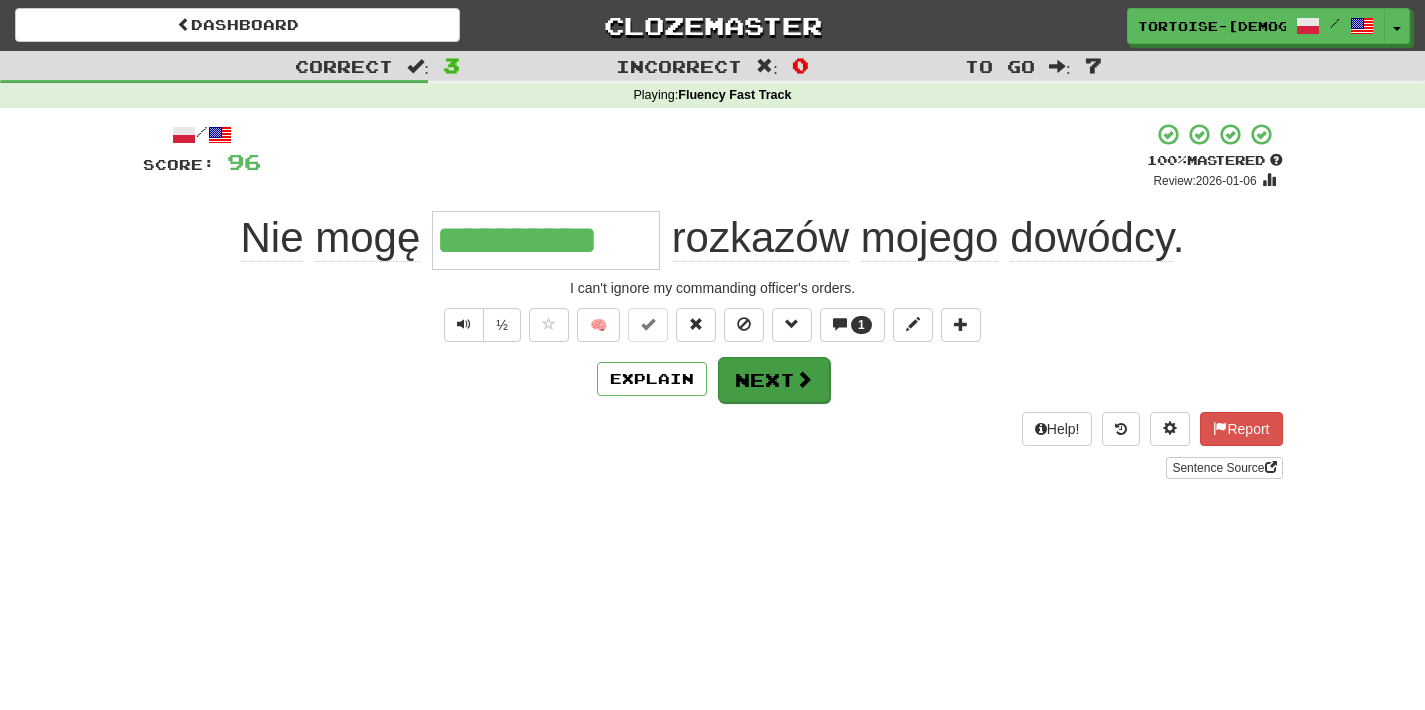 click at bounding box center [804, 379] 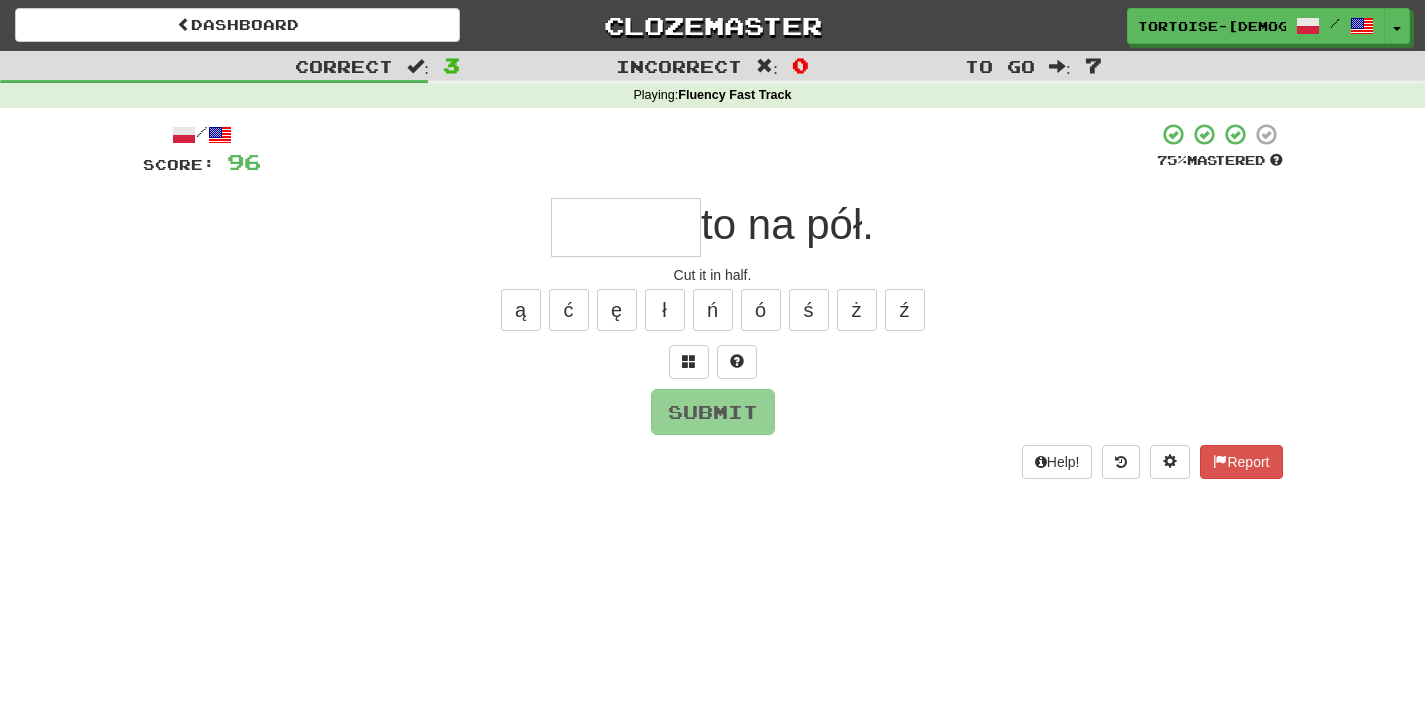 type on "*" 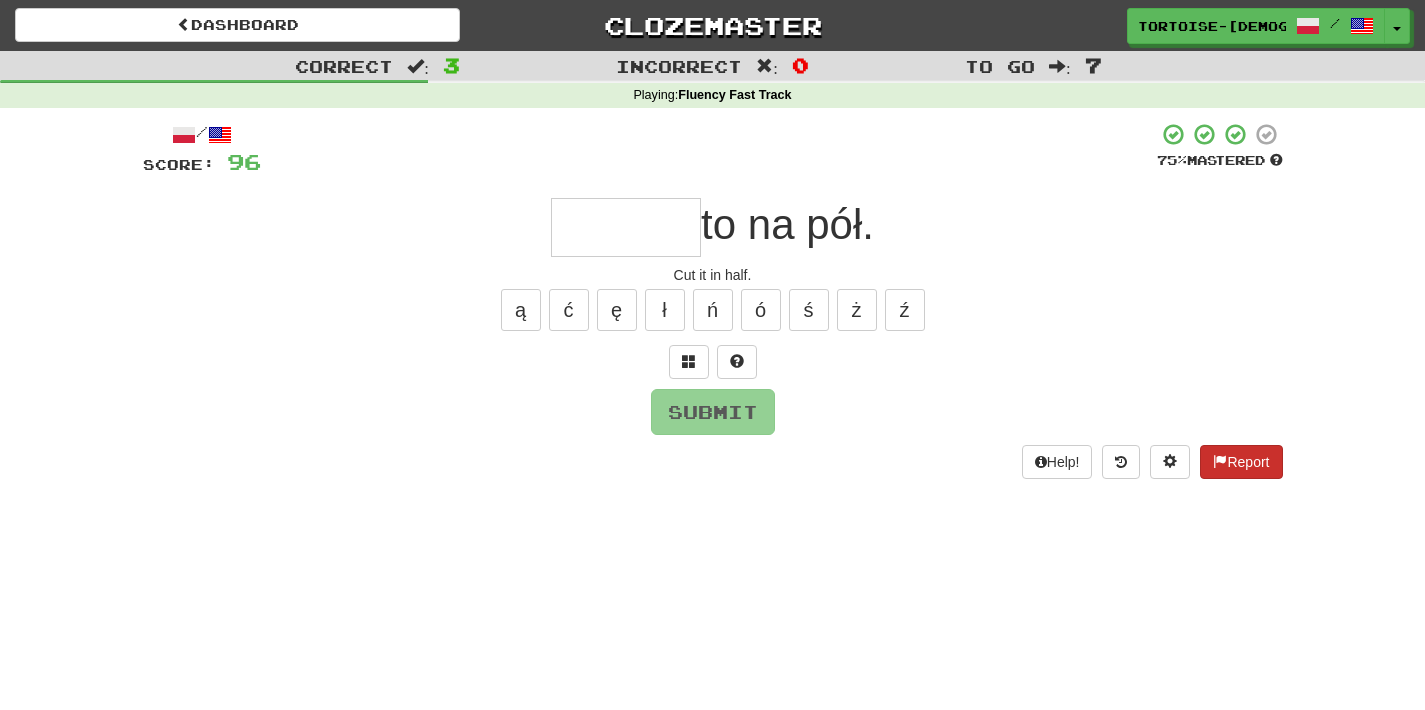 click on "Report" at bounding box center [1241, 462] 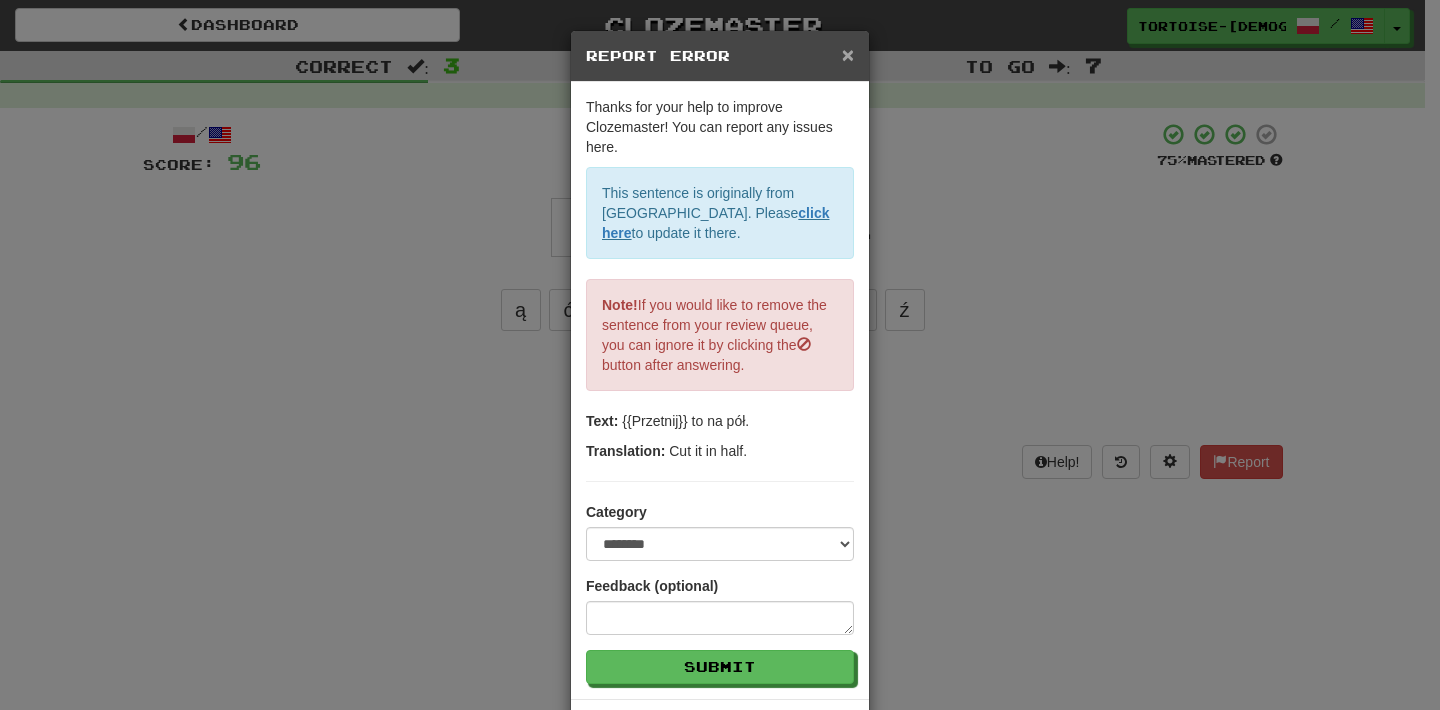 click on "×" at bounding box center [848, 54] 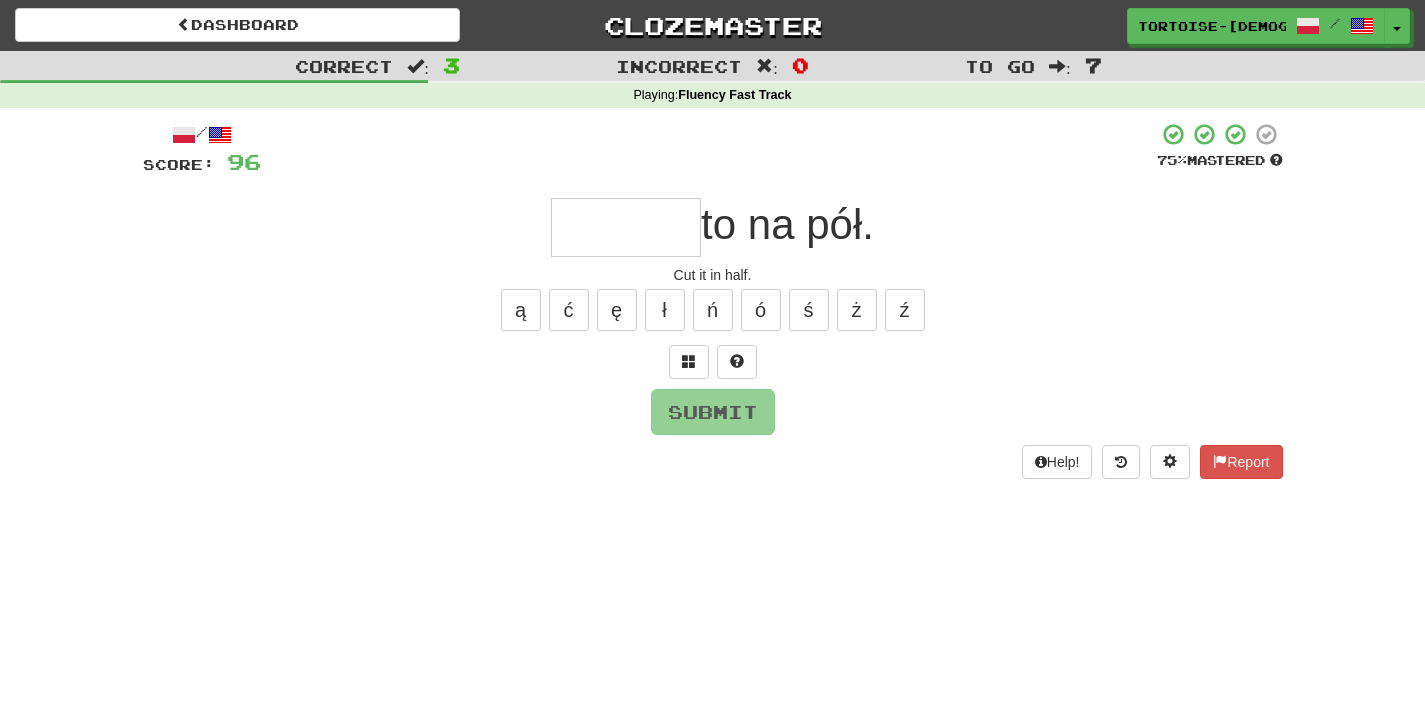 click at bounding box center [626, 227] 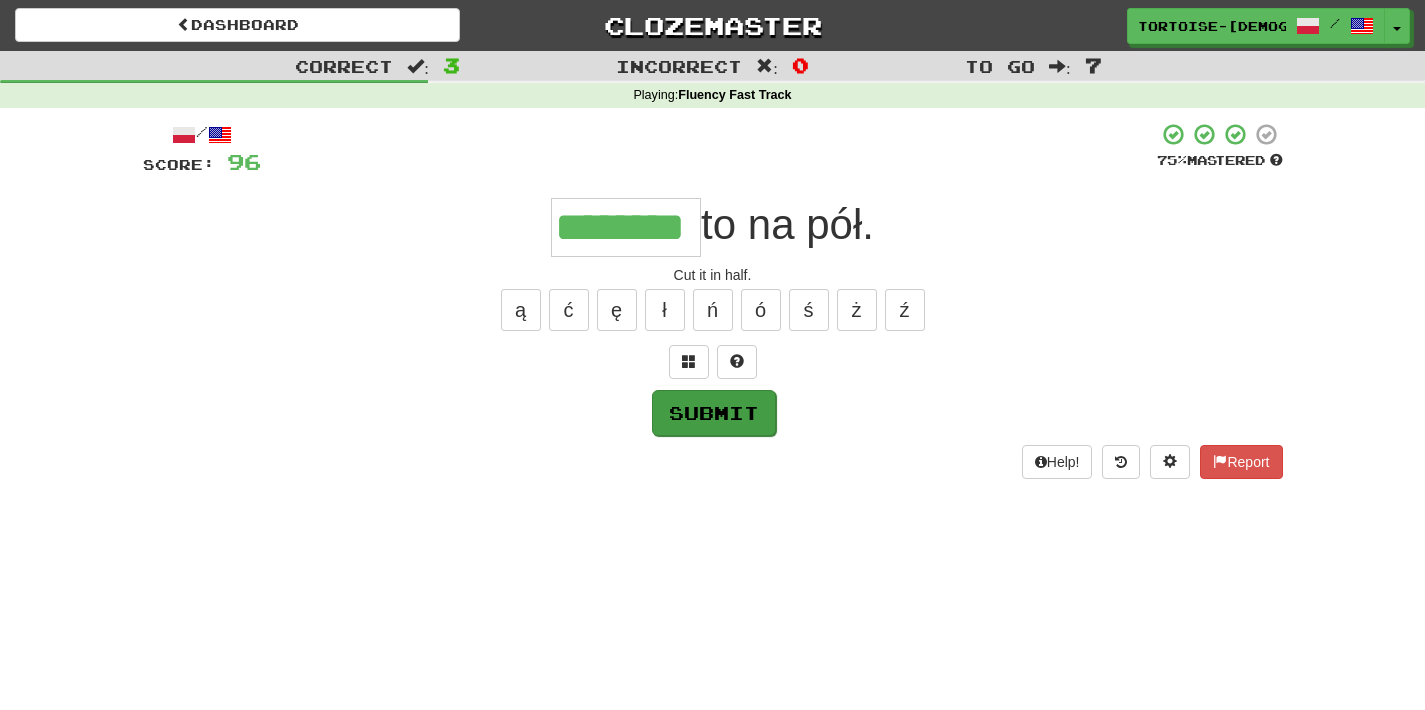 click on "Submit" at bounding box center [714, 413] 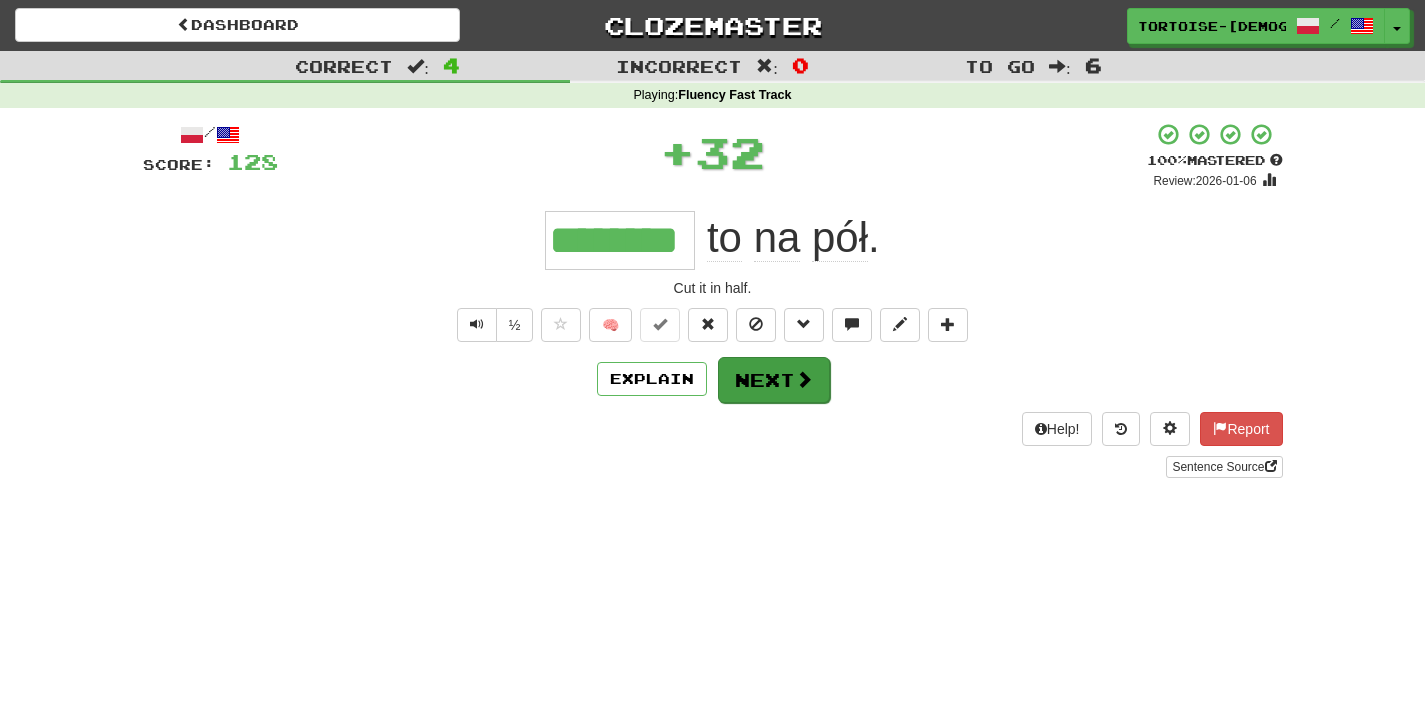 click on "Next" at bounding box center (774, 380) 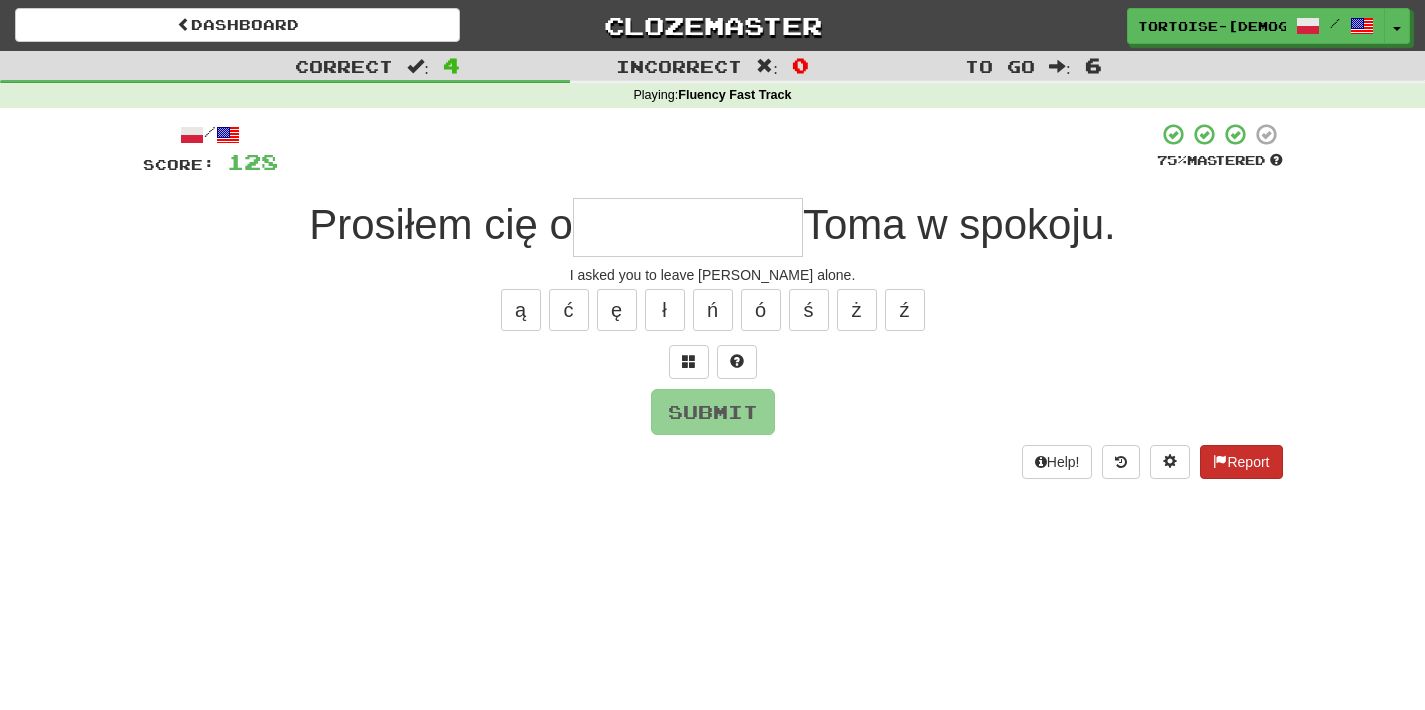 click on "Report" at bounding box center [1241, 462] 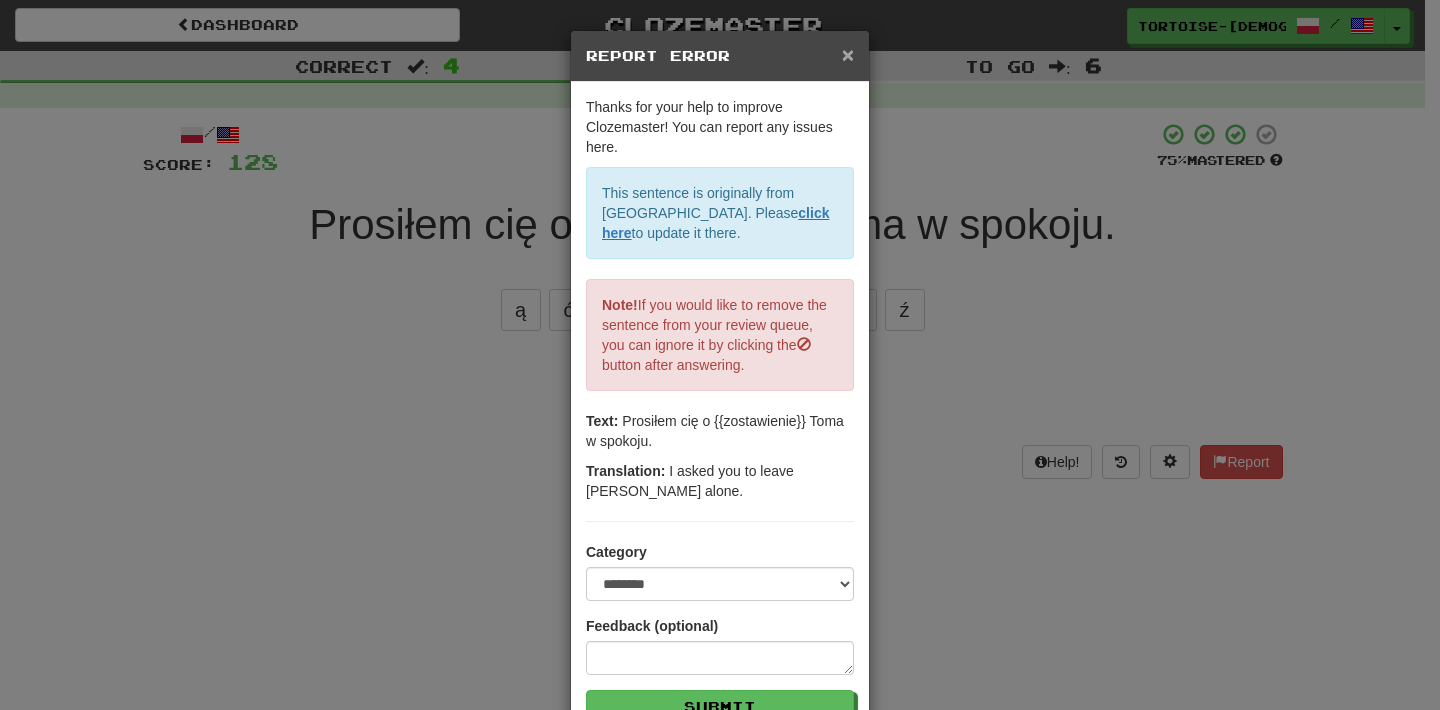 click on "×" at bounding box center (848, 54) 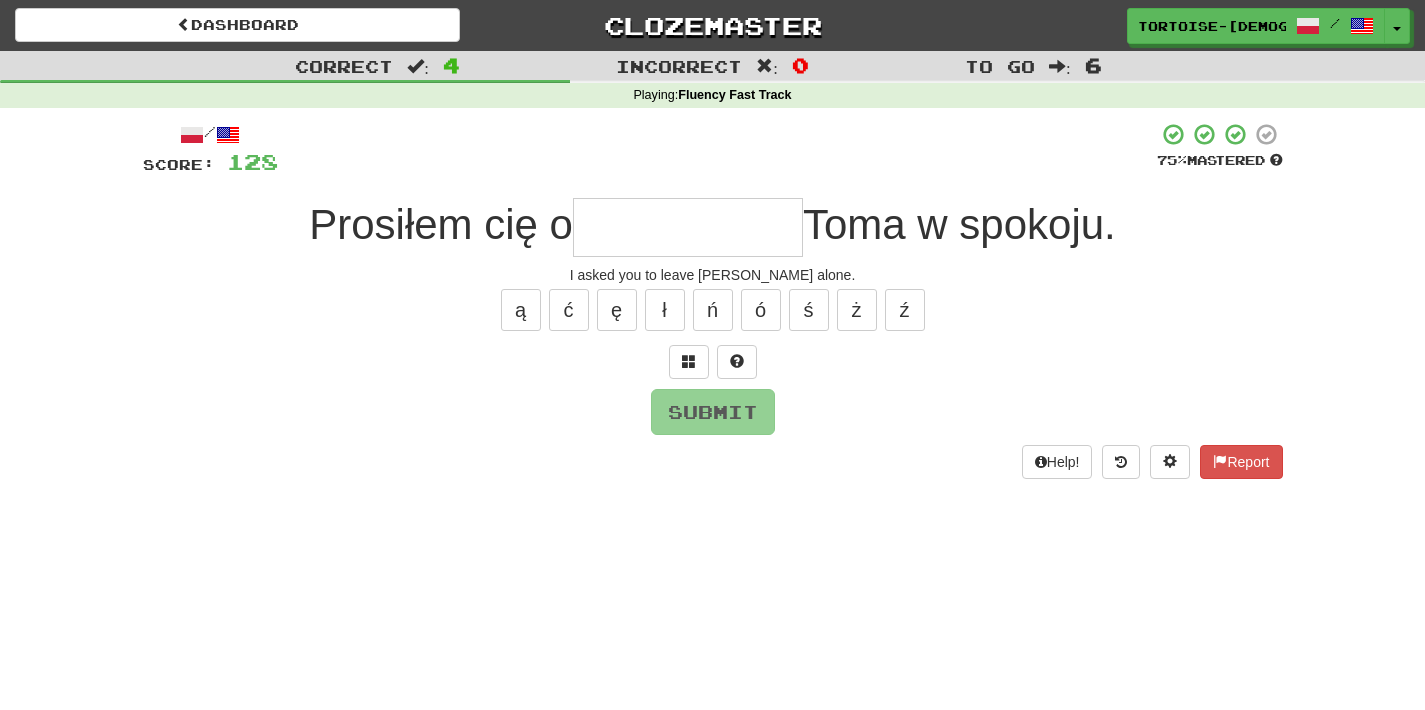 click at bounding box center (688, 227) 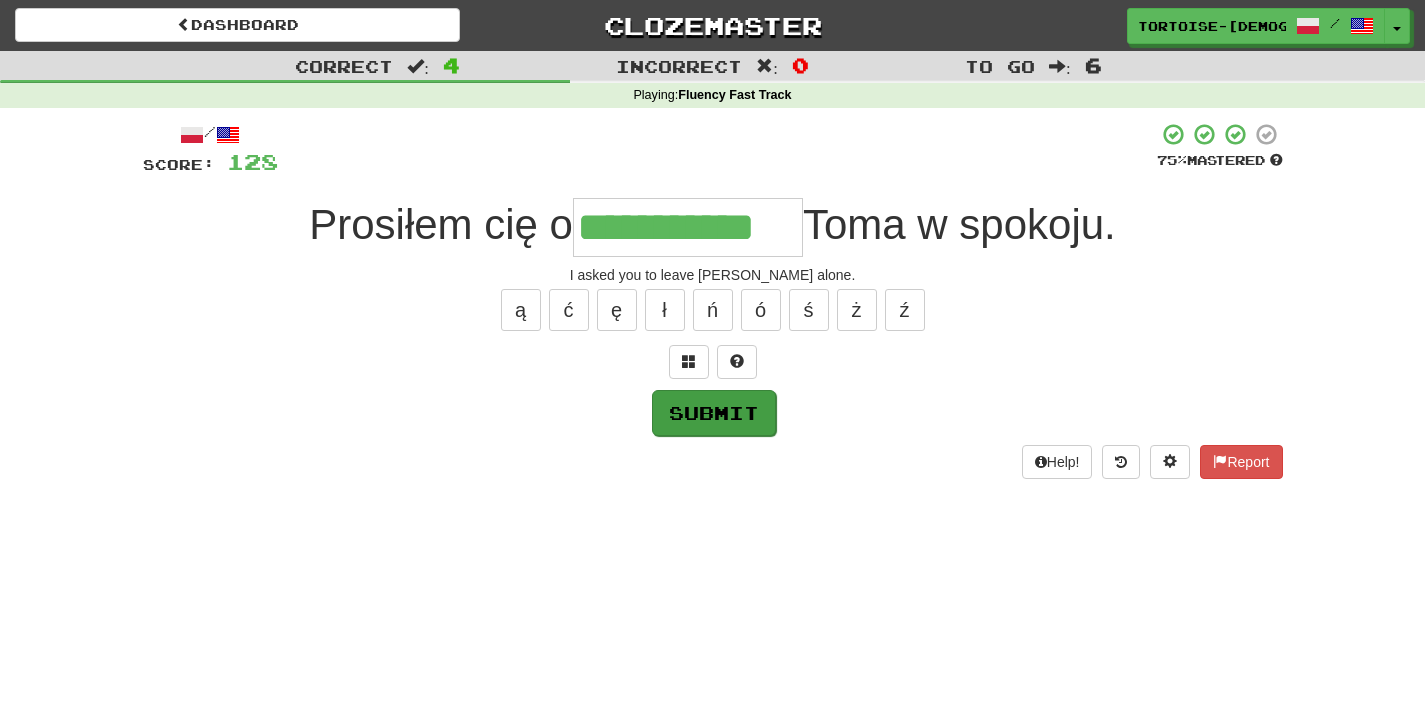 type on "**********" 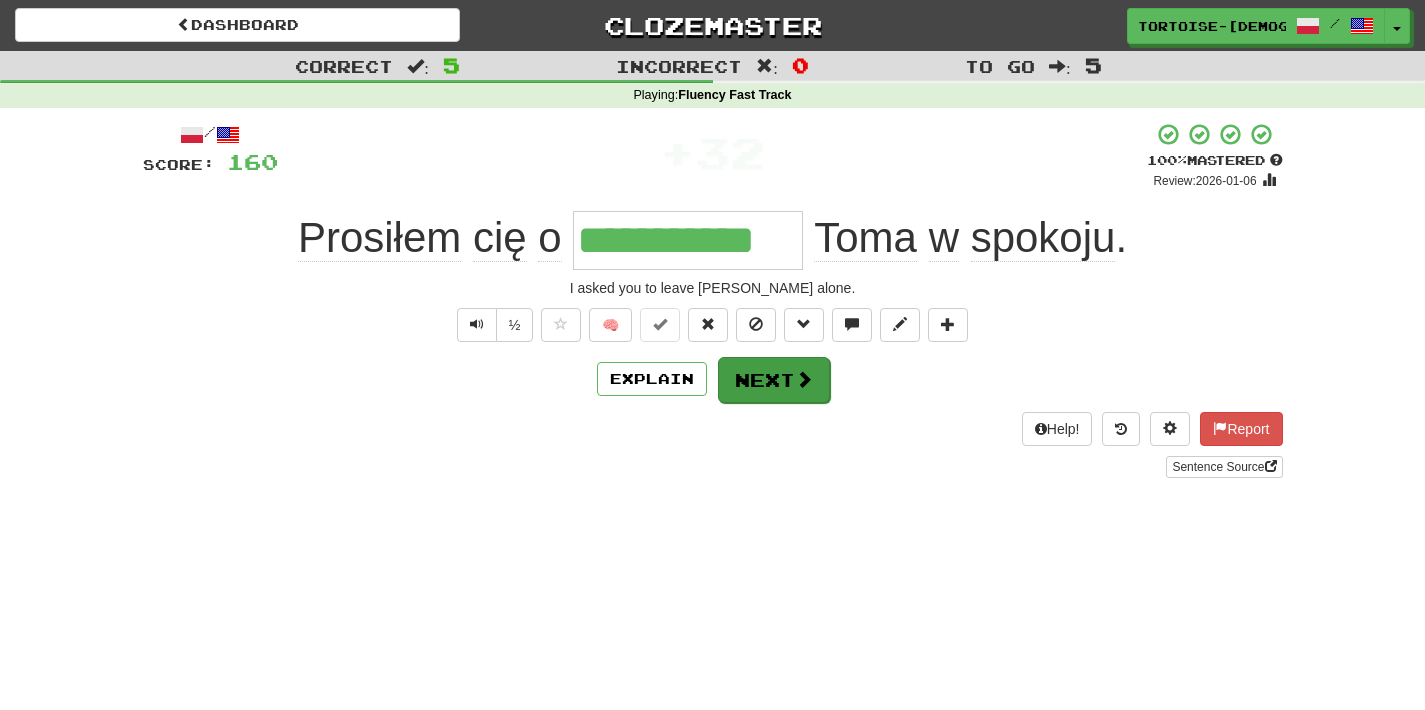 click on "Next" at bounding box center [774, 380] 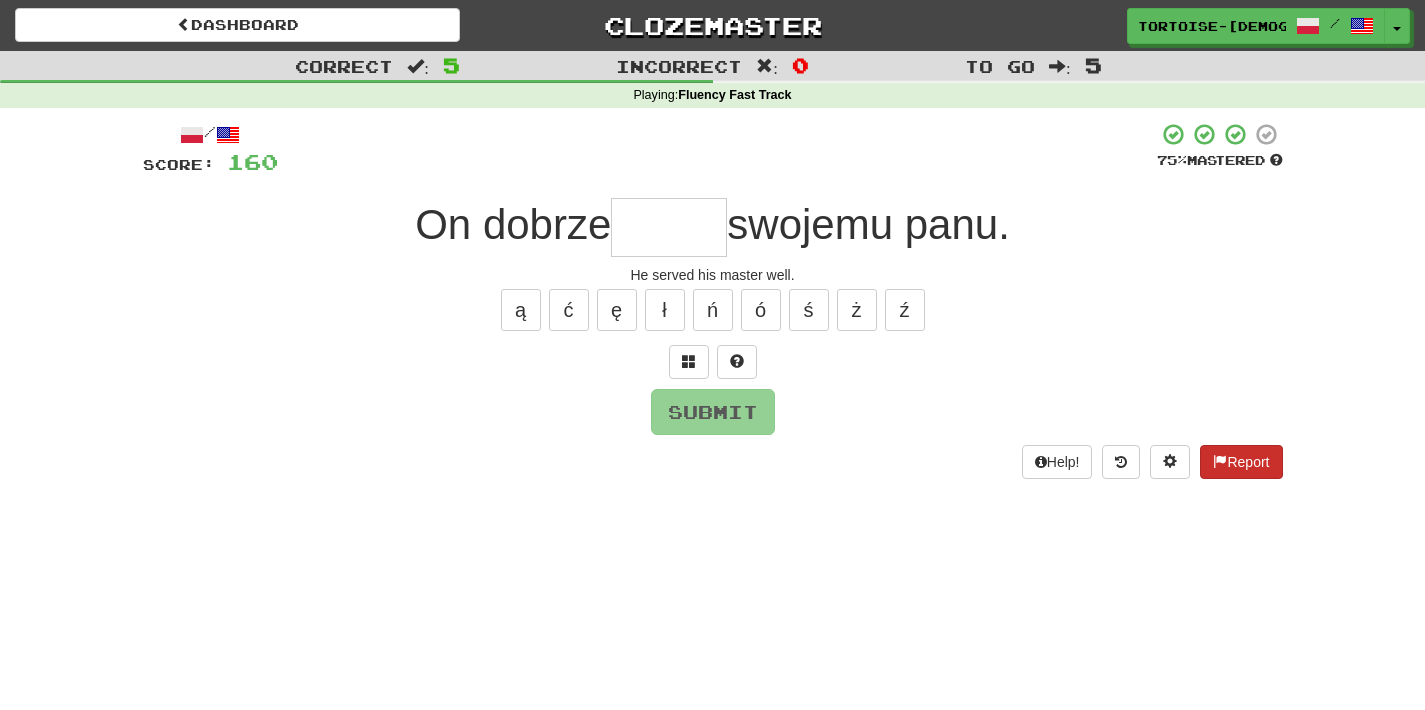 click on "Report" at bounding box center (1241, 462) 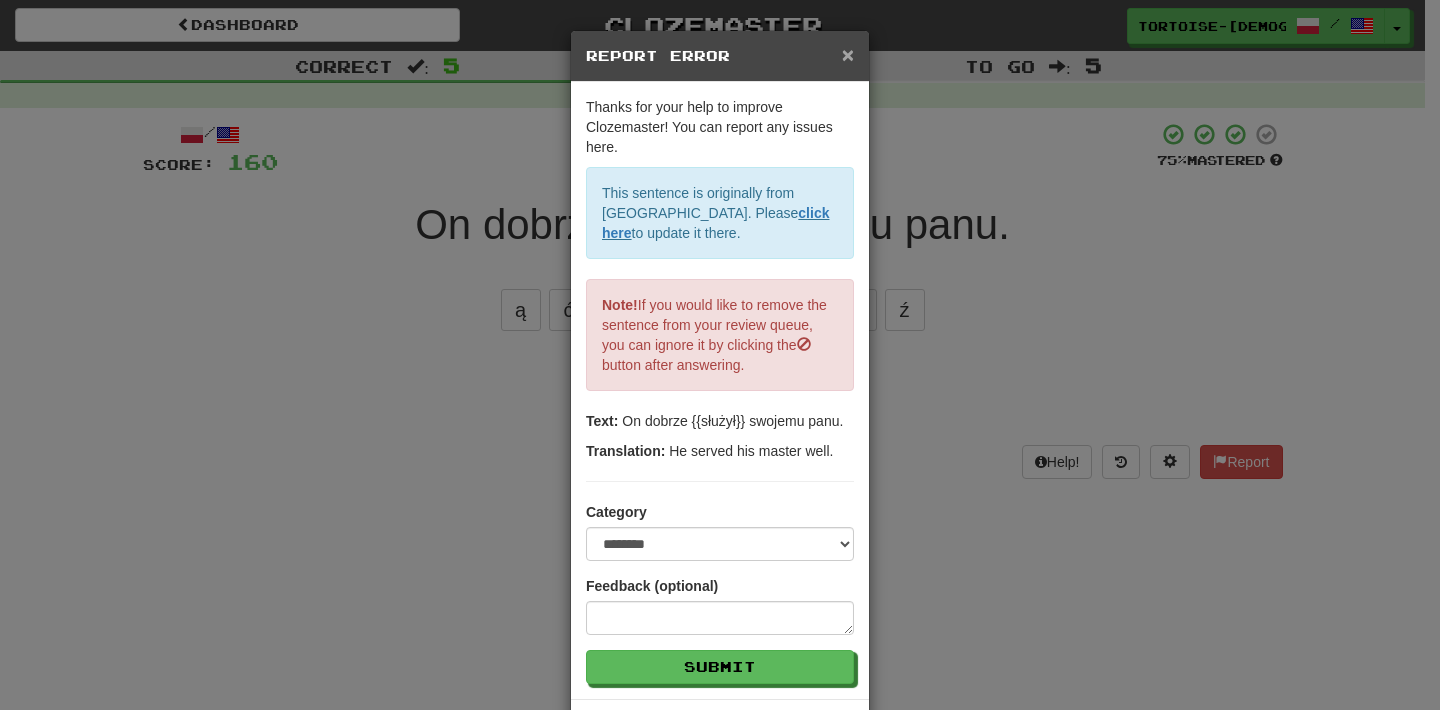 click on "×" at bounding box center (848, 54) 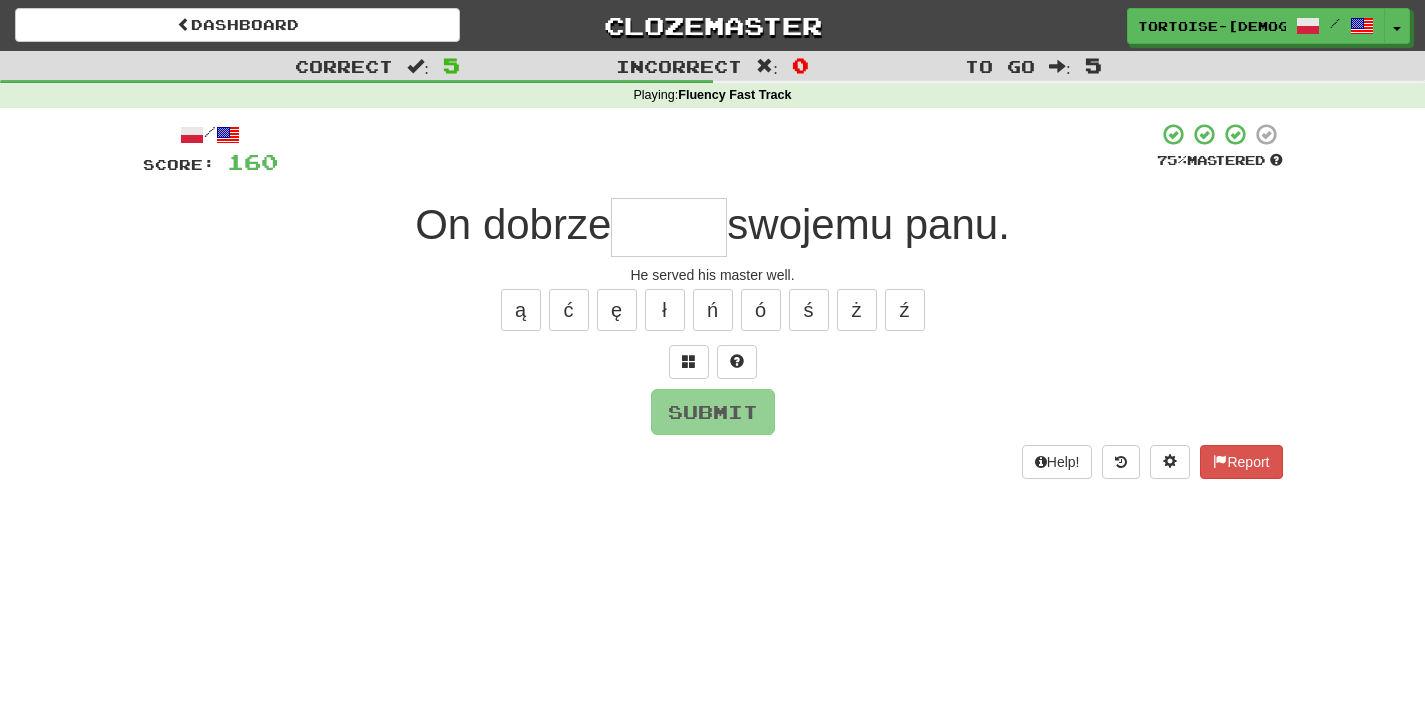 click at bounding box center (669, 227) 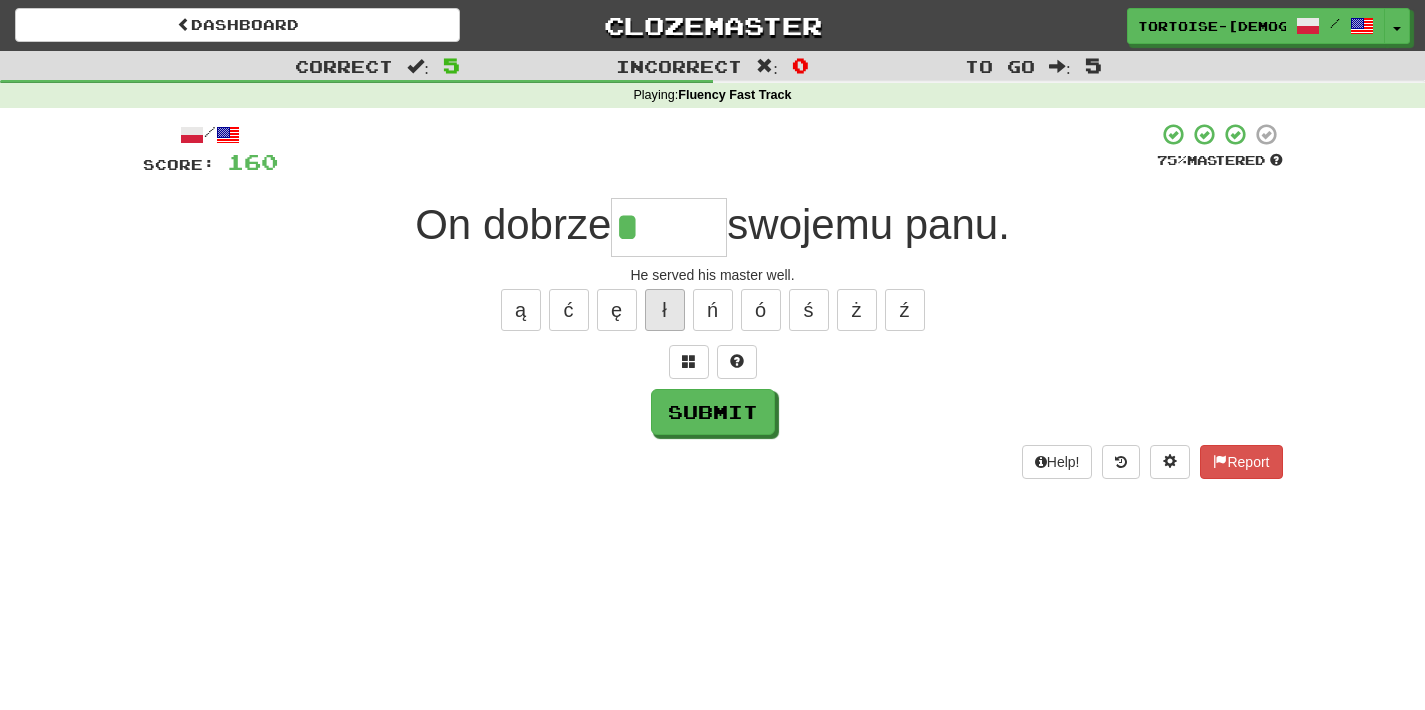 click on "ł" at bounding box center (665, 310) 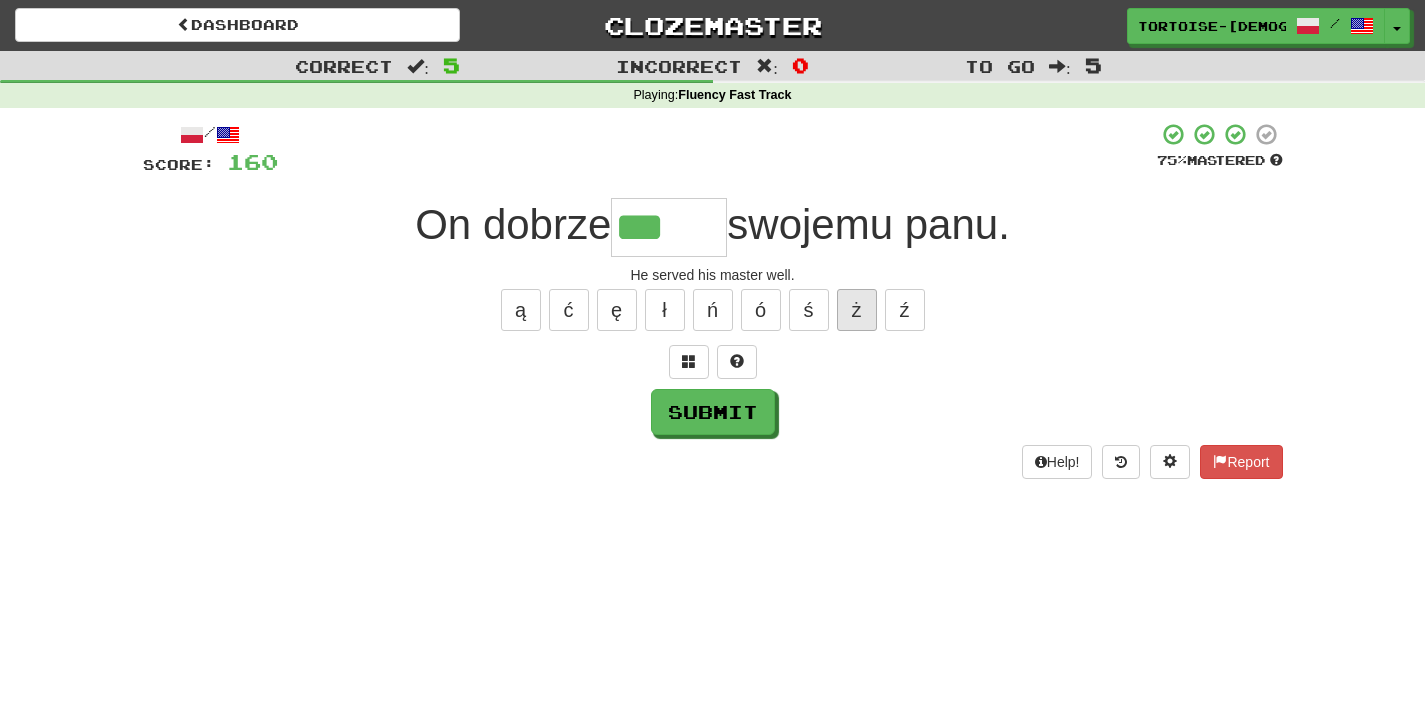 click on "ż" at bounding box center (857, 310) 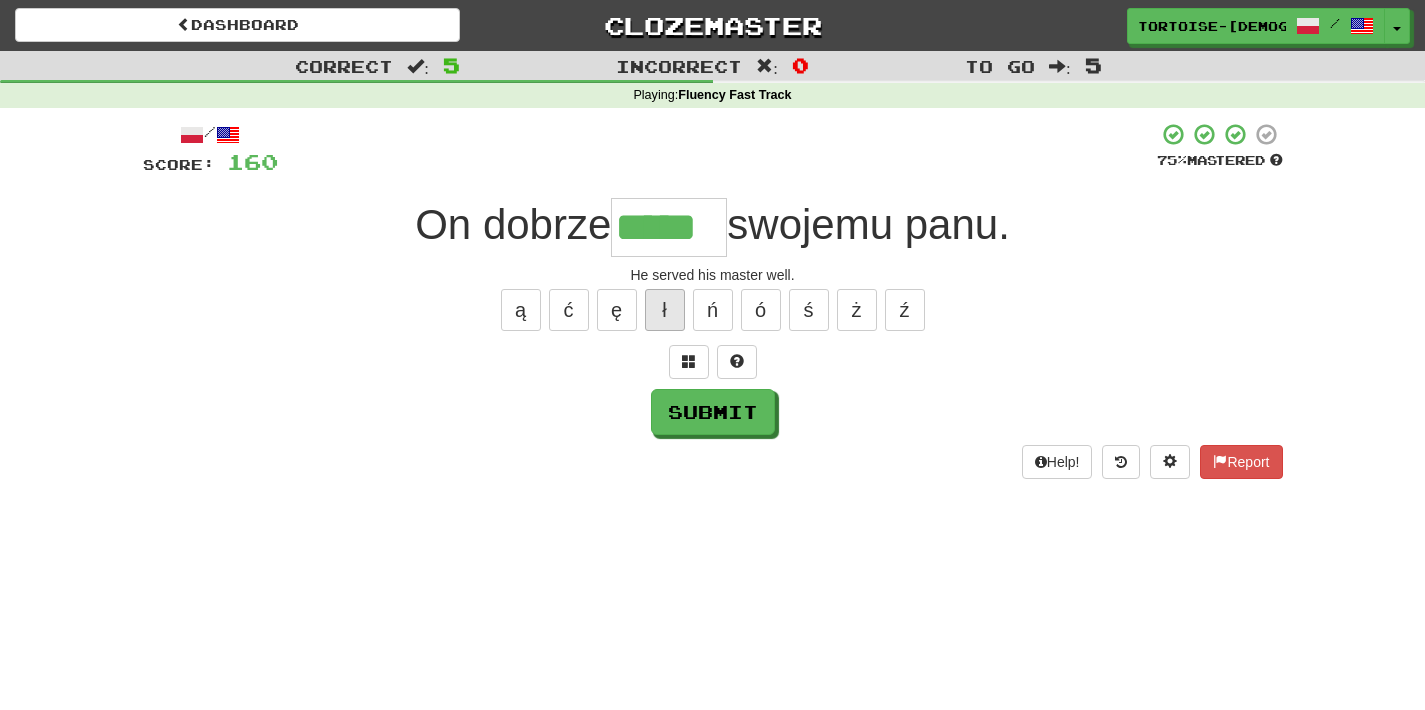click on "ł" at bounding box center [665, 310] 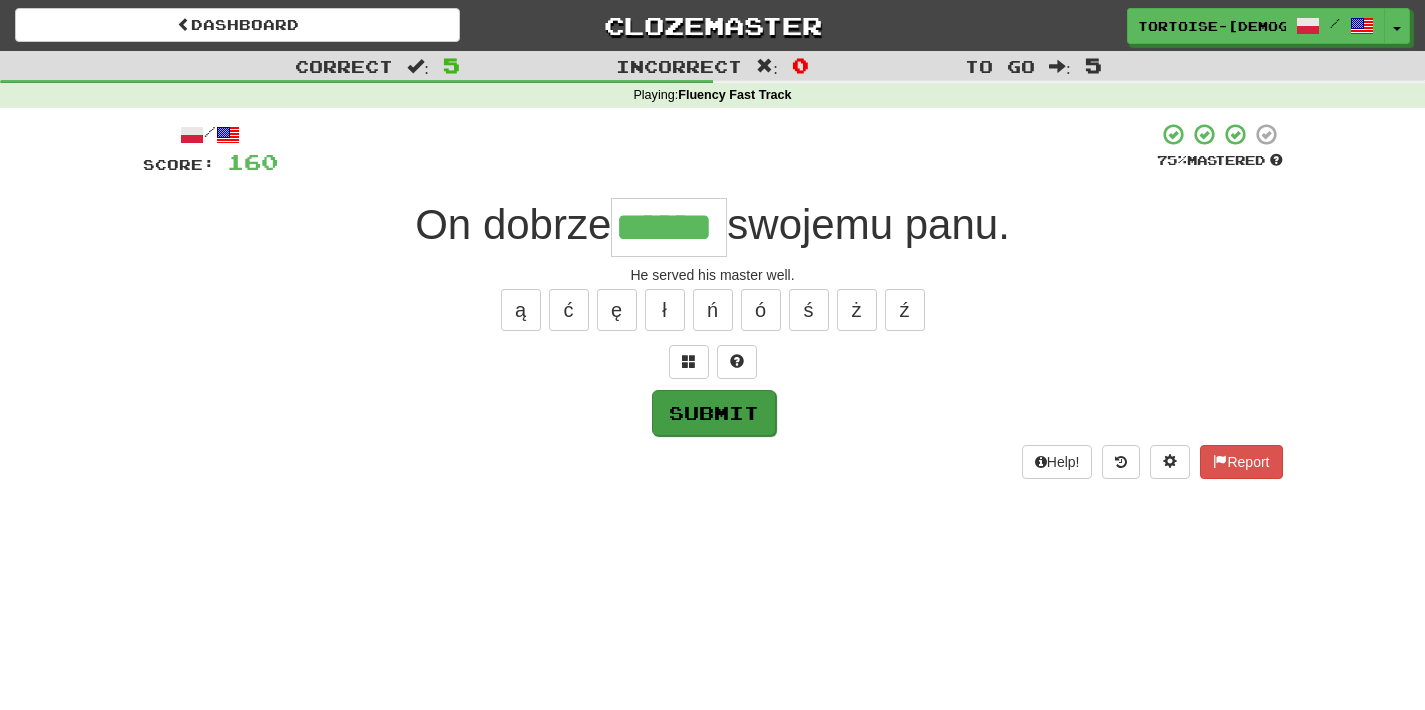 click on "Submit" at bounding box center (714, 413) 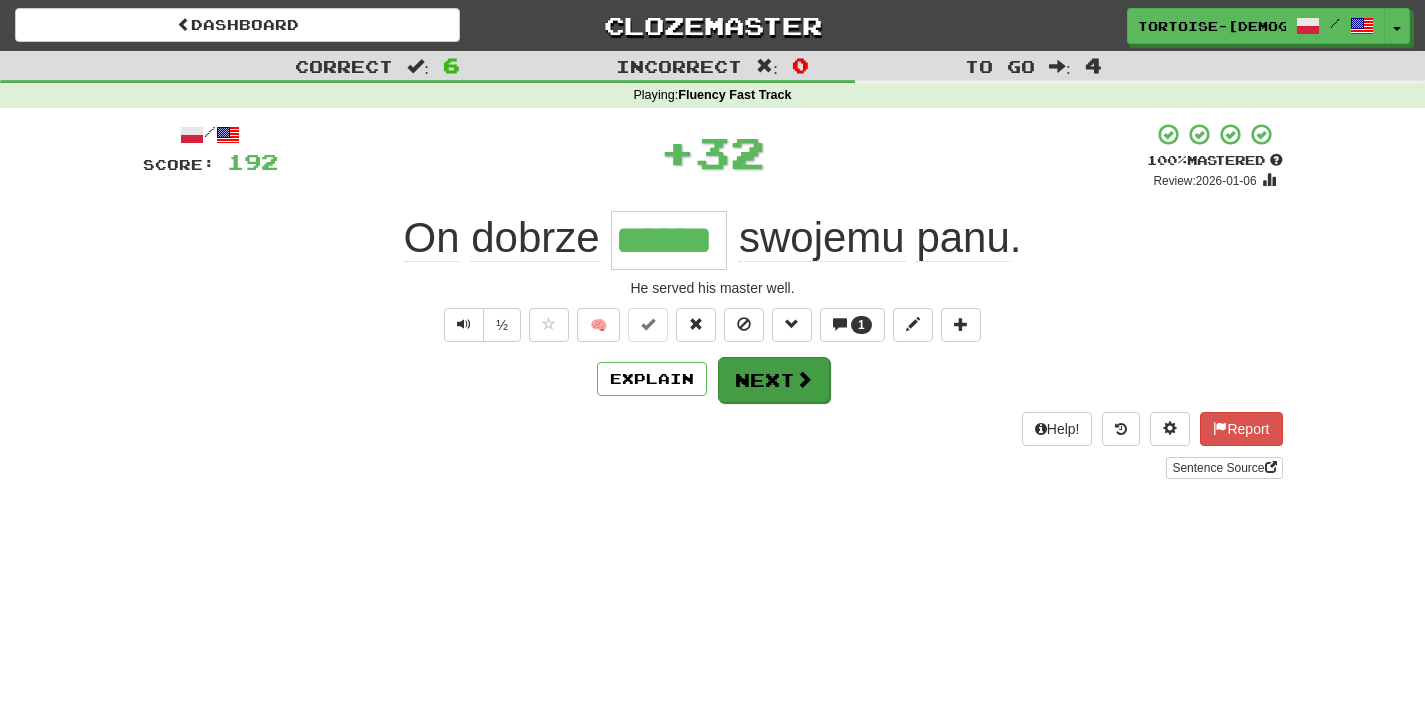 click at bounding box center (804, 379) 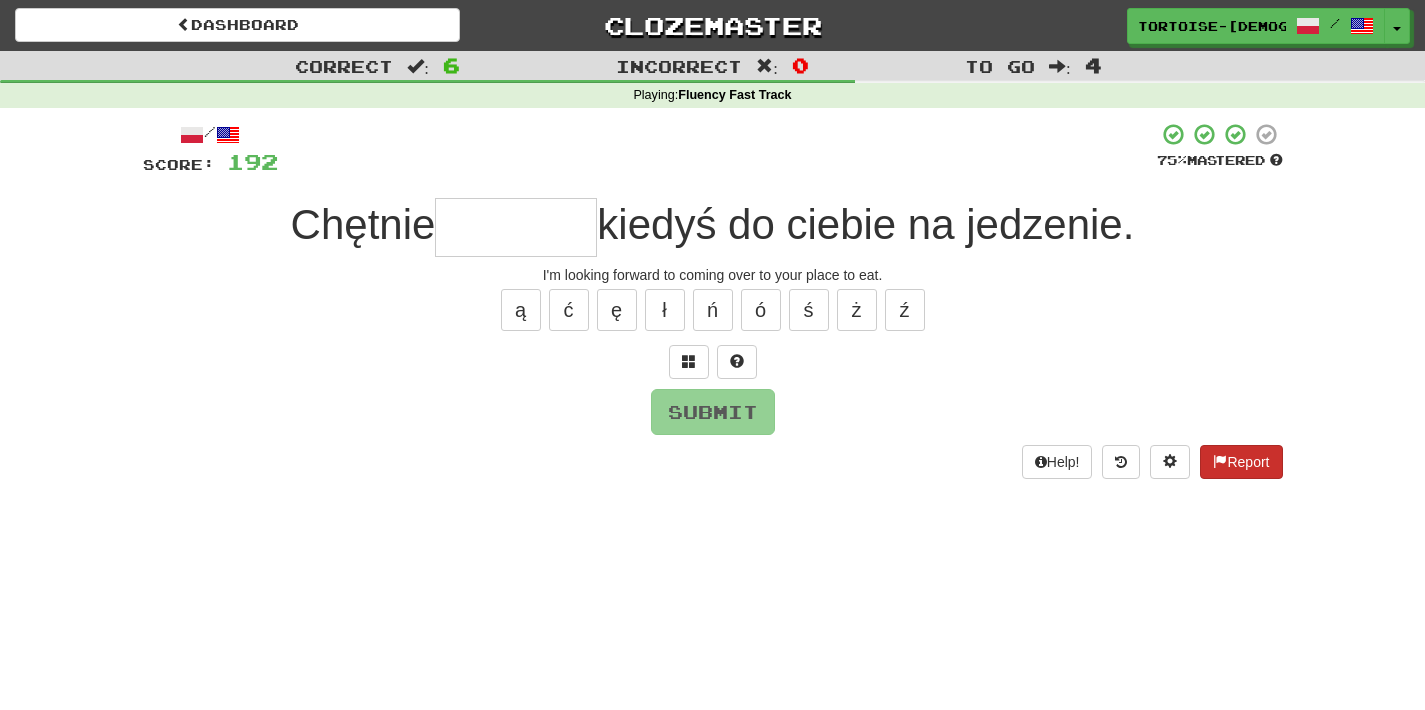 click on "Report" at bounding box center [1241, 462] 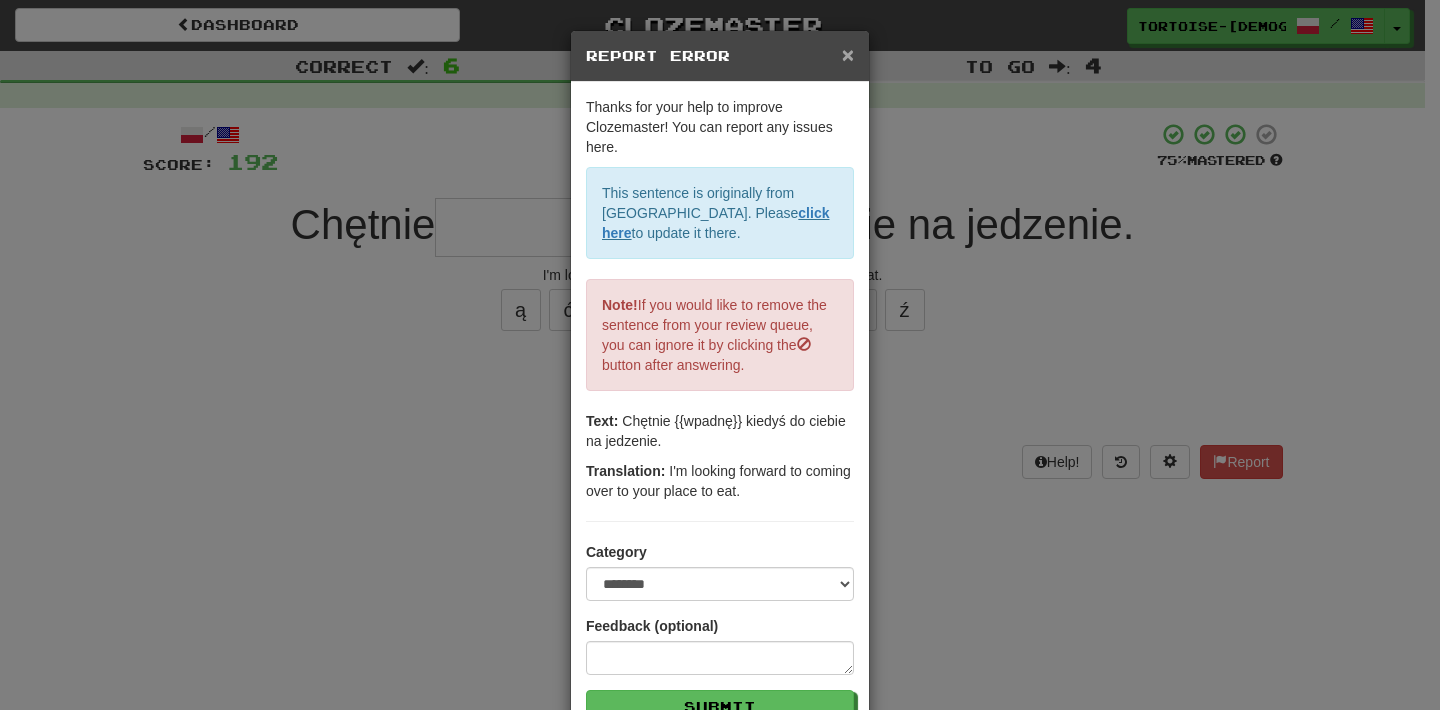 click on "×" at bounding box center [848, 54] 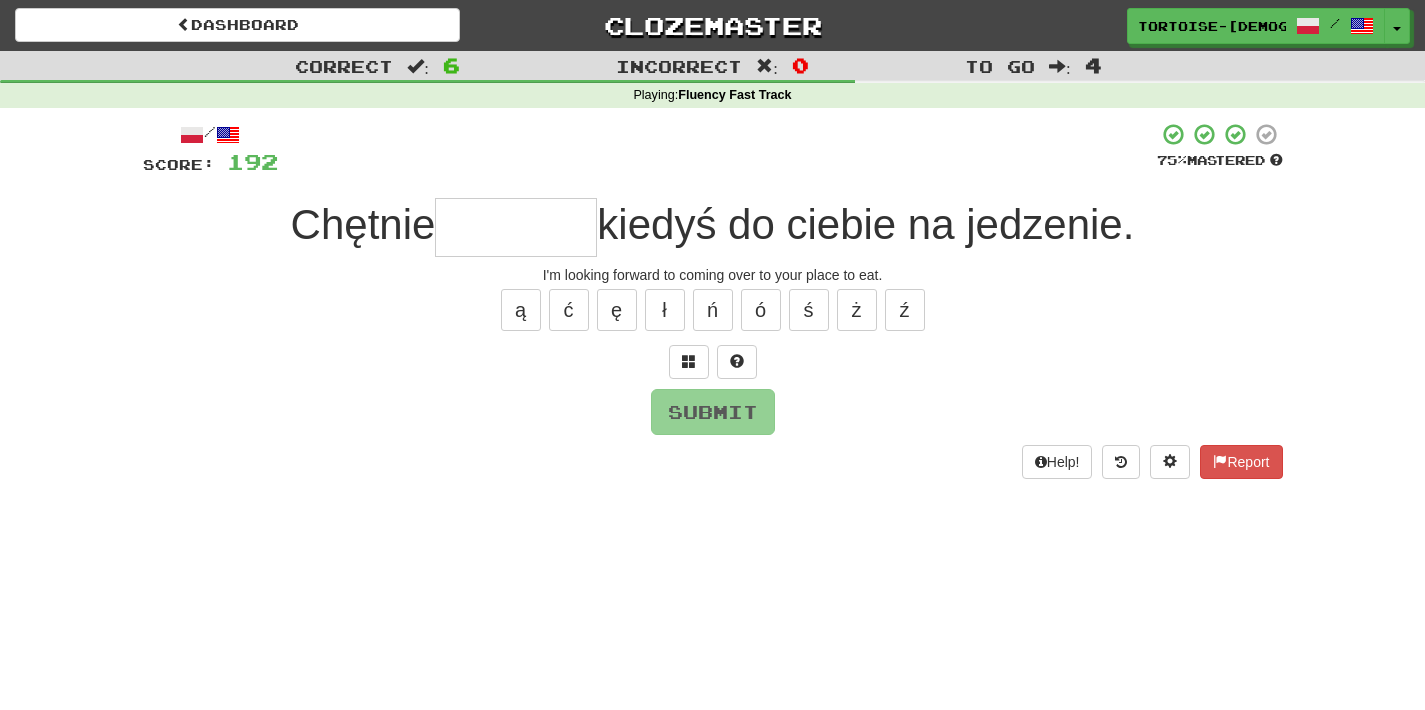 click at bounding box center [516, 227] 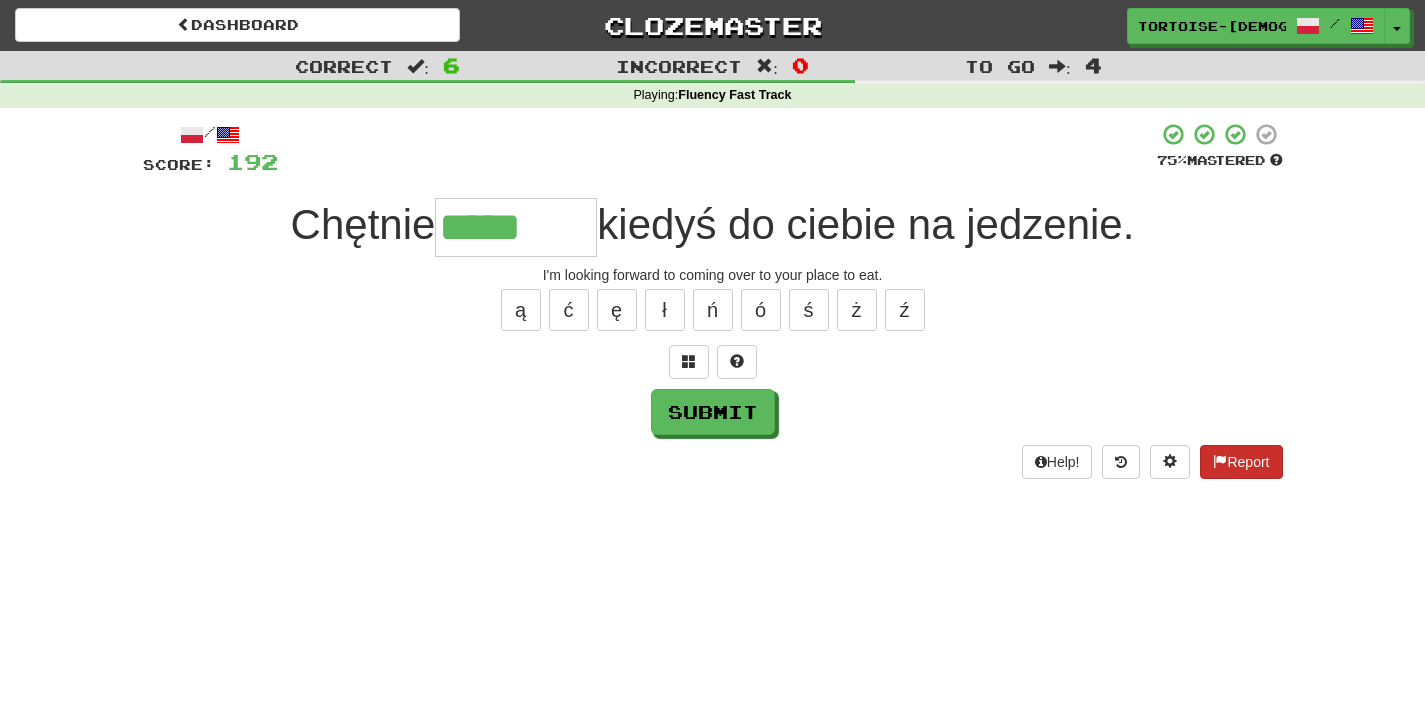 click at bounding box center (1220, 461) 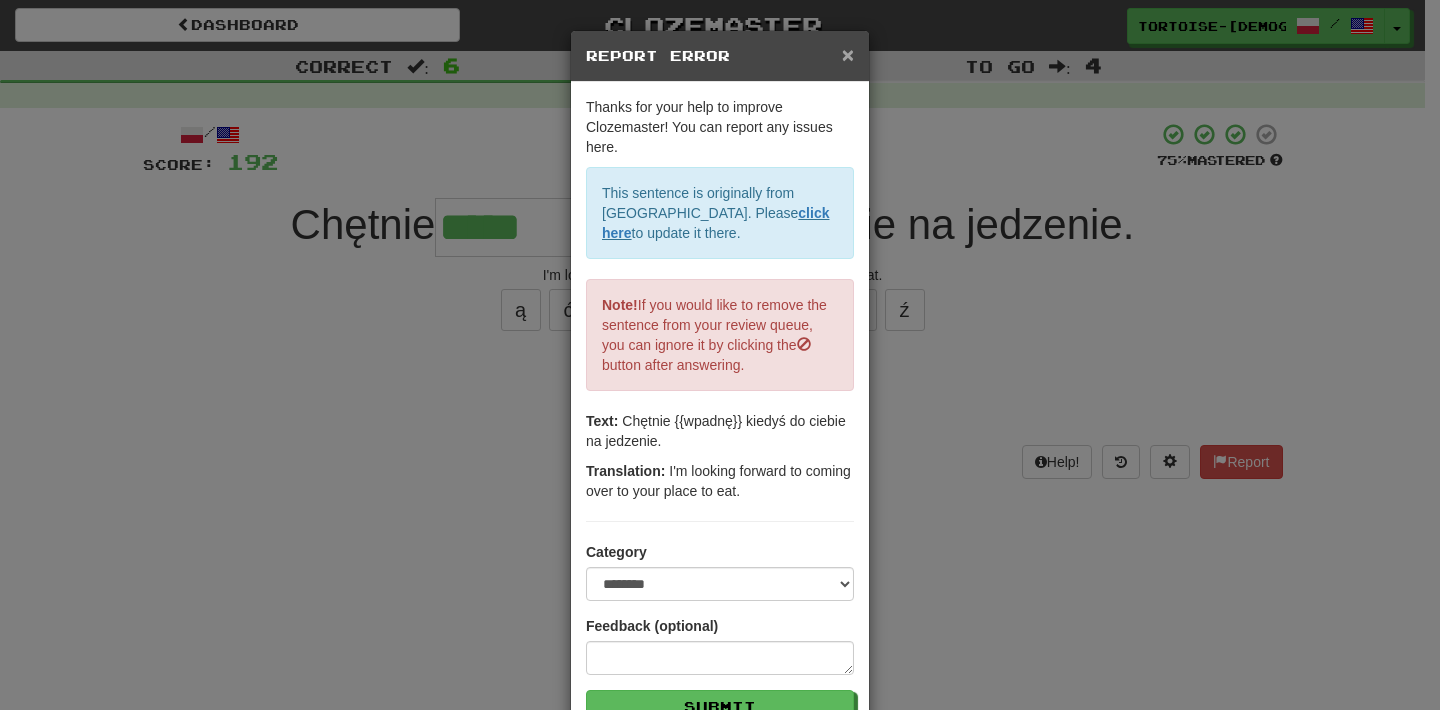 click on "×" at bounding box center [848, 54] 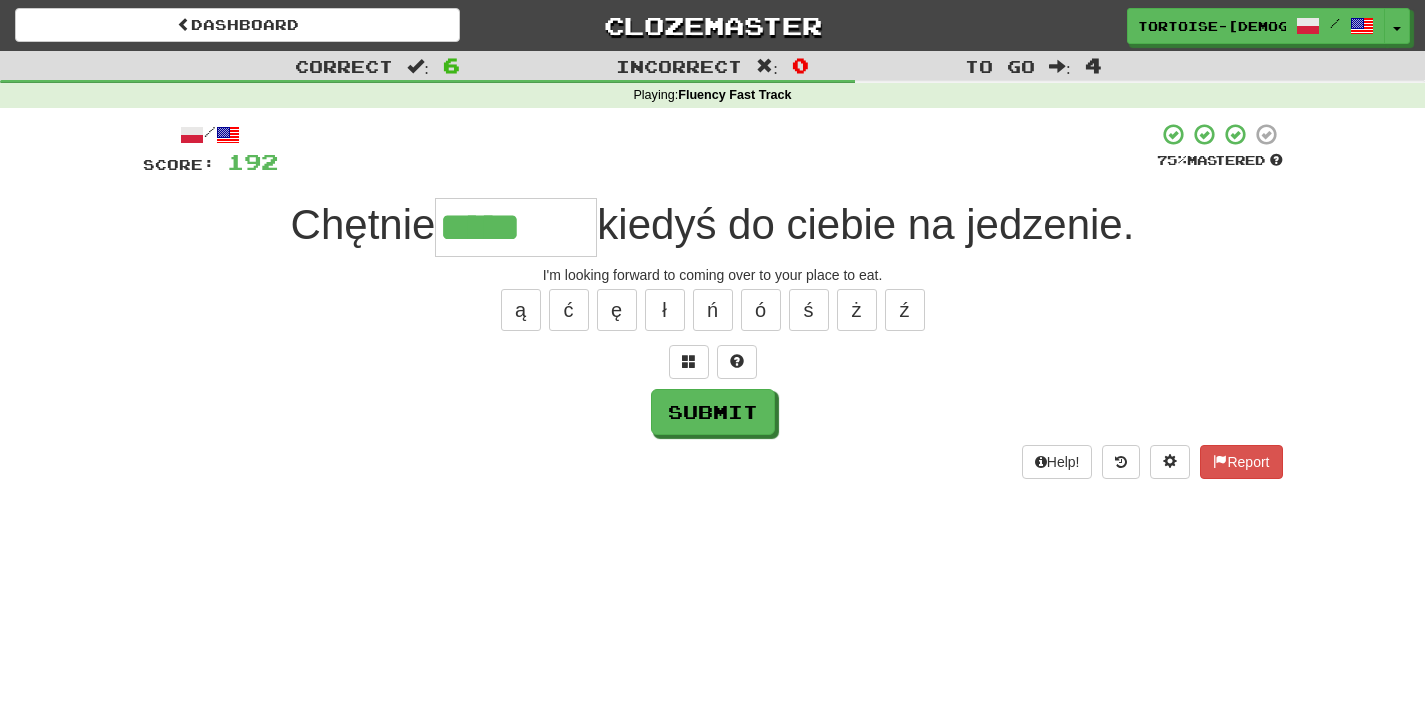 click on "*****" at bounding box center (516, 227) 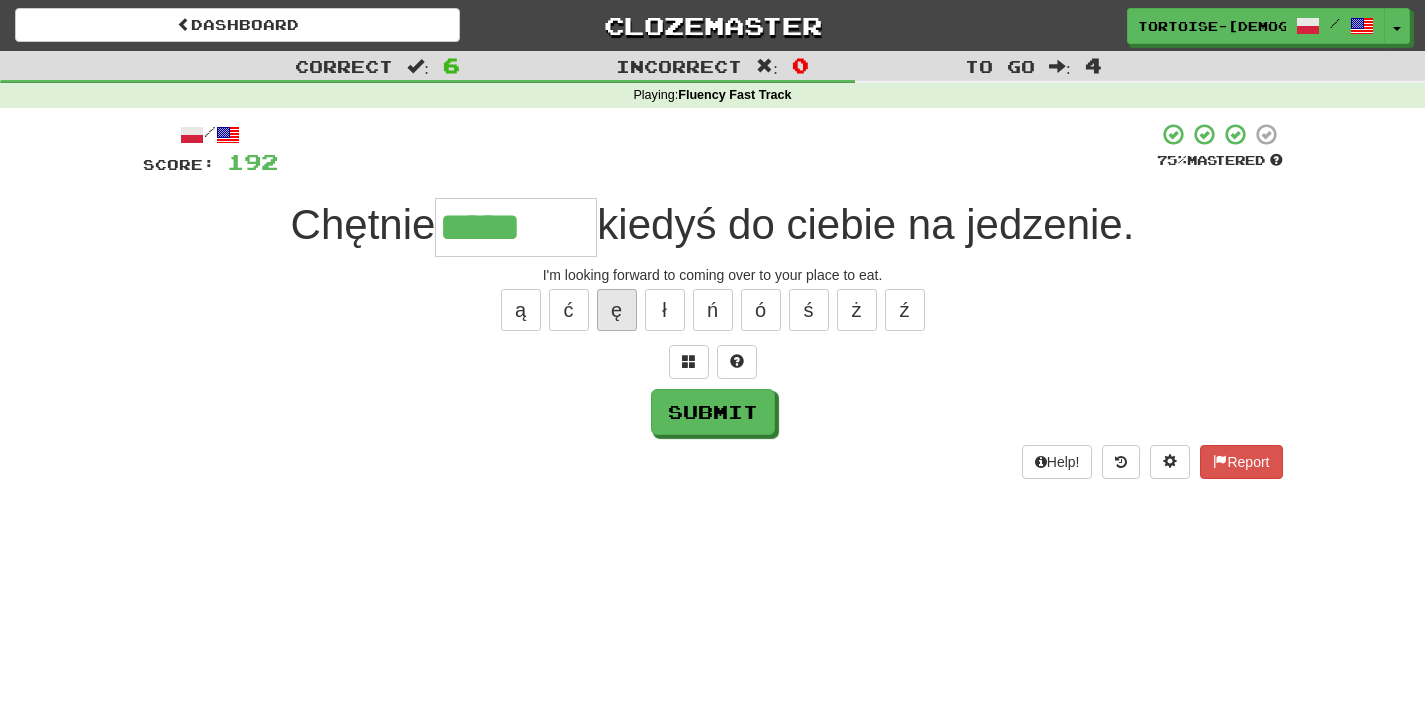click on "ę" at bounding box center [617, 310] 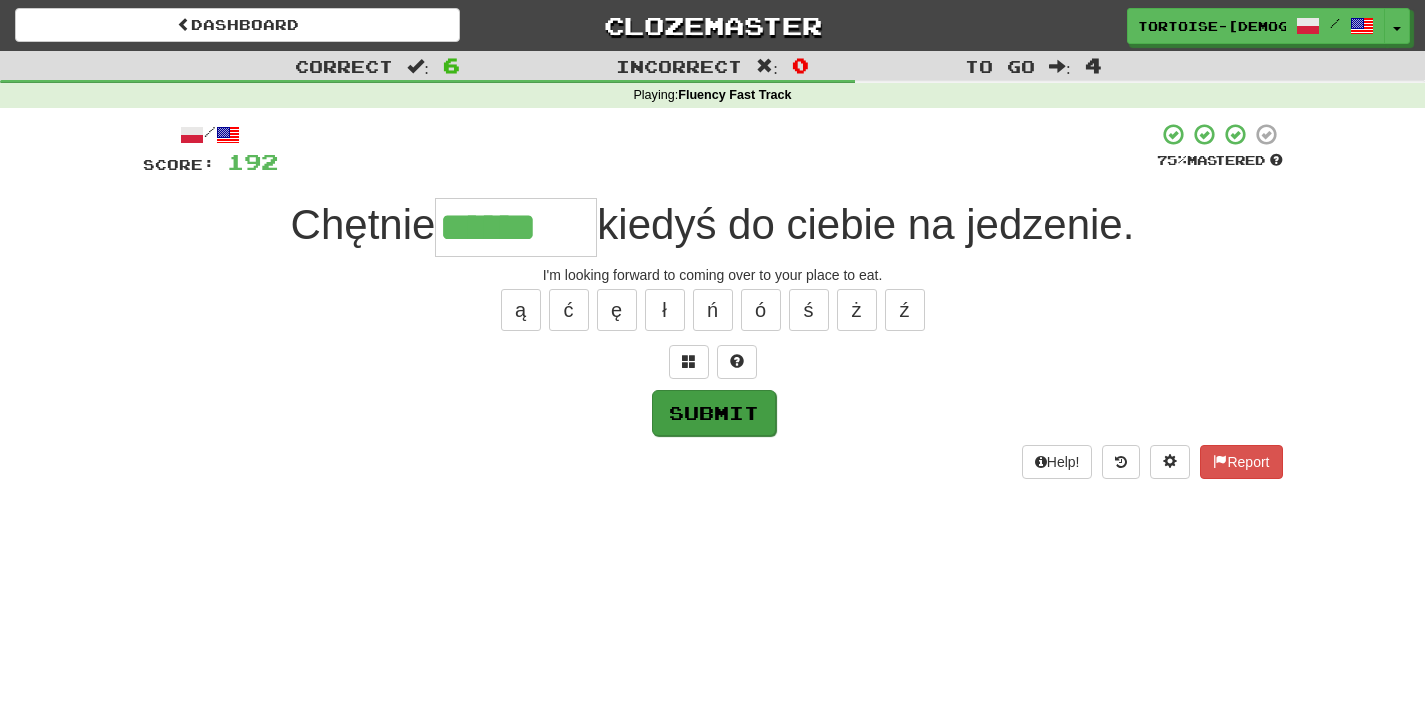 click on "Submit" at bounding box center (714, 413) 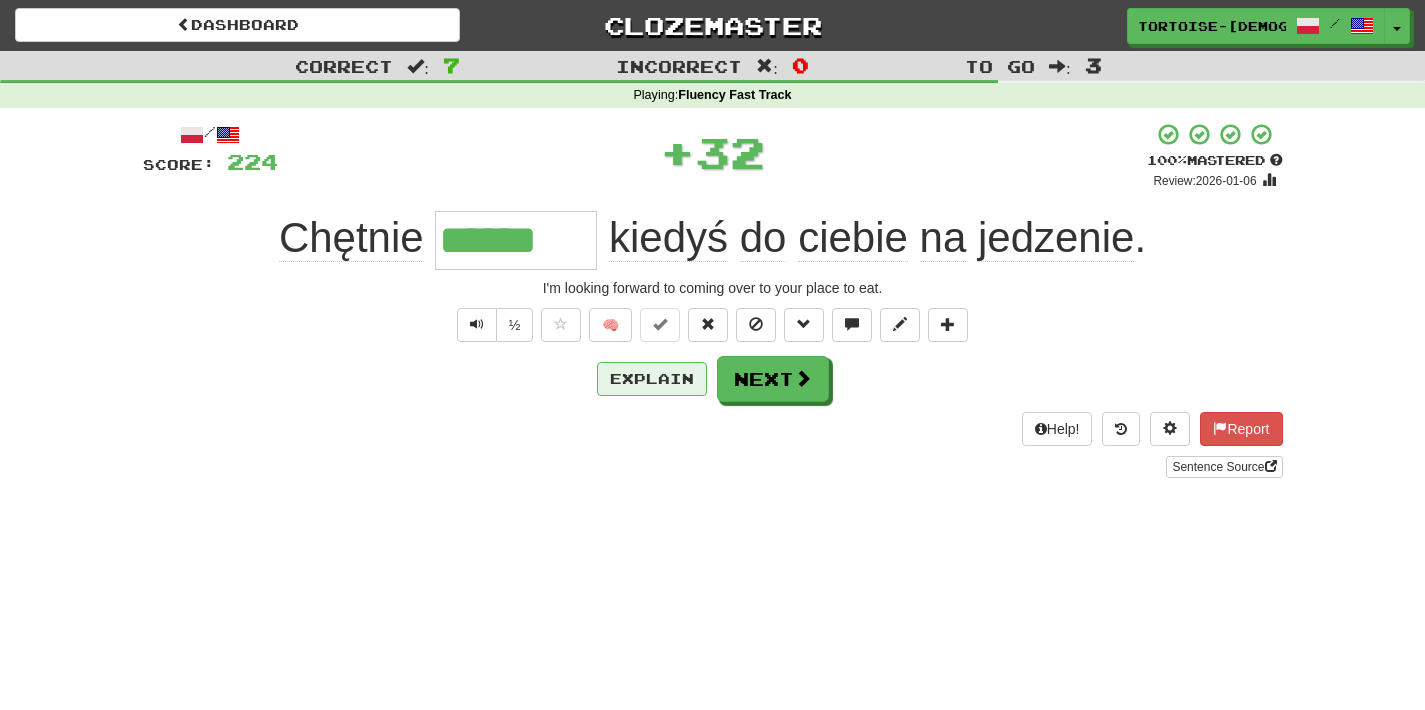 click on "Explain" at bounding box center [652, 379] 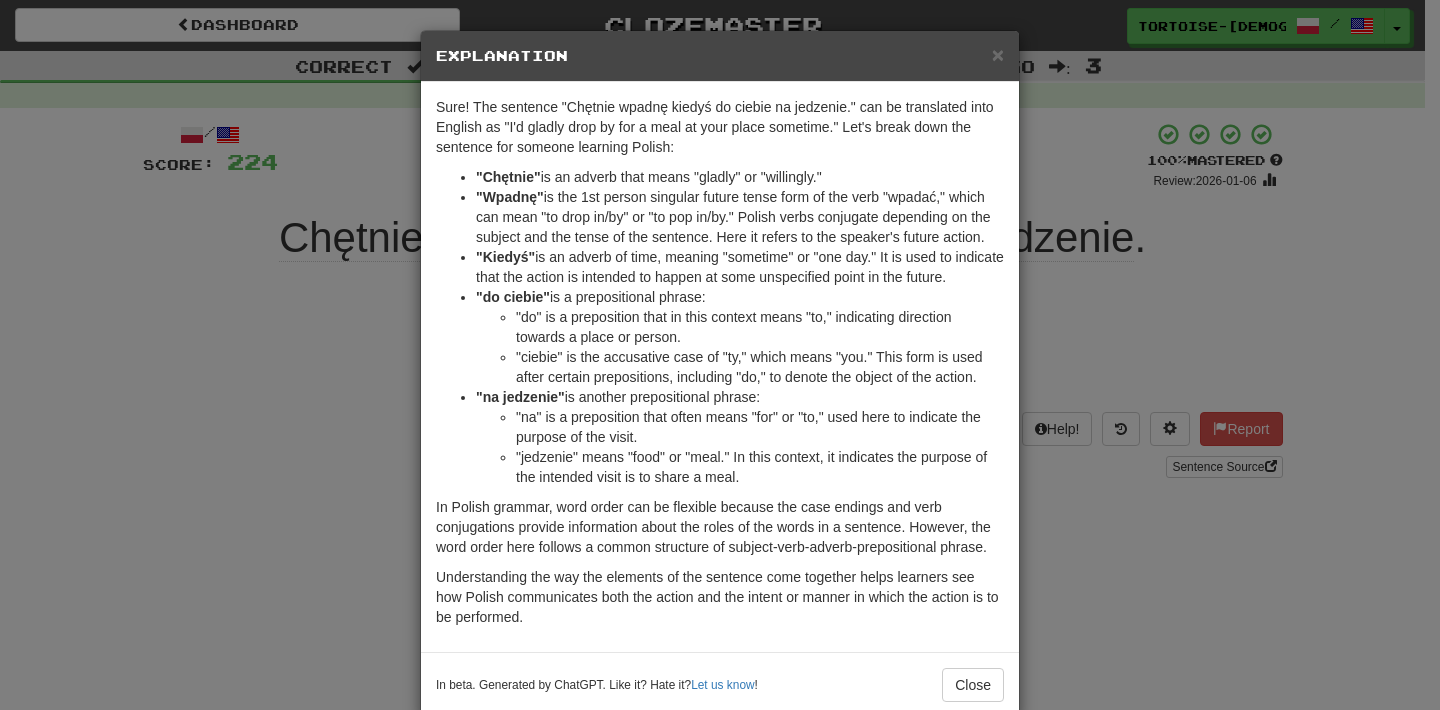 click on "× Explanation Sure! The sentence "Chętnie wpadnę kiedyś do ciebie na jedzenie." can be translated into English as "I'd gladly drop by for a meal at your place sometime." Let's break down the sentence for someone learning Polish:
"Chętnie"  is an adverb that means "gladly" or "willingly."
"Wpadnę"  is the 1st person singular future tense form of the verb "wpadać," which can mean "to drop in/by" or "to pop in/by." Polish verbs conjugate depending on the subject and the tense of the sentence. Here it refers to the speaker's future action.
"Kiedyś"  is an adverb of time, meaning "sometime" or "one day." It is used to indicate that the action is intended to happen at some unspecified point in the future.
"do ciebie"  is a prepositional phrase:
"do" is a preposition that in this context means "to," indicating direction towards a place or person.
"na jedzenie"  is another prepositional phrase:
In beta. Generated by ChatGPT. Like it? Hate it?  Let us know ! Close" at bounding box center [720, 355] 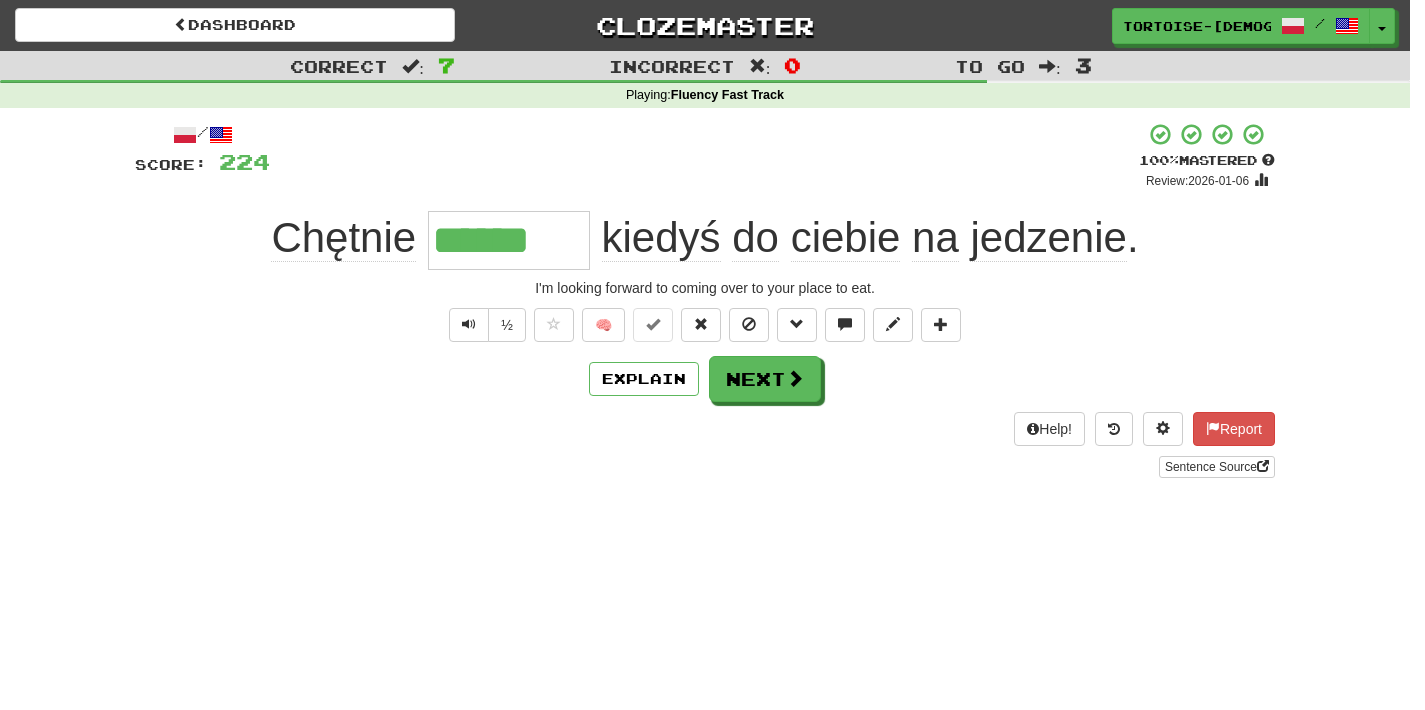 click on "3" at bounding box center (1083, 65) 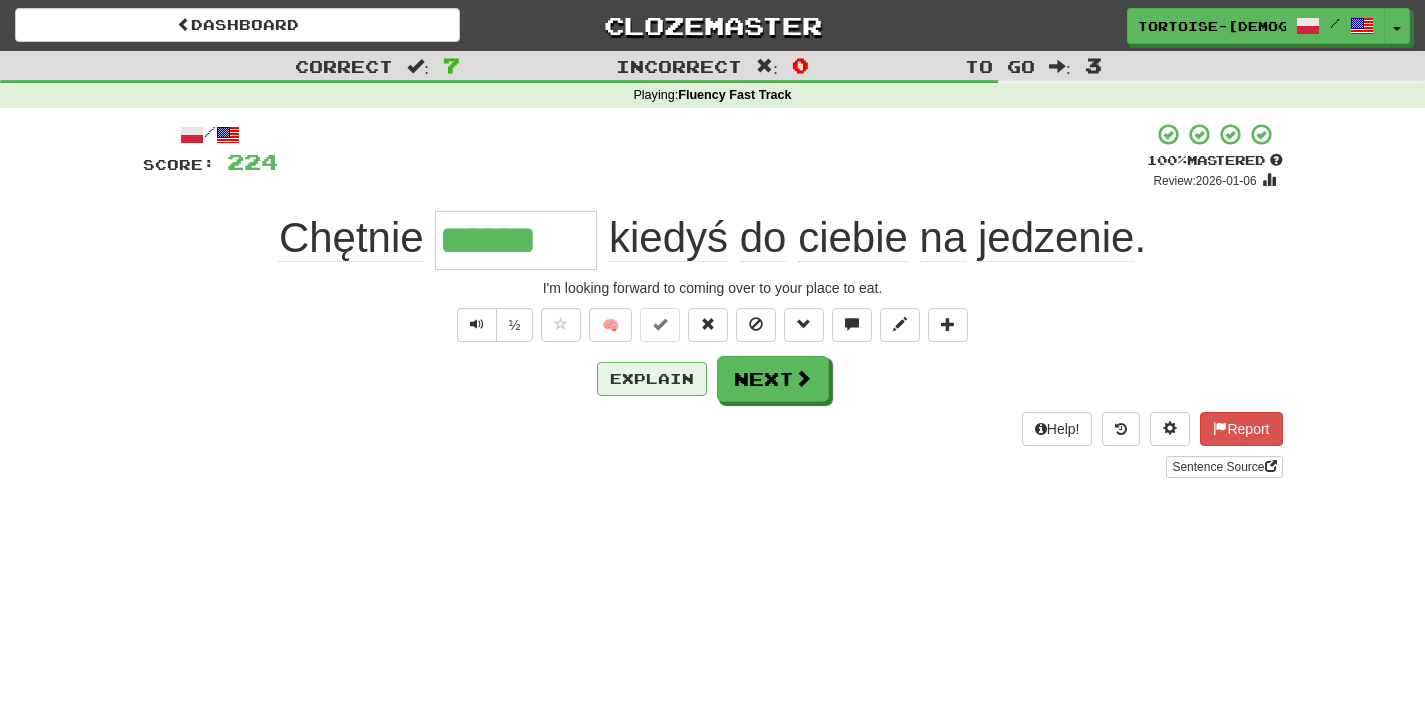 click on "Explain" at bounding box center [652, 379] 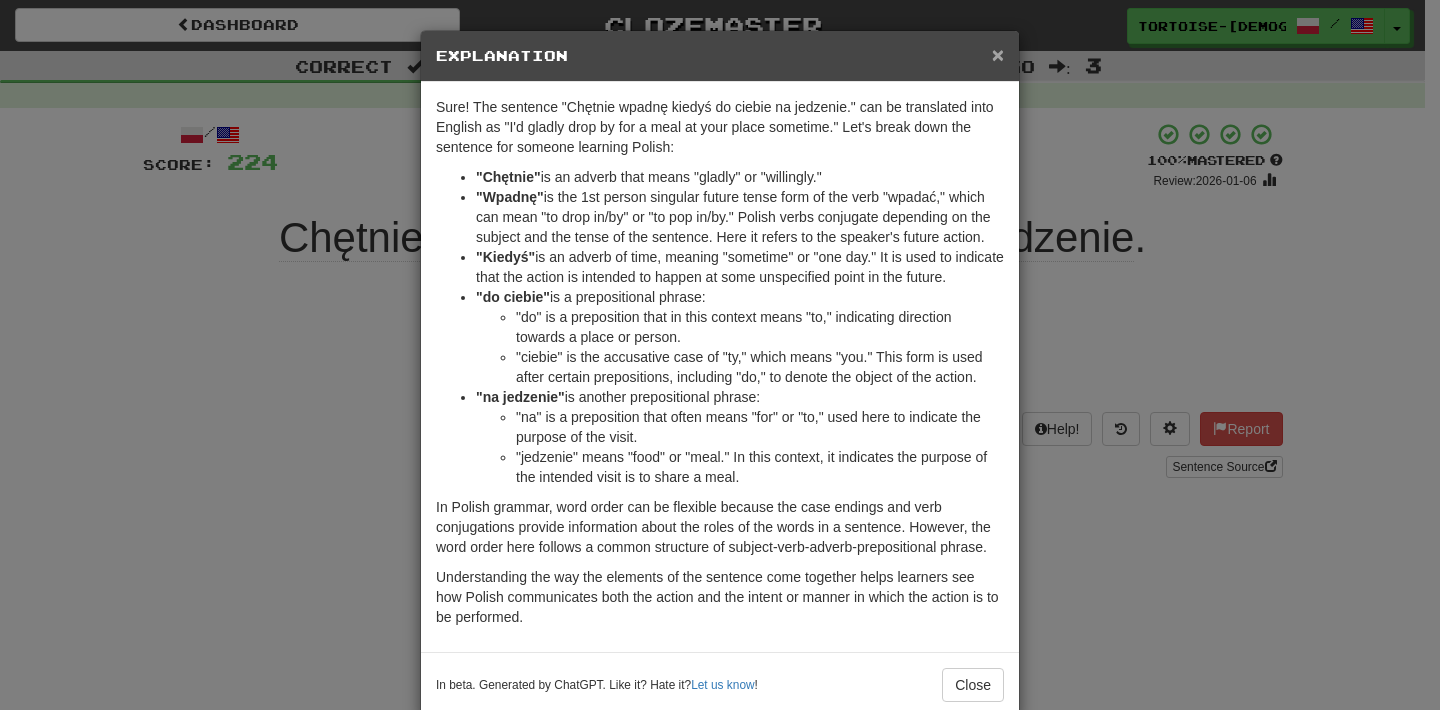click on "×" at bounding box center (998, 54) 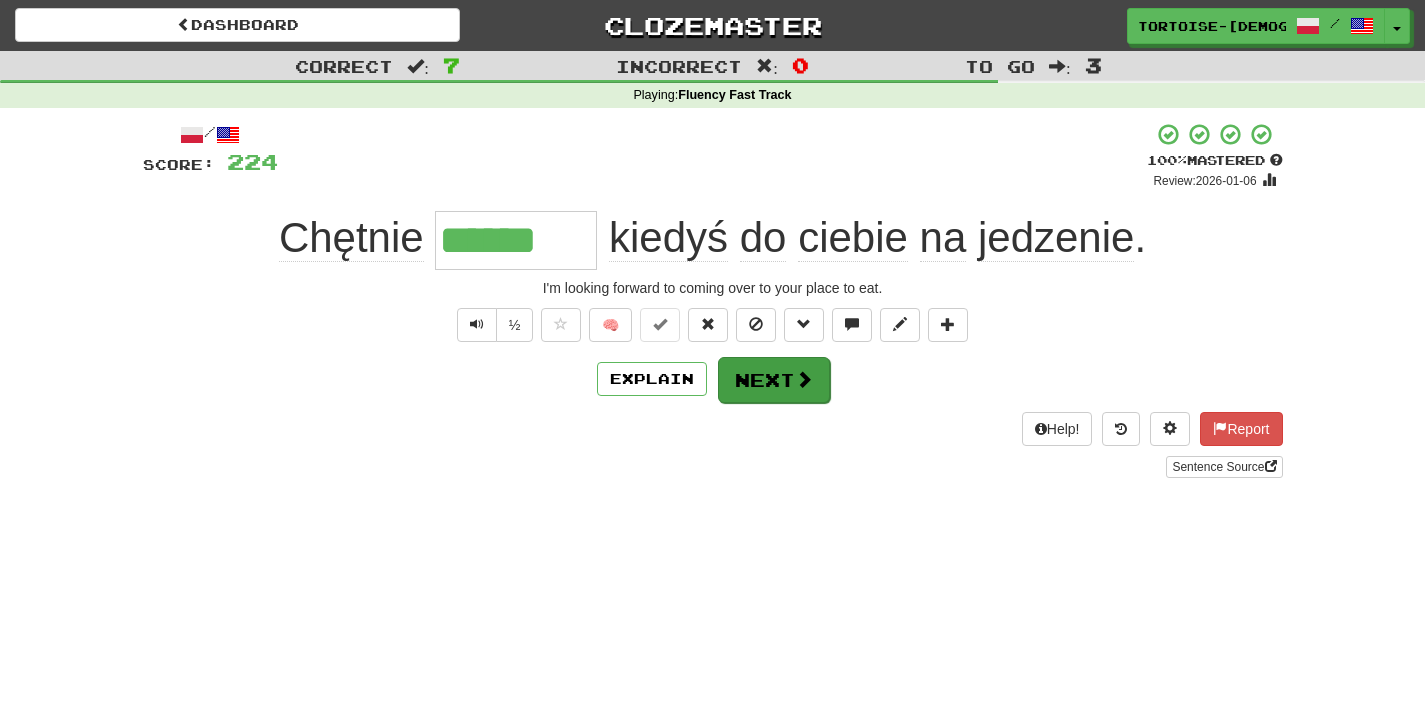 click at bounding box center (804, 379) 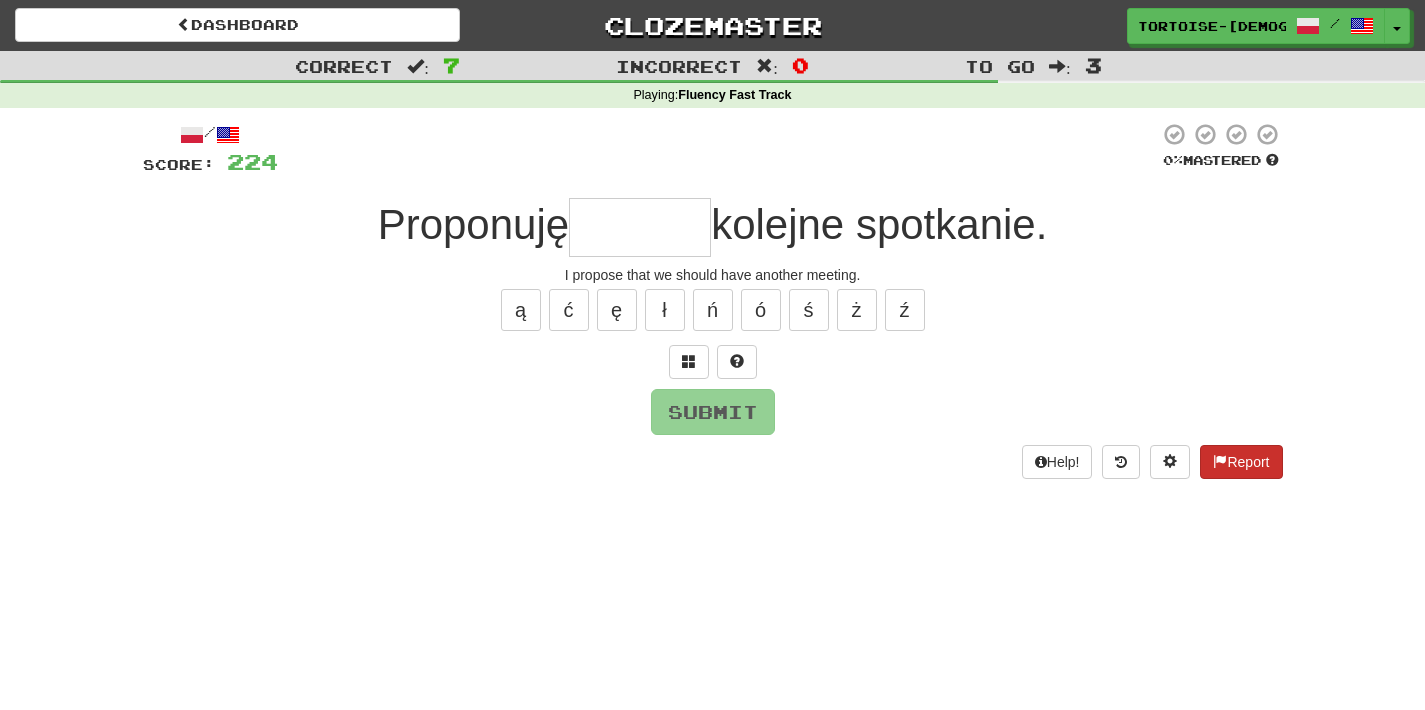 click at bounding box center [1220, 461] 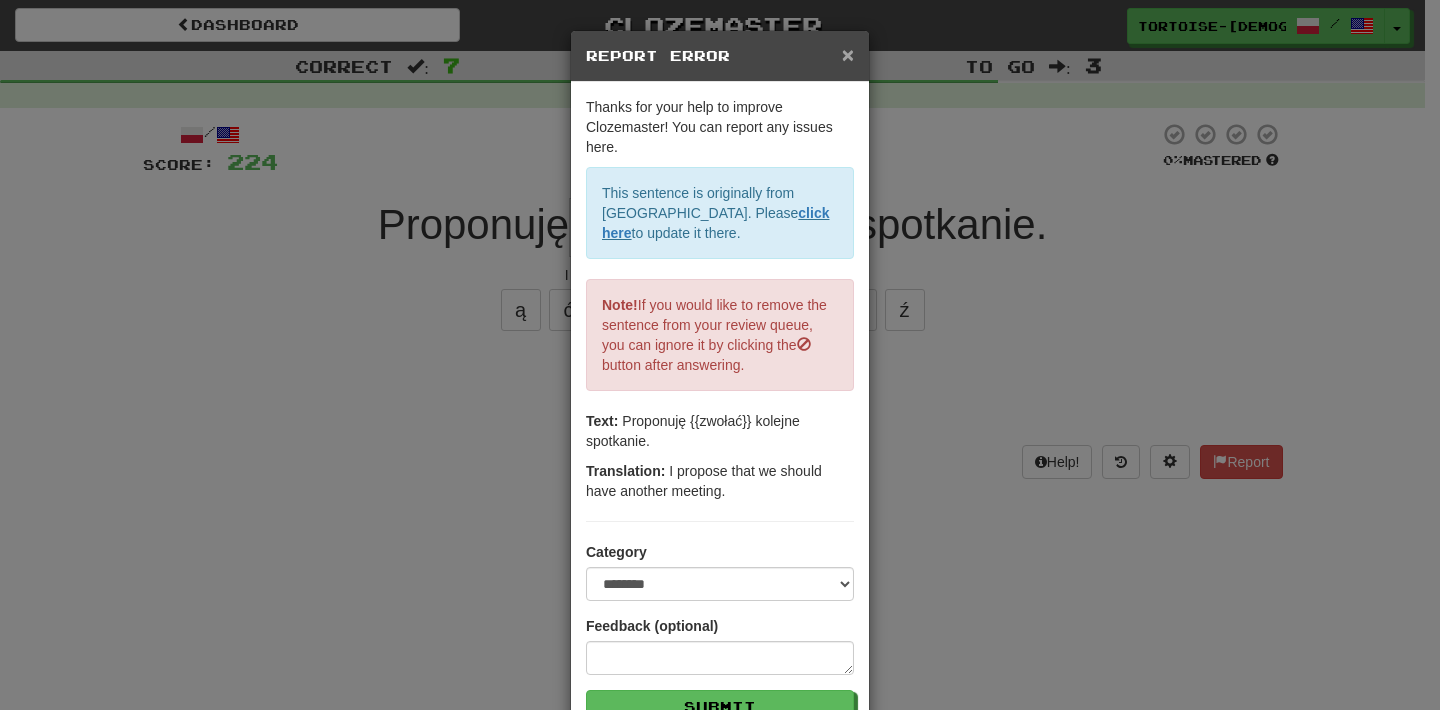 click on "×" at bounding box center (848, 54) 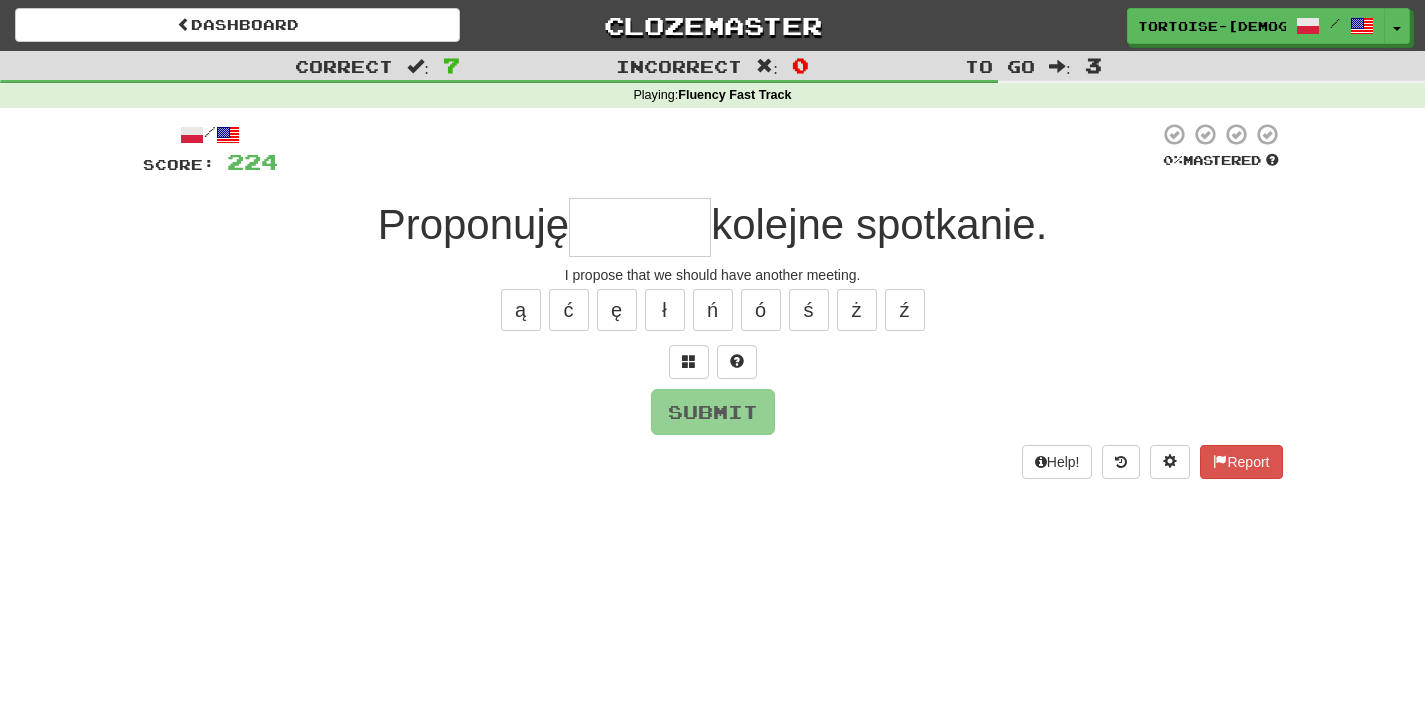 click at bounding box center (640, 227) 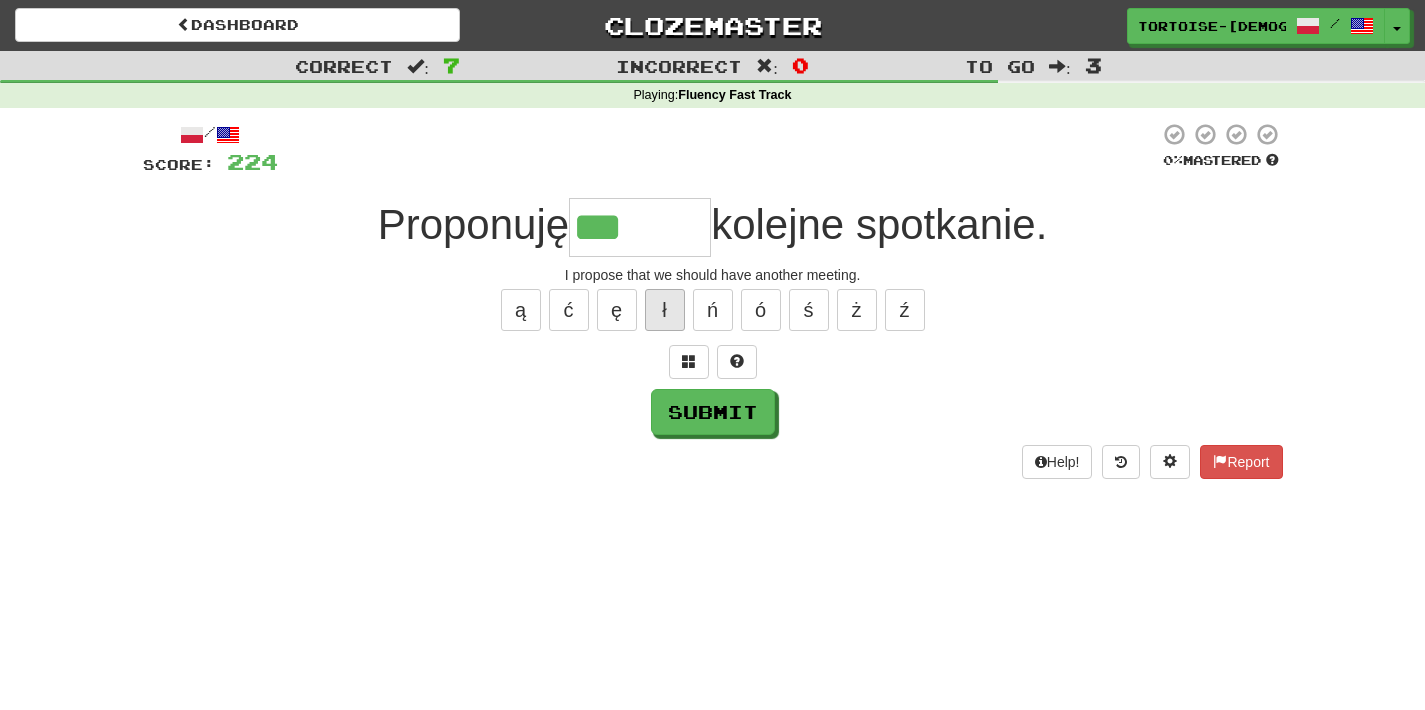 click on "ł" at bounding box center (665, 310) 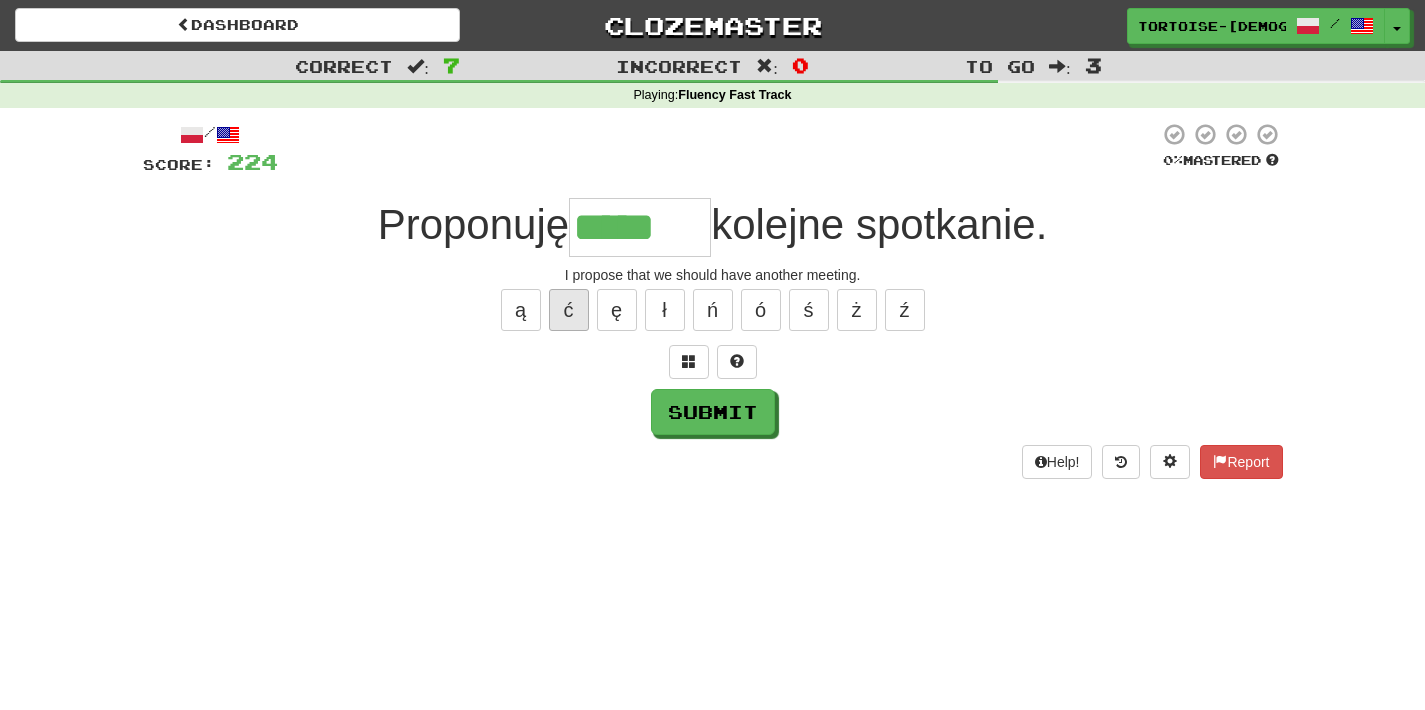 click on "ć" at bounding box center (569, 310) 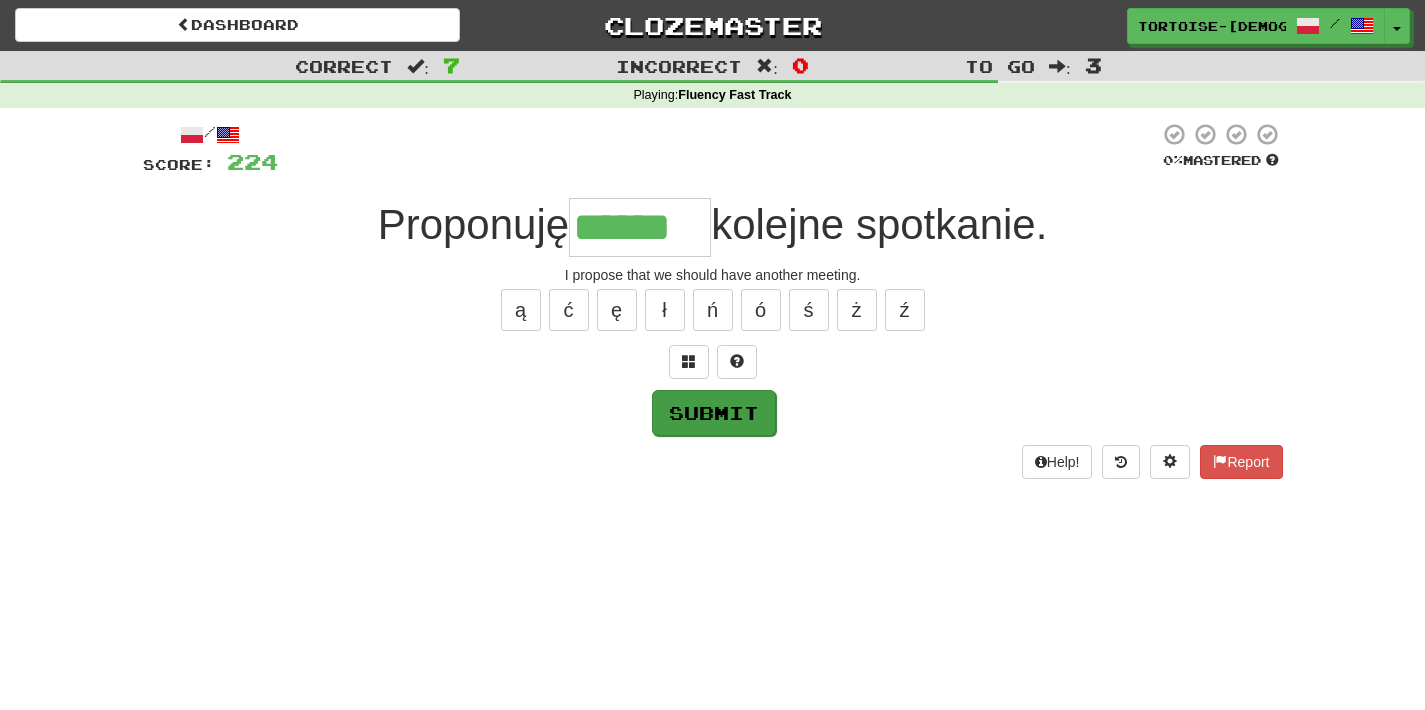 click on "Submit" at bounding box center (714, 413) 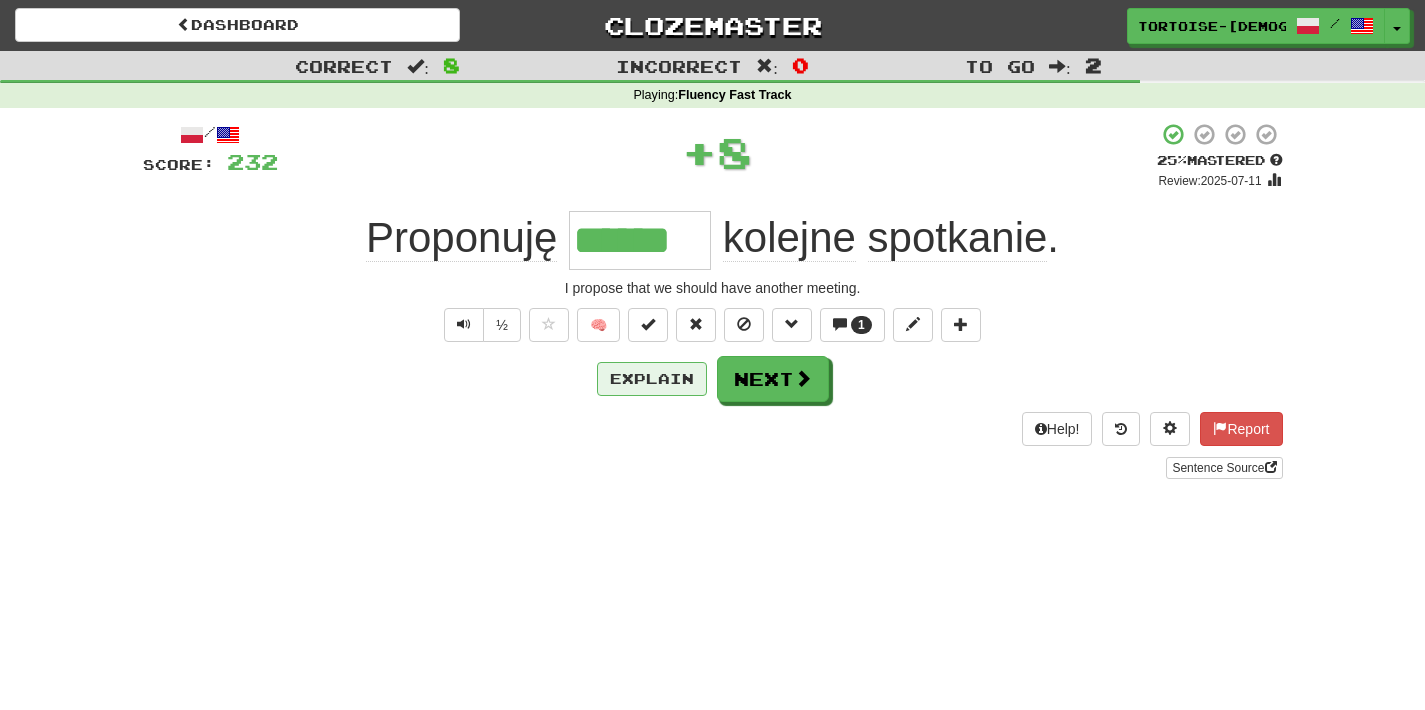 click on "Explain" at bounding box center (652, 379) 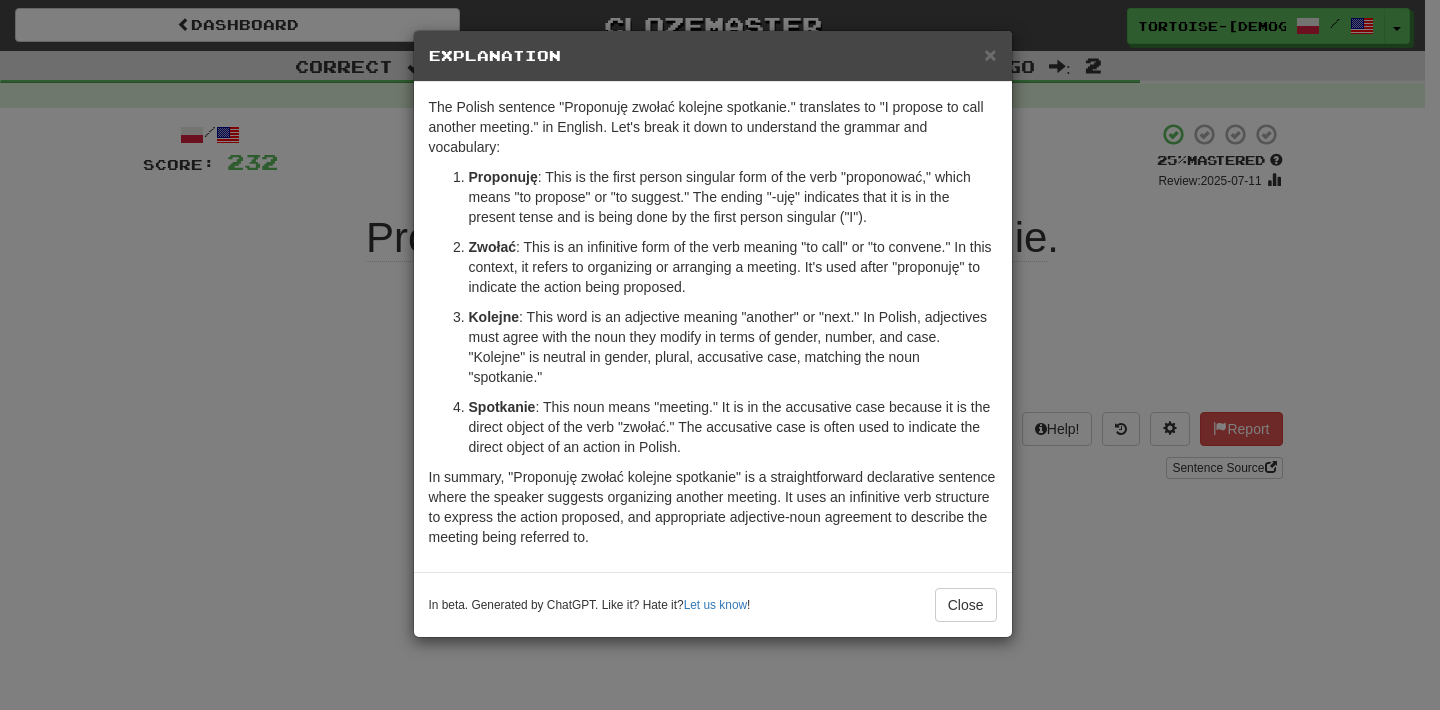 click on "× Explanation The Polish sentence "Proponuję zwołać kolejne spotkanie." translates to "I propose to call another meeting." in English. Let's break it down to understand the grammar and vocabulary:
Proponuję : This is the first person singular form of the verb "proponować," which means "to propose" or "to suggest." The ending "-uję" indicates that it is in the present tense and is being done by the first person singular ("I").
Zwołać : This is an infinitive form of the verb meaning "to call" or "to convene." In this context, it refers to organizing or arranging a meeting. It's used after "proponuję" to indicate the action being proposed.
Kolejne : This word is an adjective meaning "another" or "next." In Polish, adjectives must agree with the noun they modify in terms of gender, number, and case. "Kolejne" is neutral in gender, plural, accusative case, matching the noun "spotkanie."
Spotkanie
In beta. Generated by ChatGPT. Like it? Hate it?  Let us know ! Close" at bounding box center [720, 355] 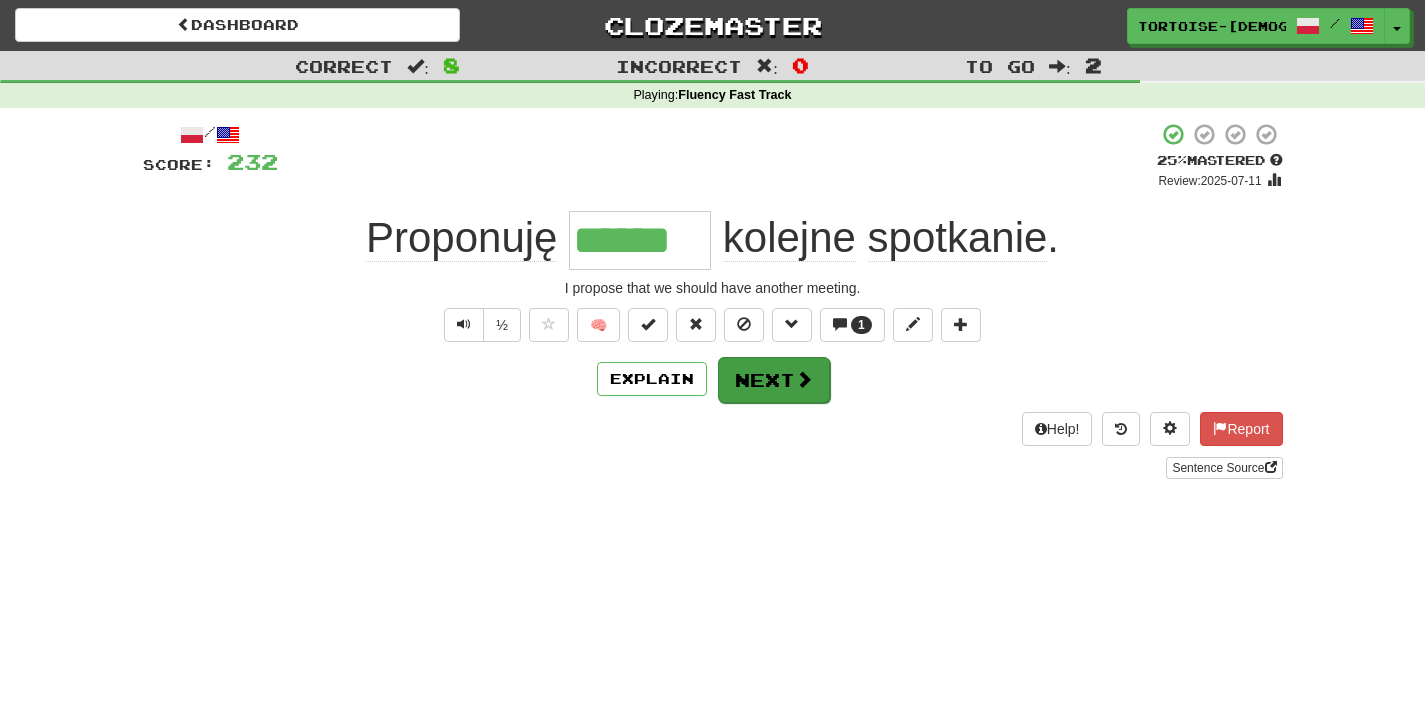 click on "Next" at bounding box center (774, 380) 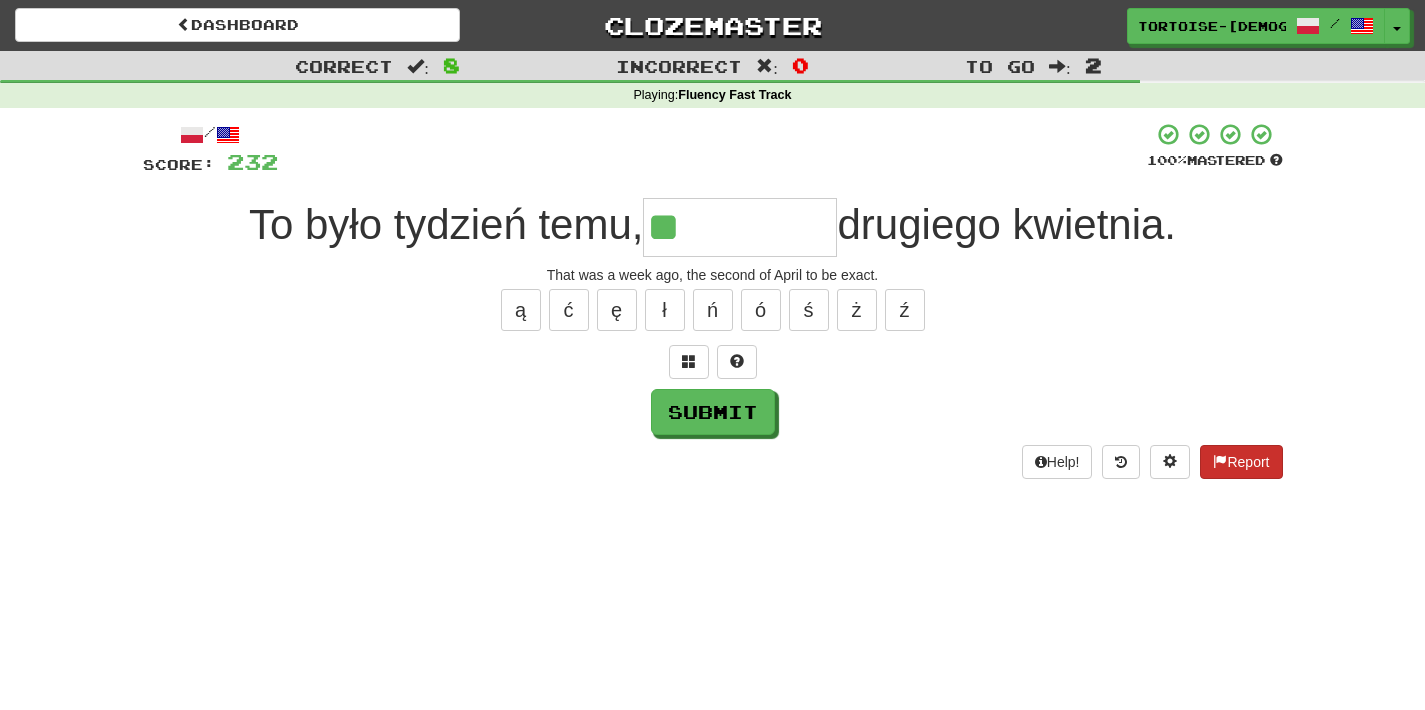 click on "Report" at bounding box center [1241, 462] 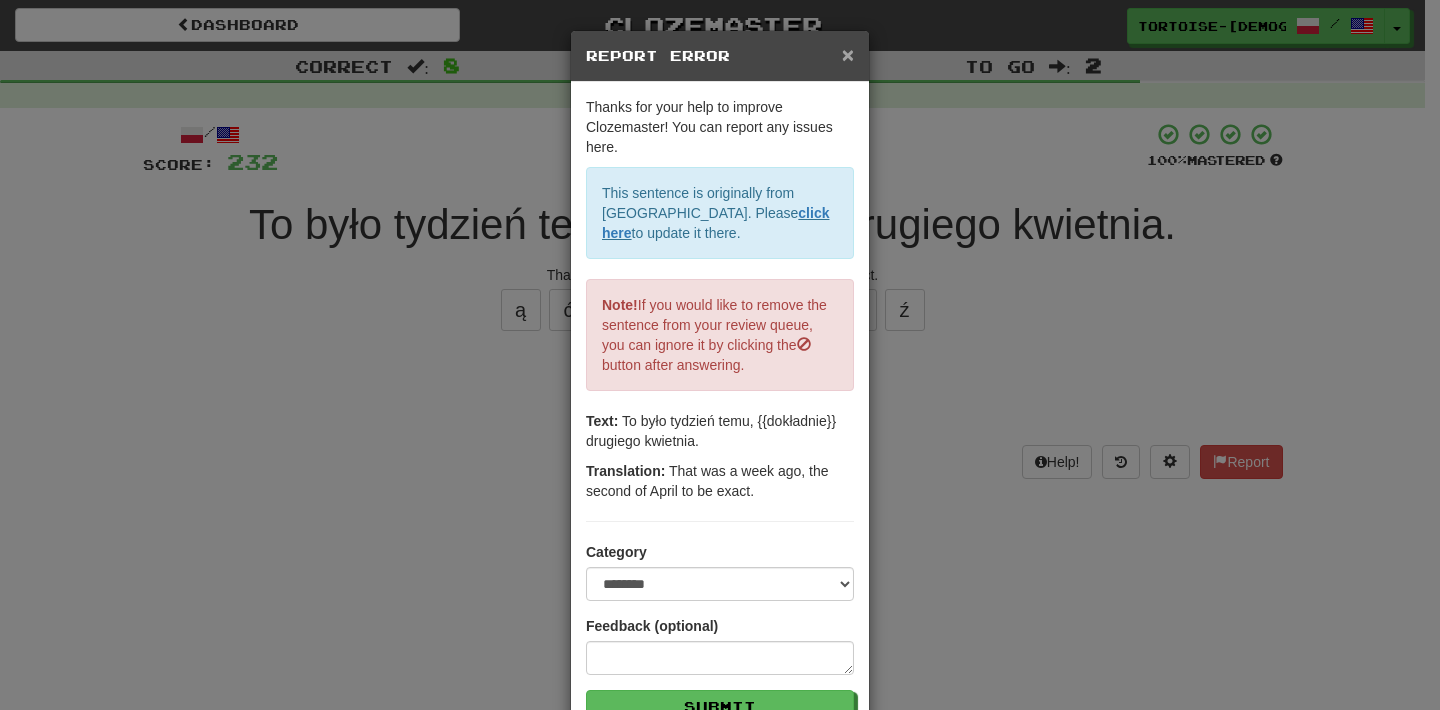 click on "×" at bounding box center (848, 54) 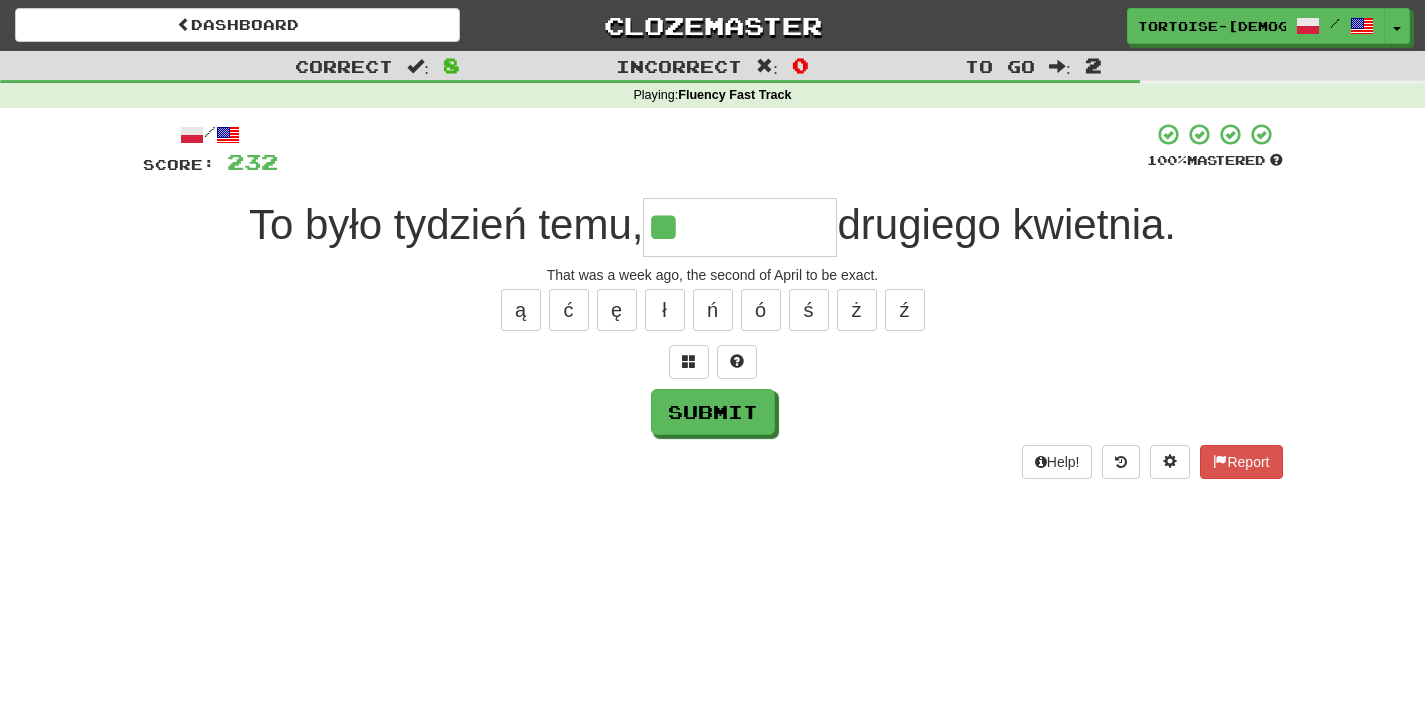 click on "**" at bounding box center [740, 227] 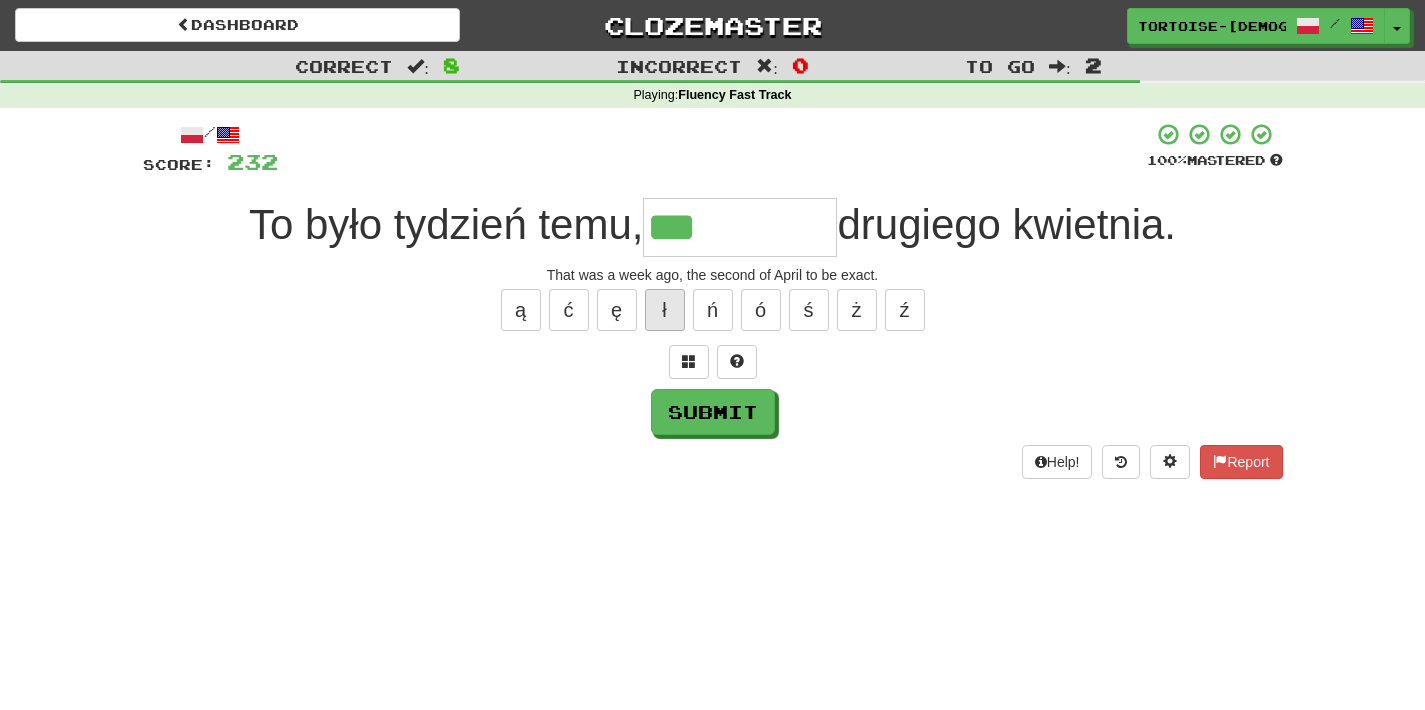 click on "ł" at bounding box center [665, 310] 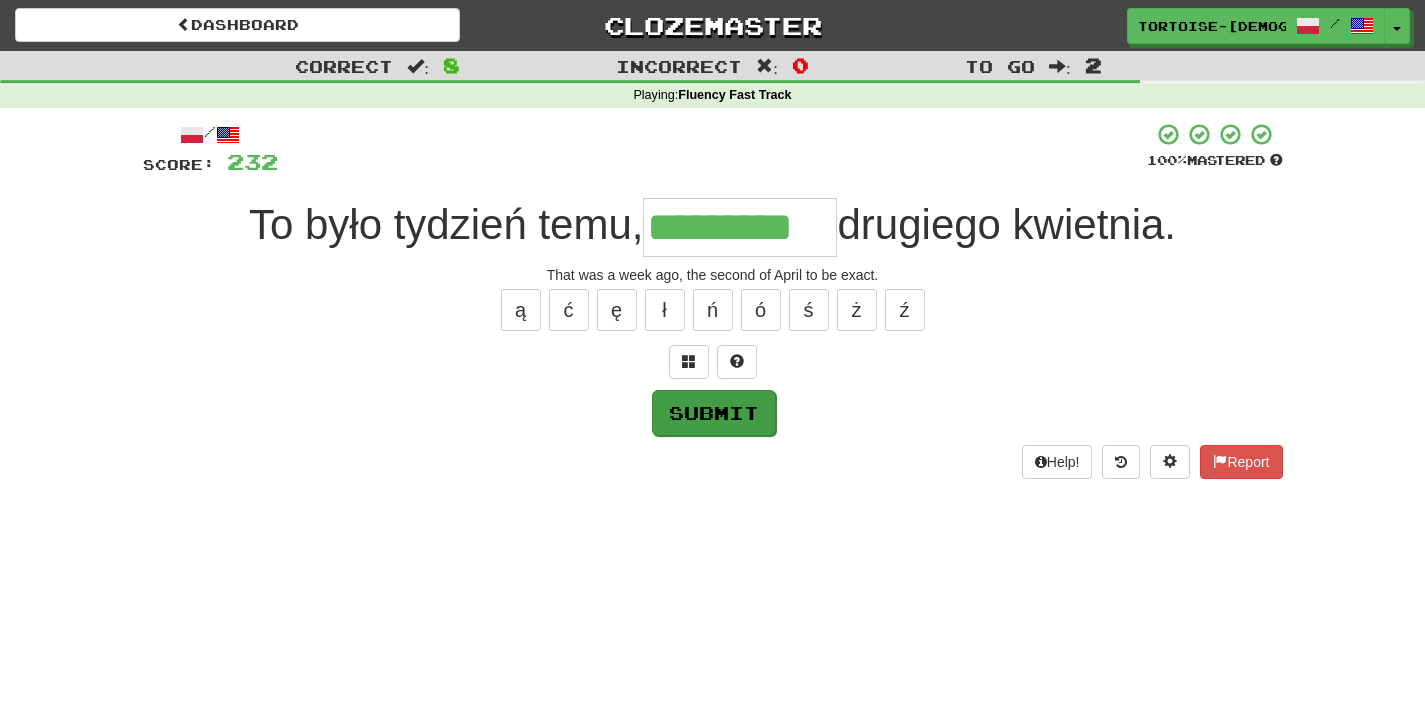 type on "*********" 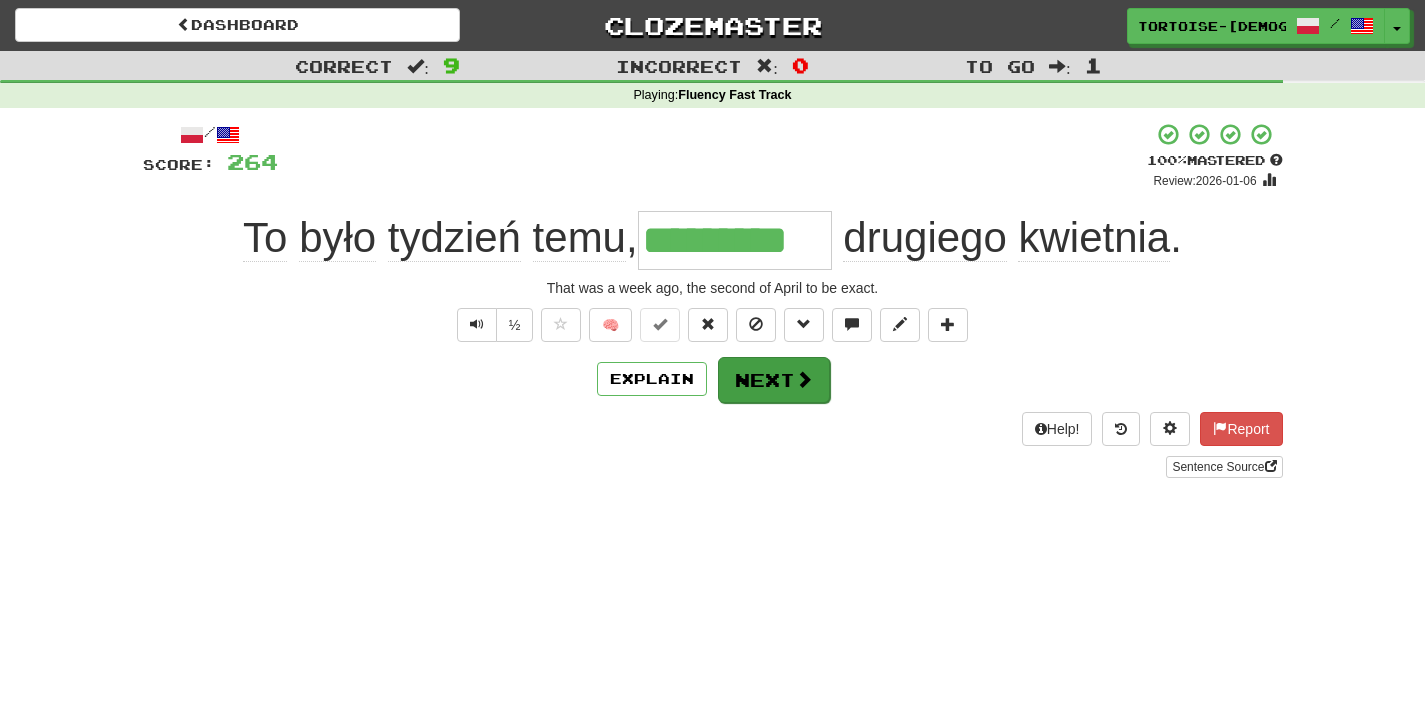 click on "Next" at bounding box center [774, 380] 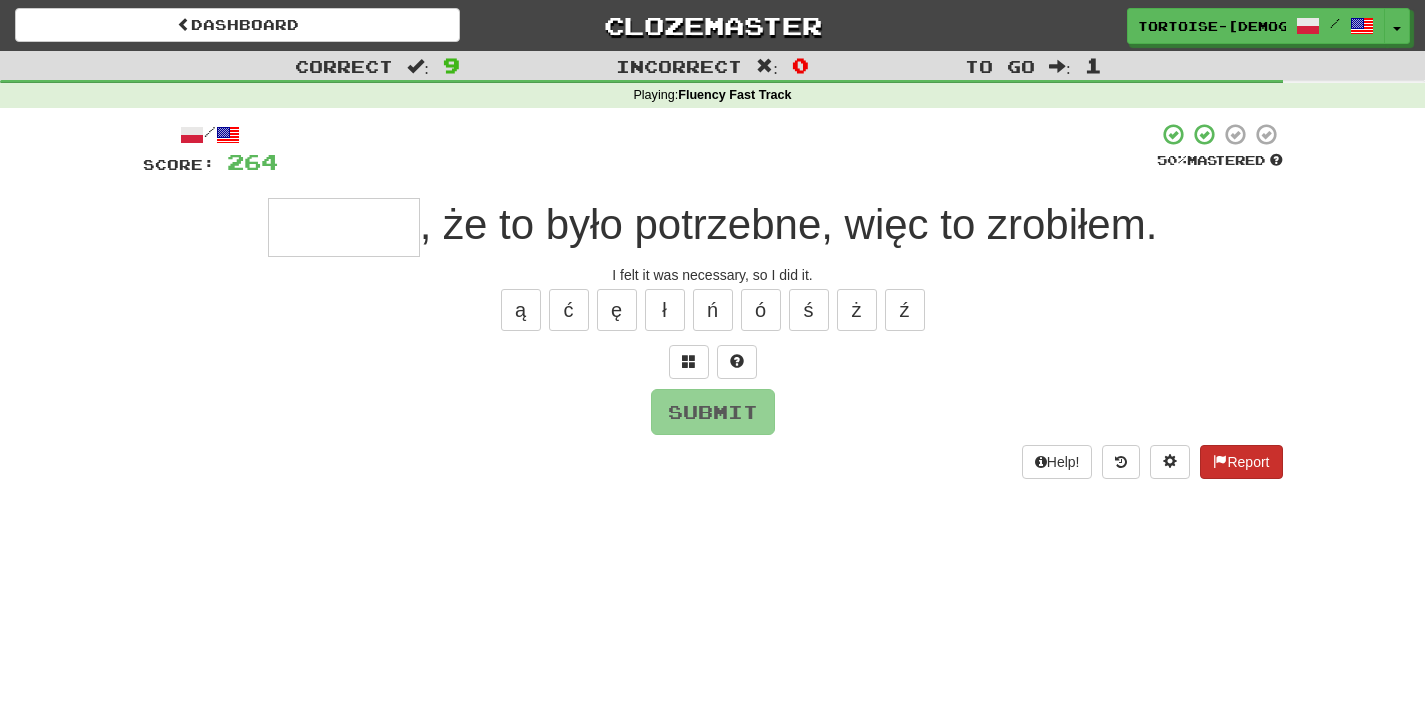 click on "Report" at bounding box center (1241, 462) 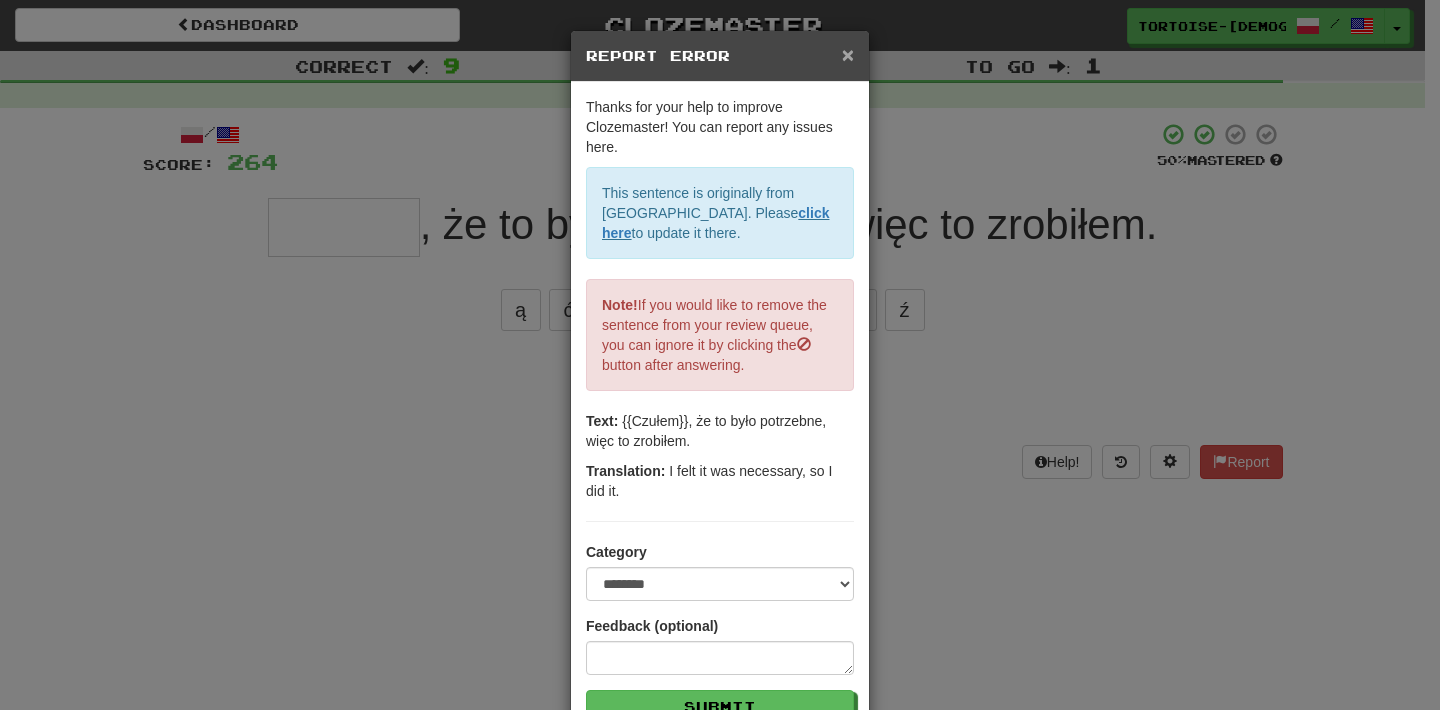 click on "×" at bounding box center [848, 54] 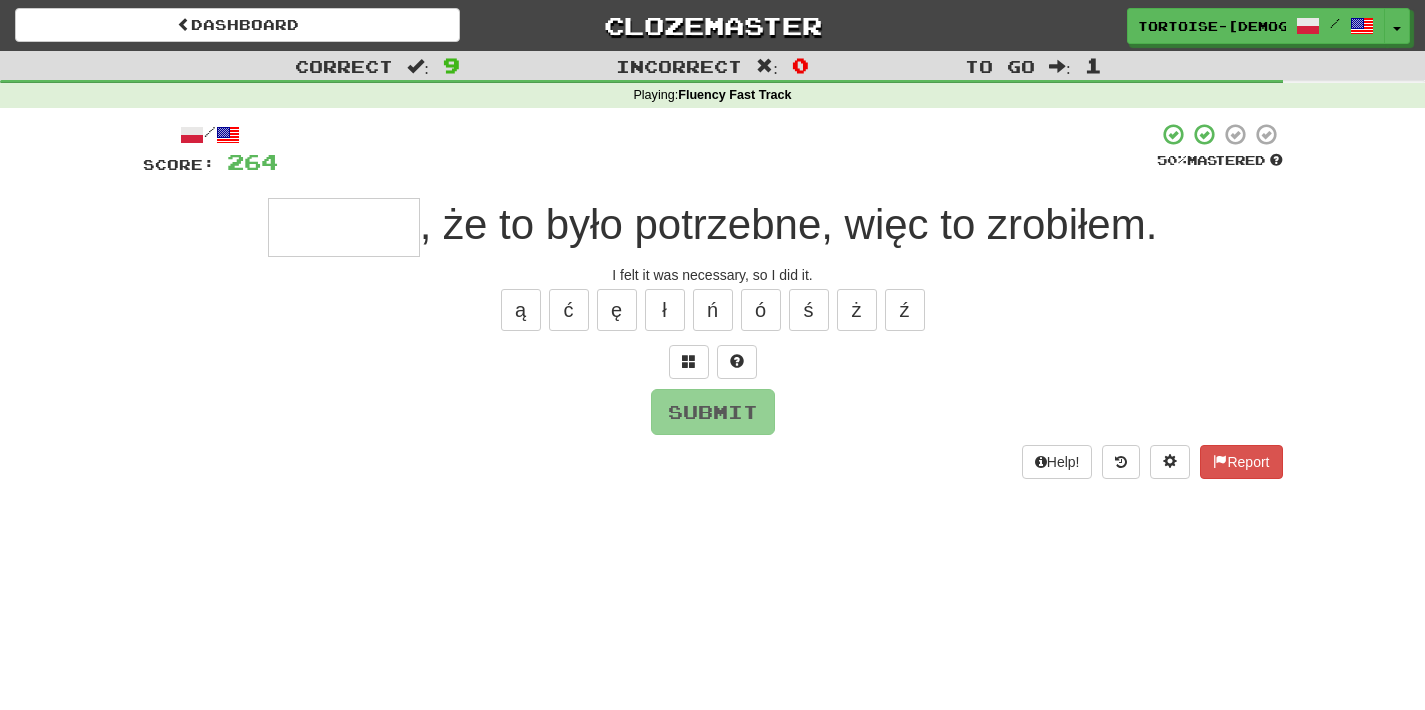 click at bounding box center (344, 227) 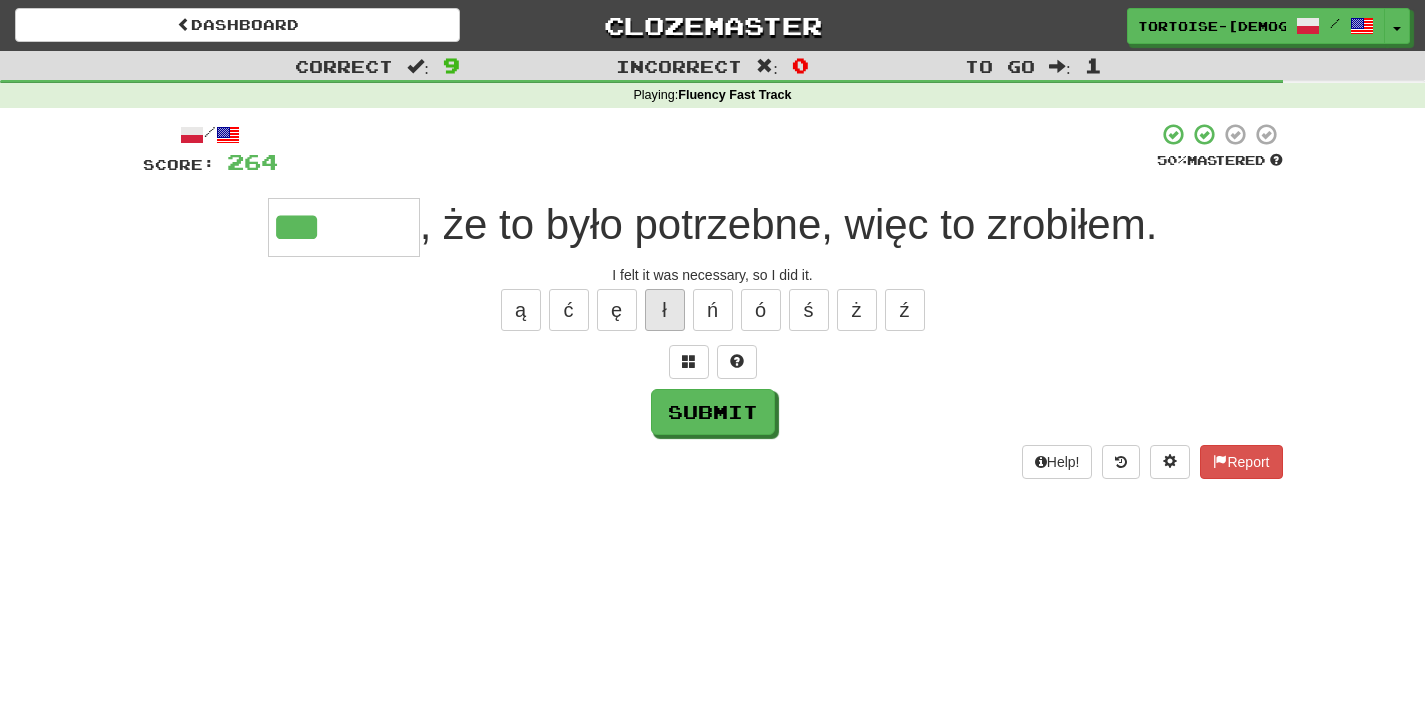 click on "ł" at bounding box center [665, 310] 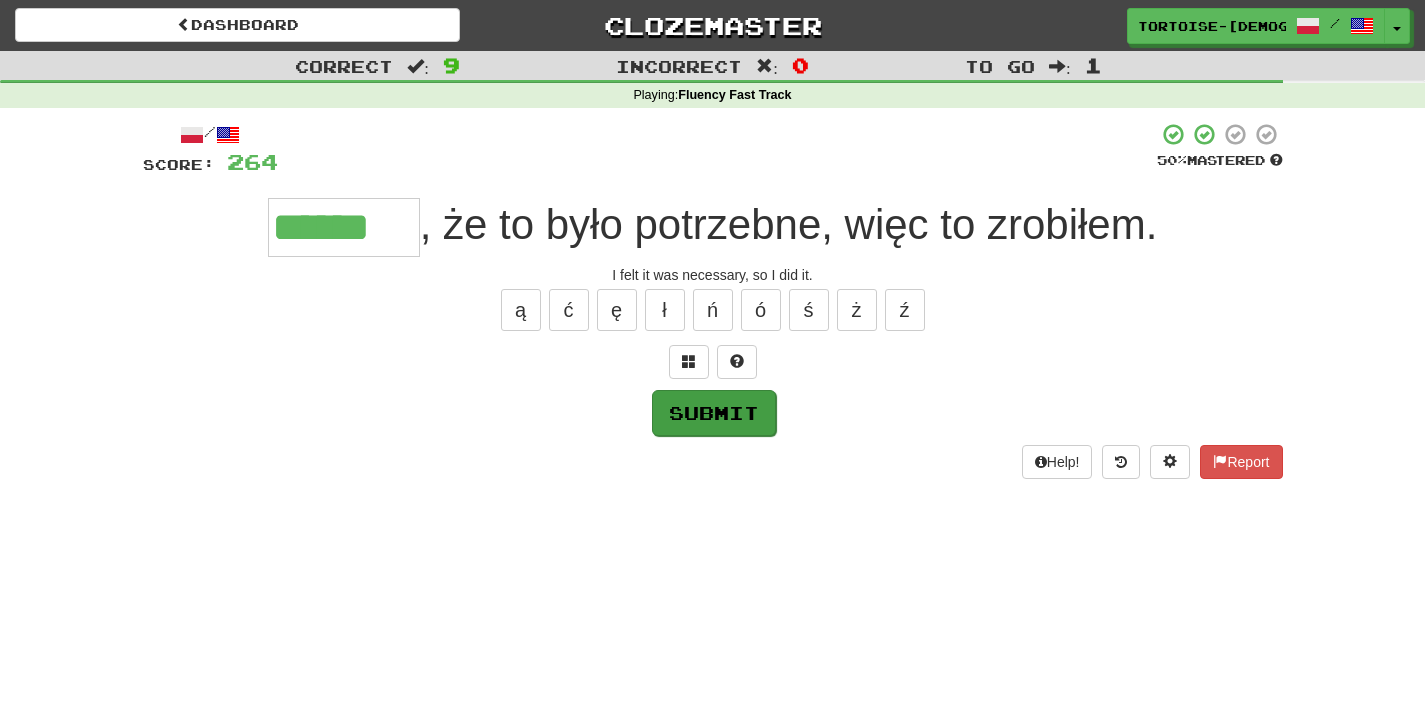 click on "Submit" at bounding box center (714, 413) 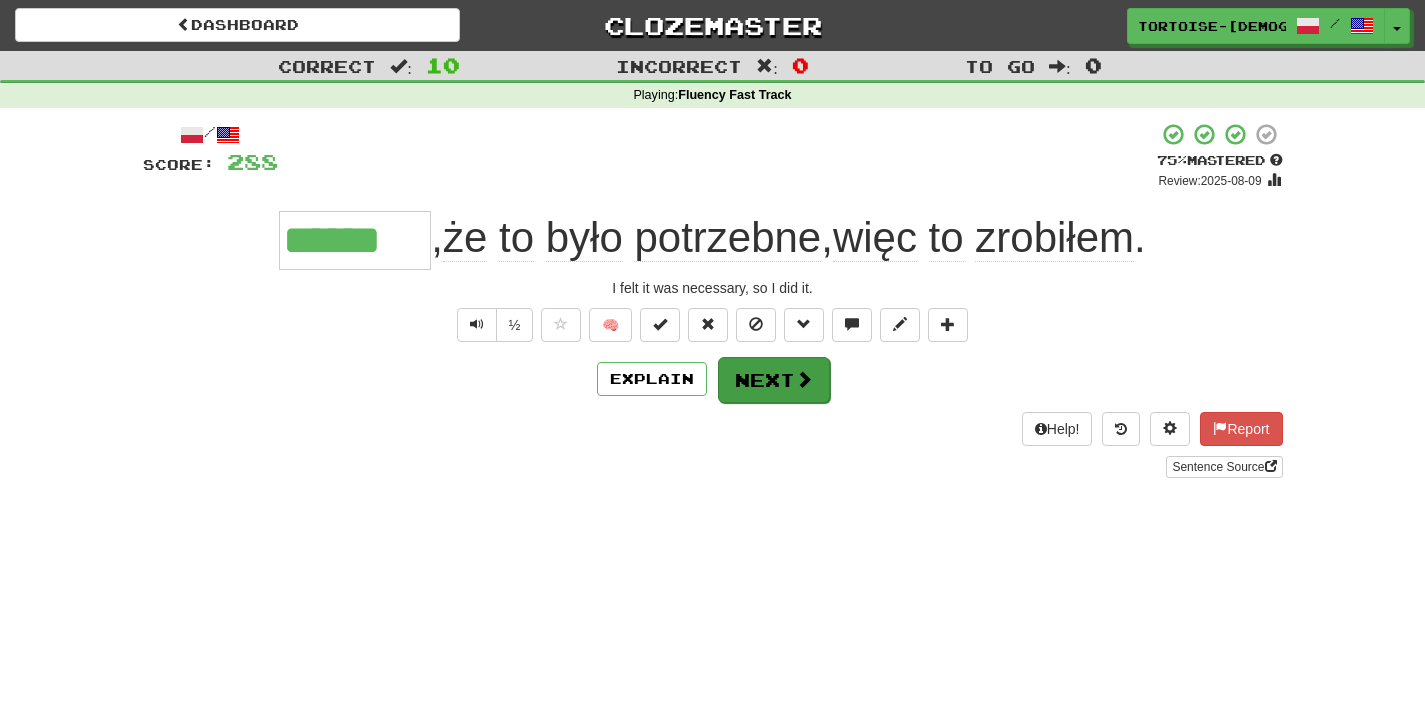 click on "Next" at bounding box center [774, 380] 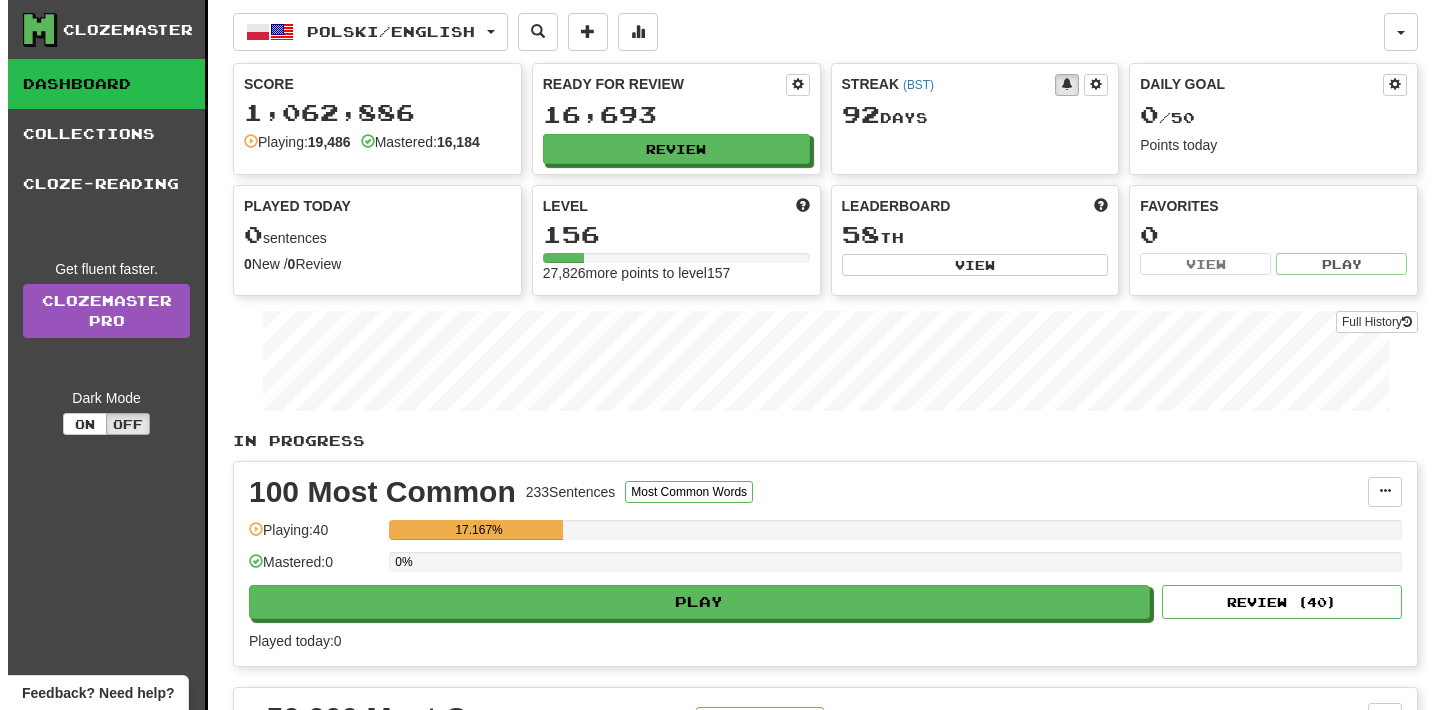 scroll, scrollTop: 1019, scrollLeft: 0, axis: vertical 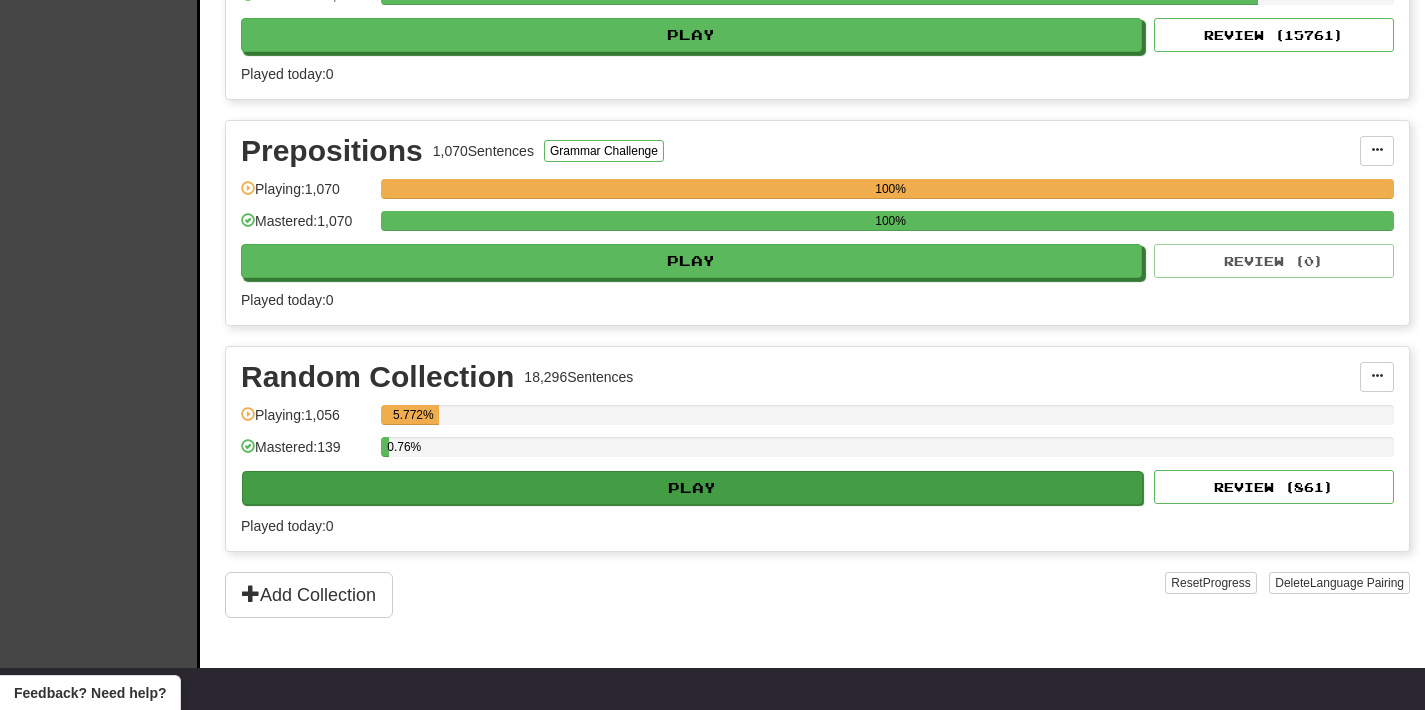 click on "Play" at bounding box center [692, 488] 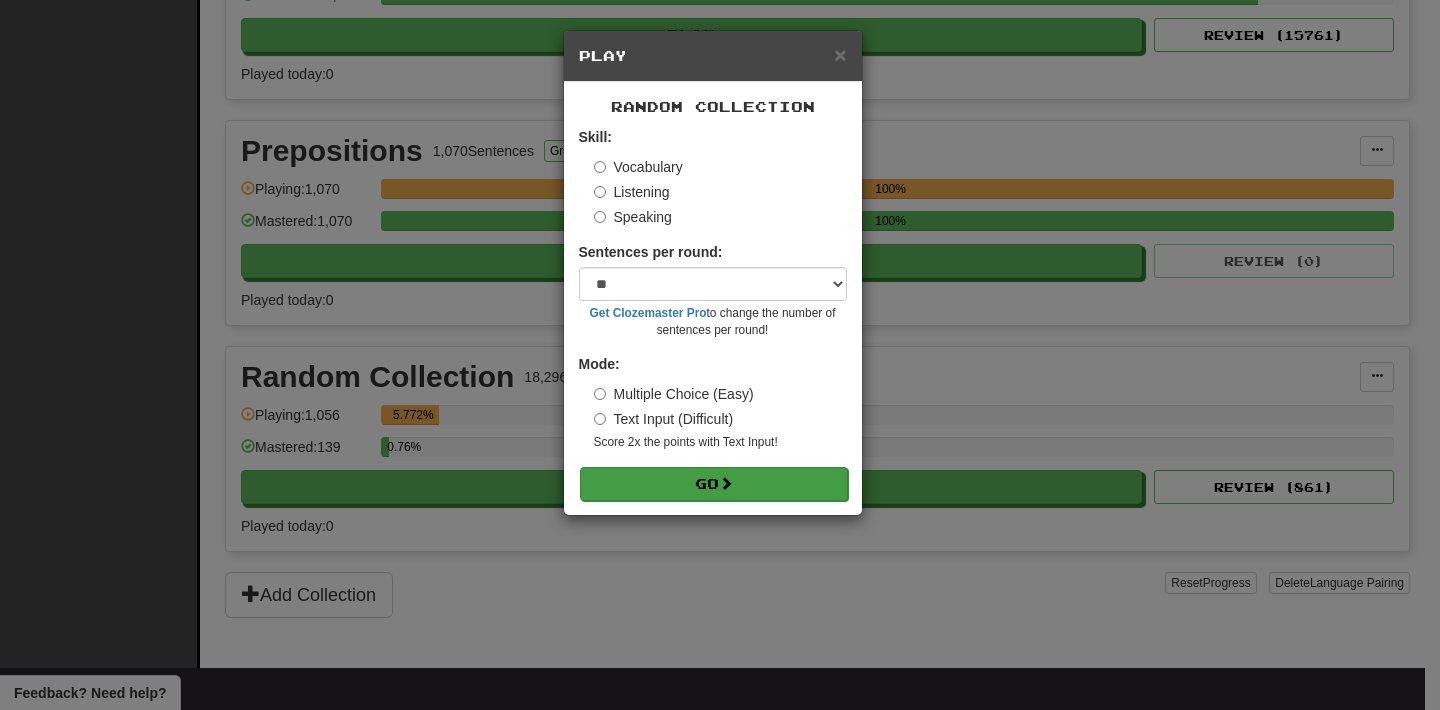 click on "Go" at bounding box center (714, 484) 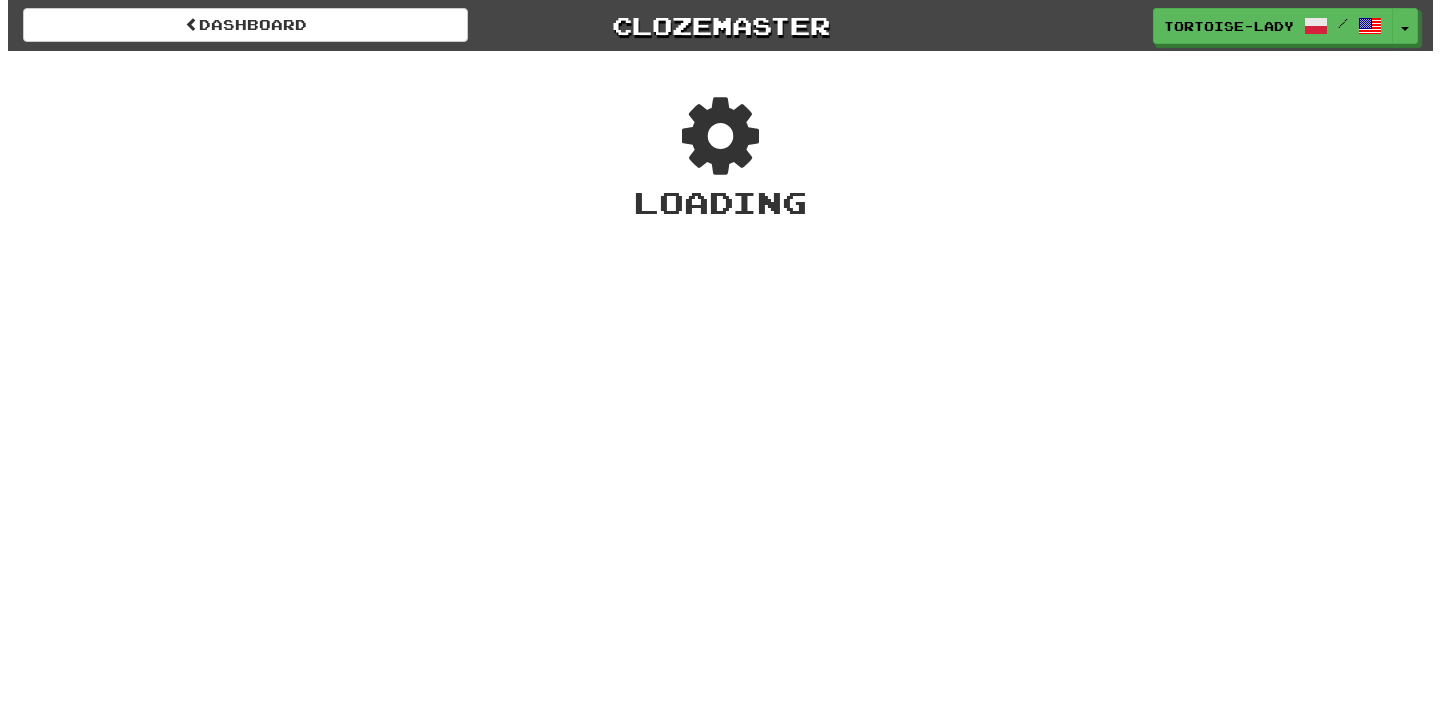 scroll, scrollTop: 0, scrollLeft: 0, axis: both 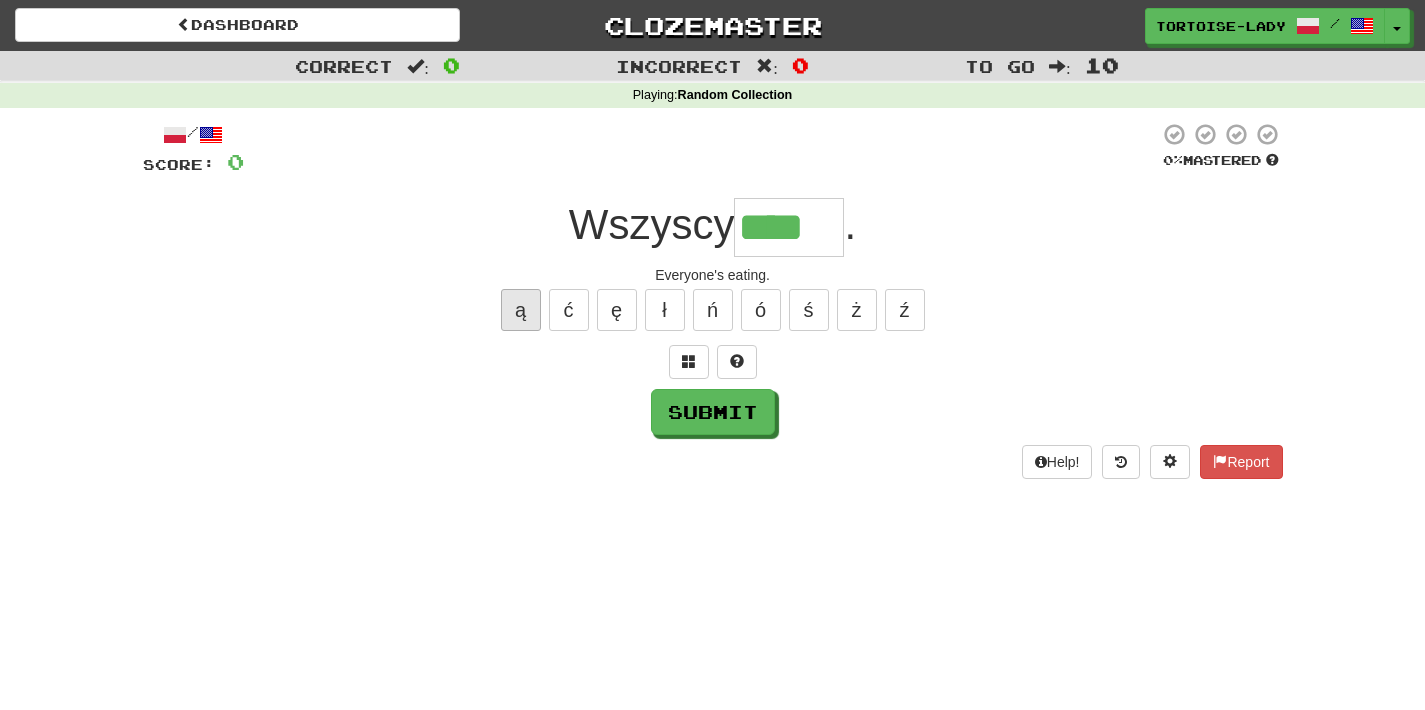 click on "ą" at bounding box center [521, 310] 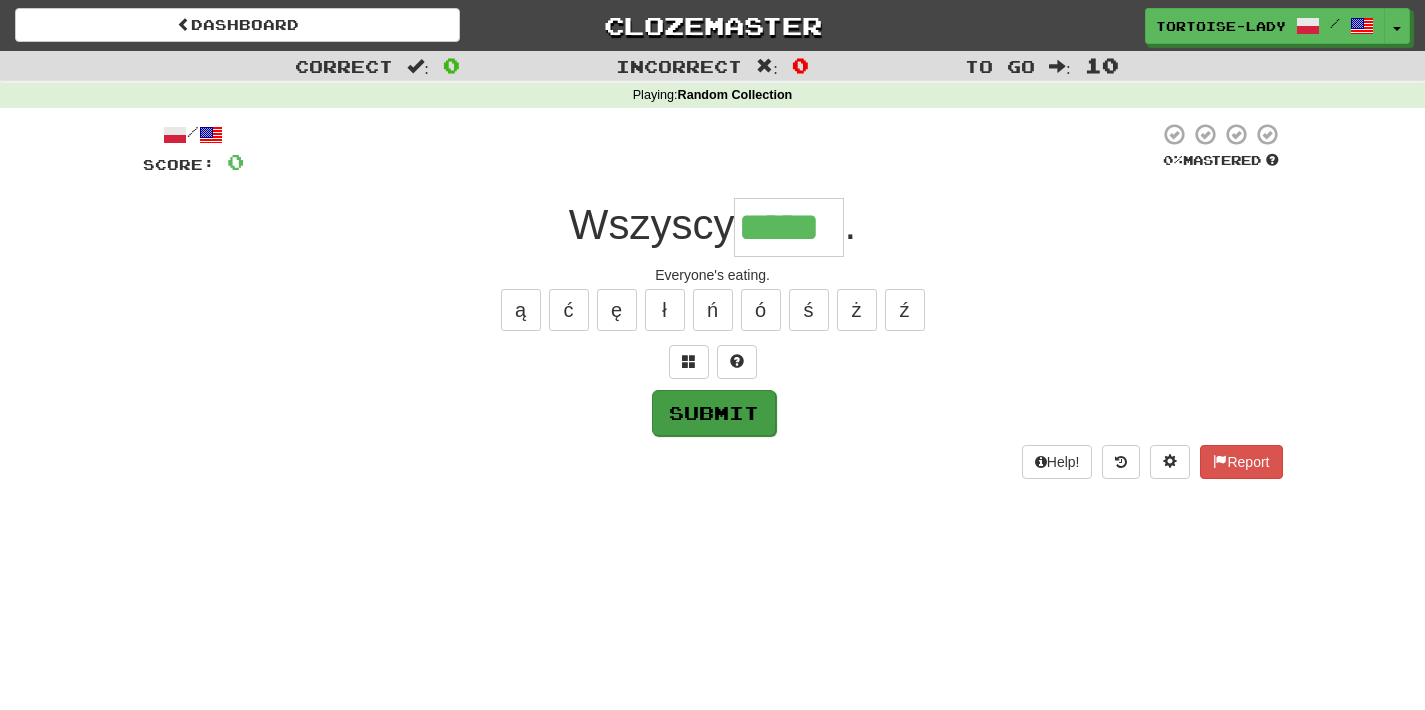 click on "Submit" at bounding box center [714, 413] 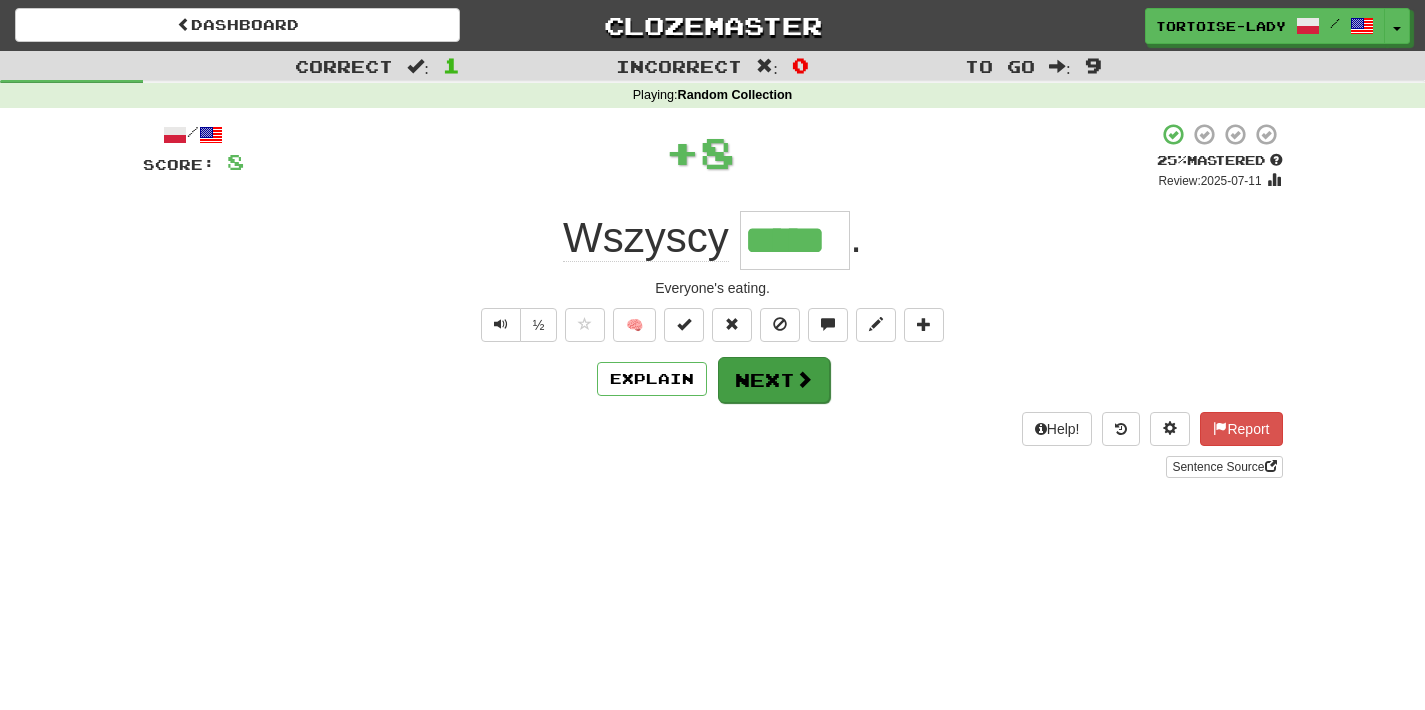 click on "Next" at bounding box center [774, 380] 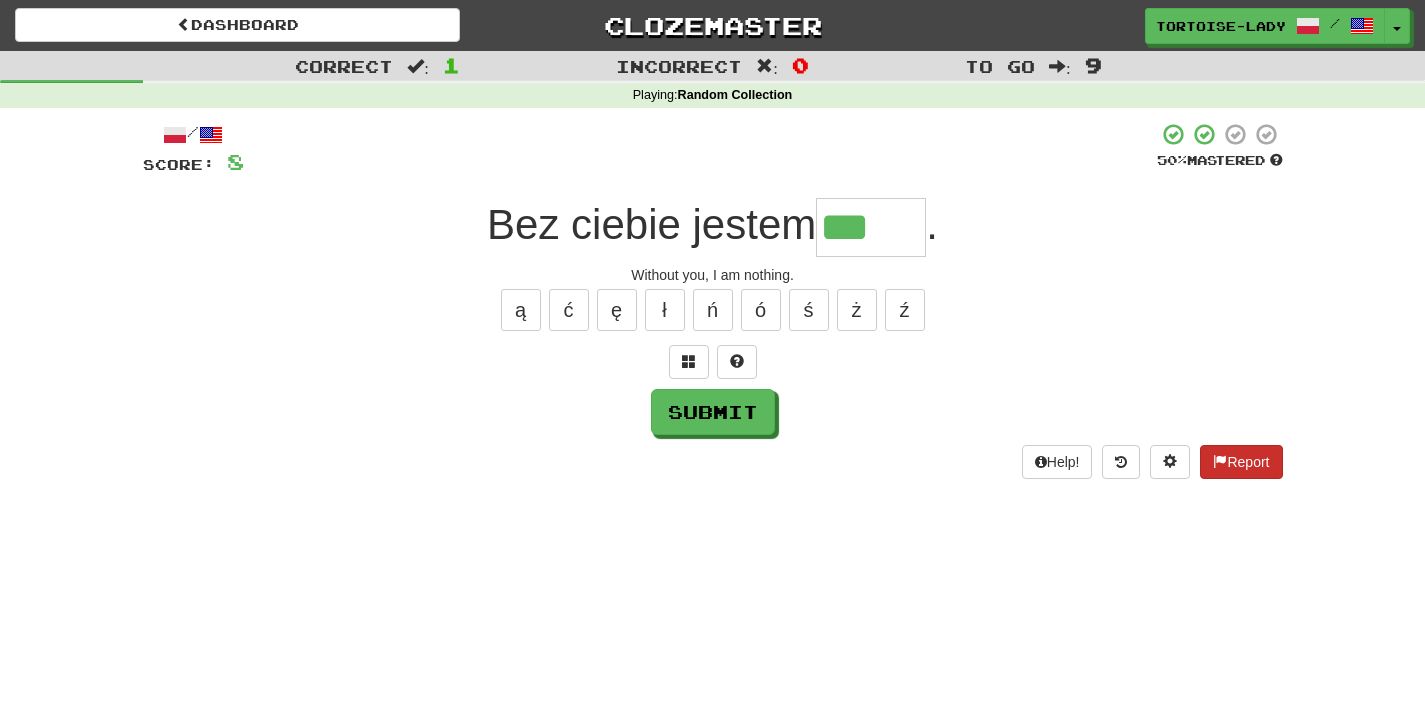 click on "Report" at bounding box center (1241, 462) 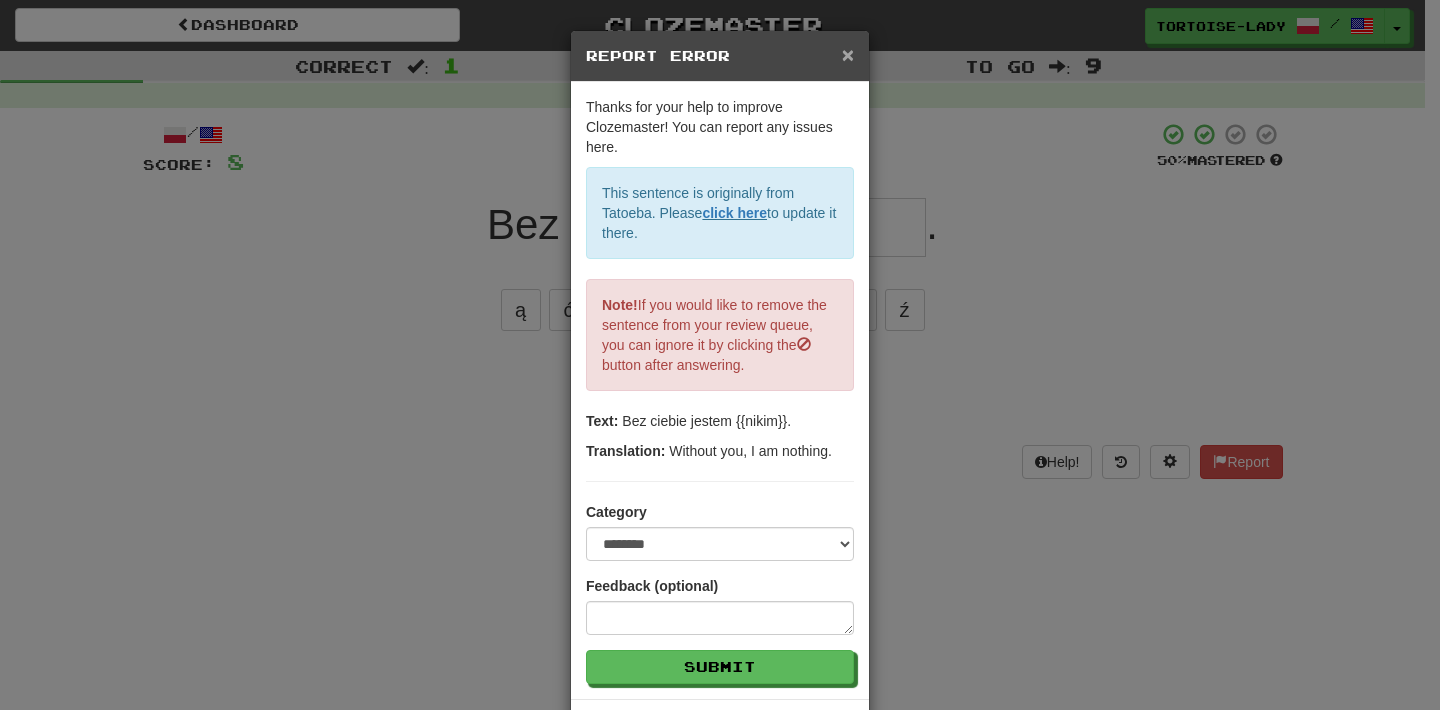 click on "×" at bounding box center (848, 54) 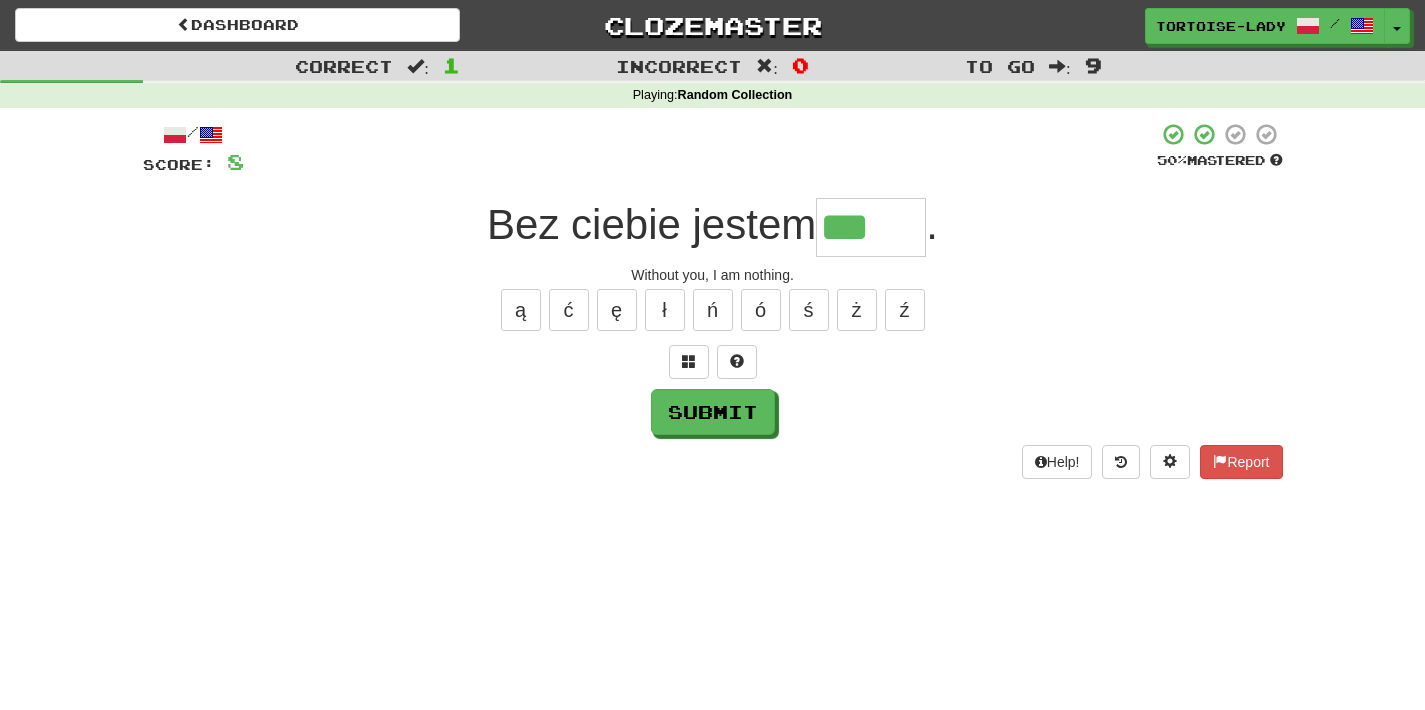 click on "***" at bounding box center [871, 227] 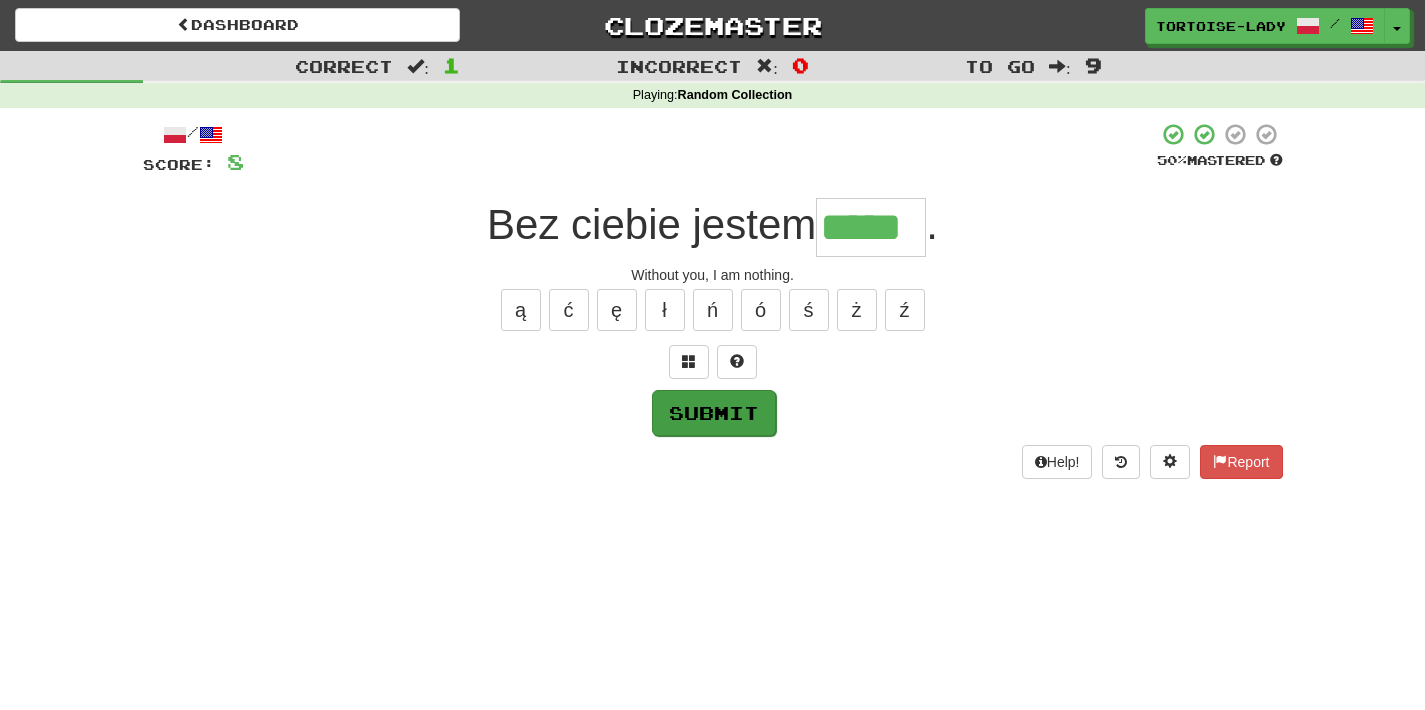 type on "*****" 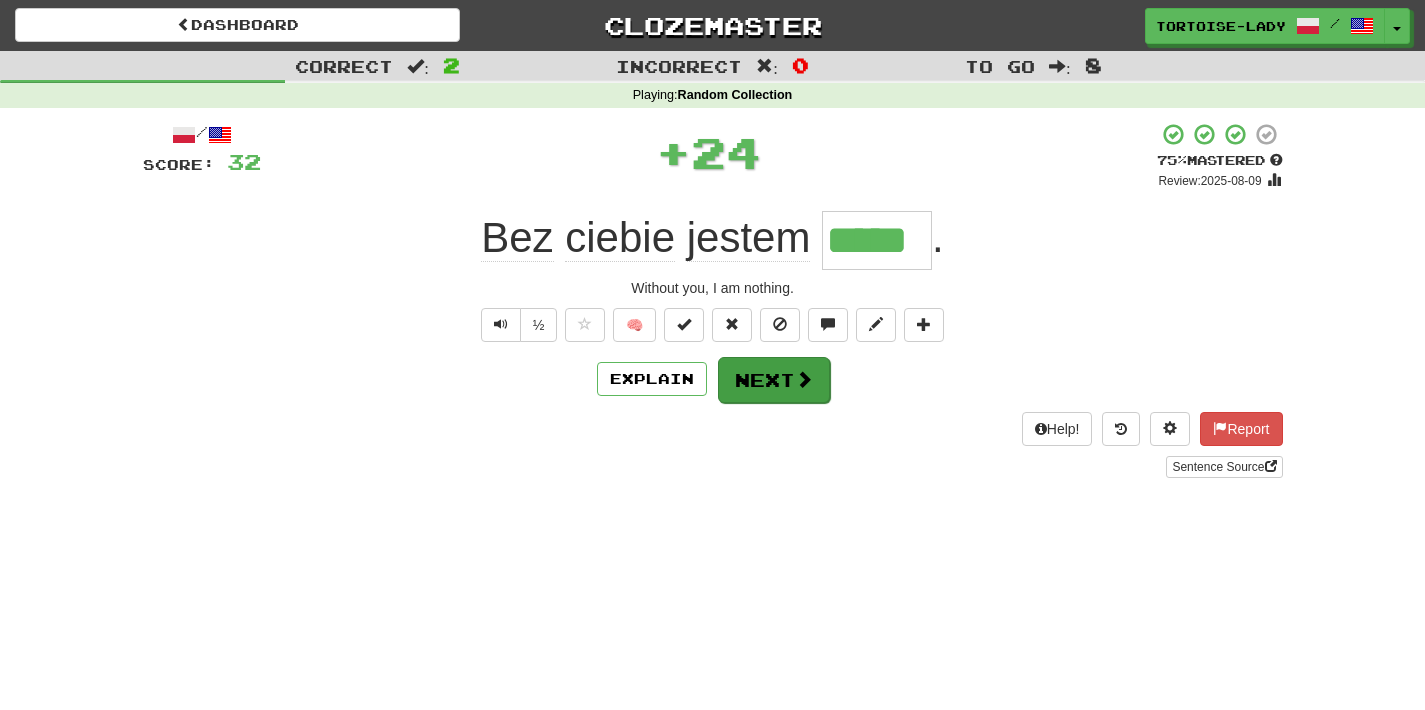 click on "Next" at bounding box center (774, 380) 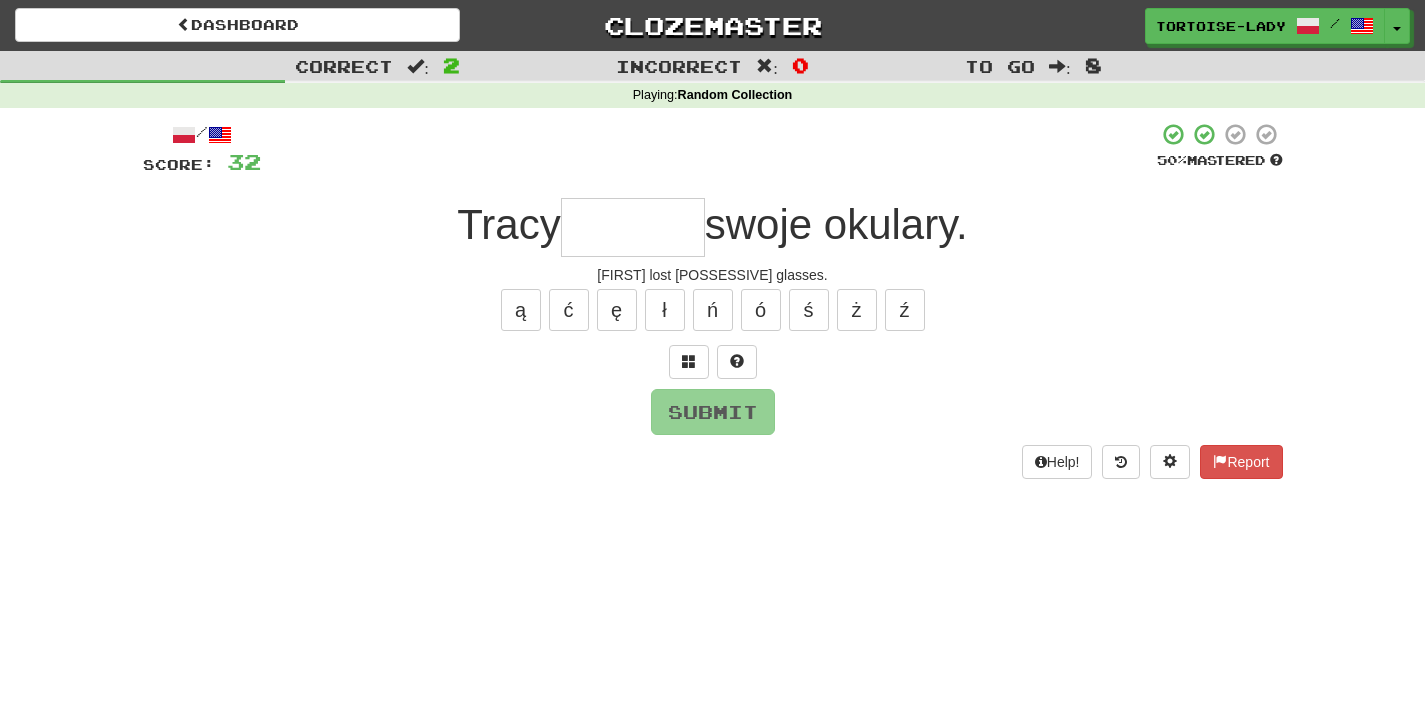 type on "*" 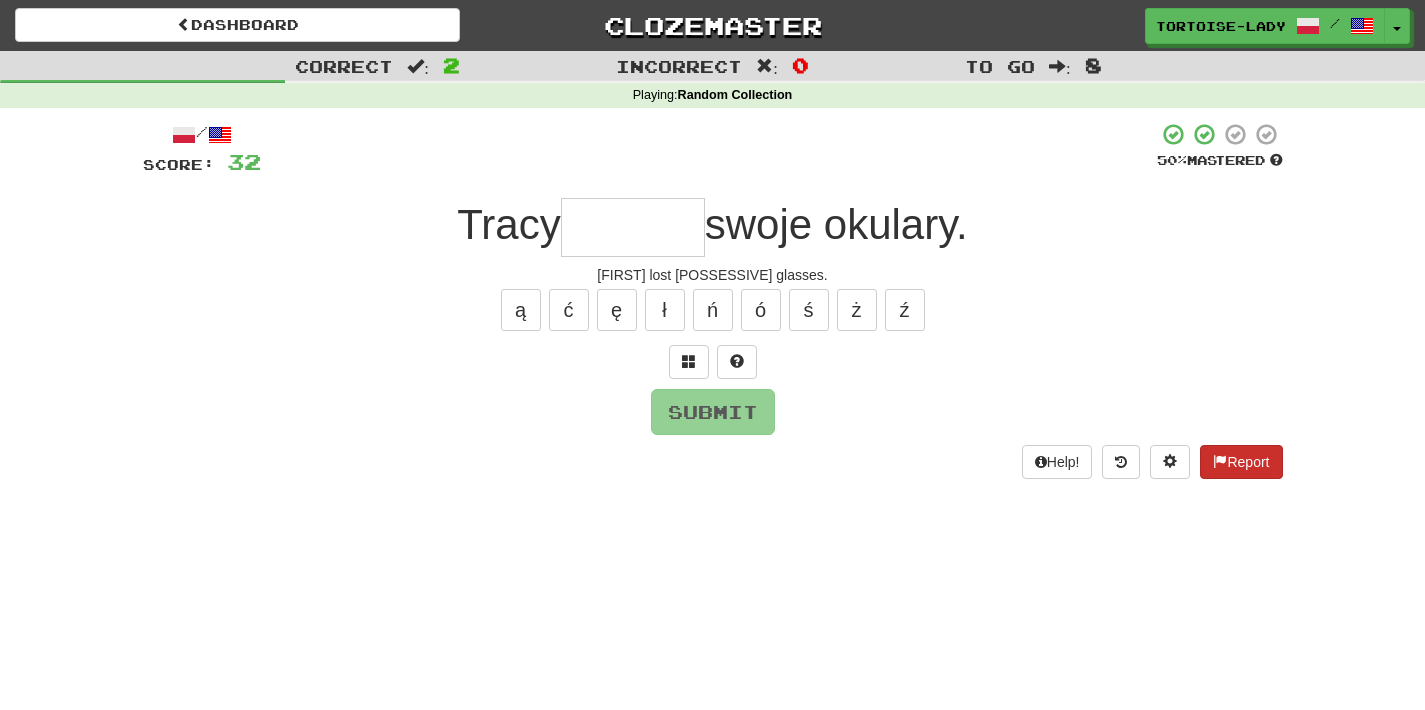 click at bounding box center (1220, 461) 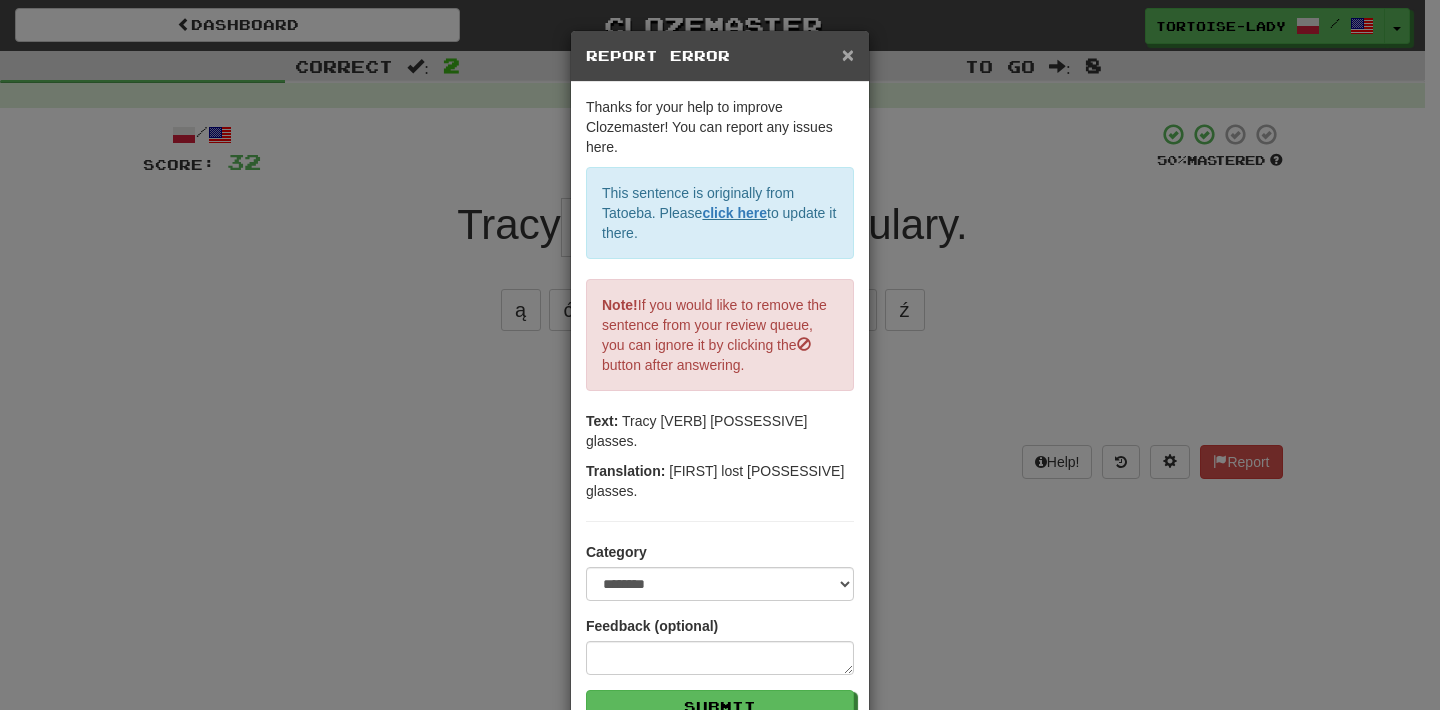 click on "×" at bounding box center [848, 54] 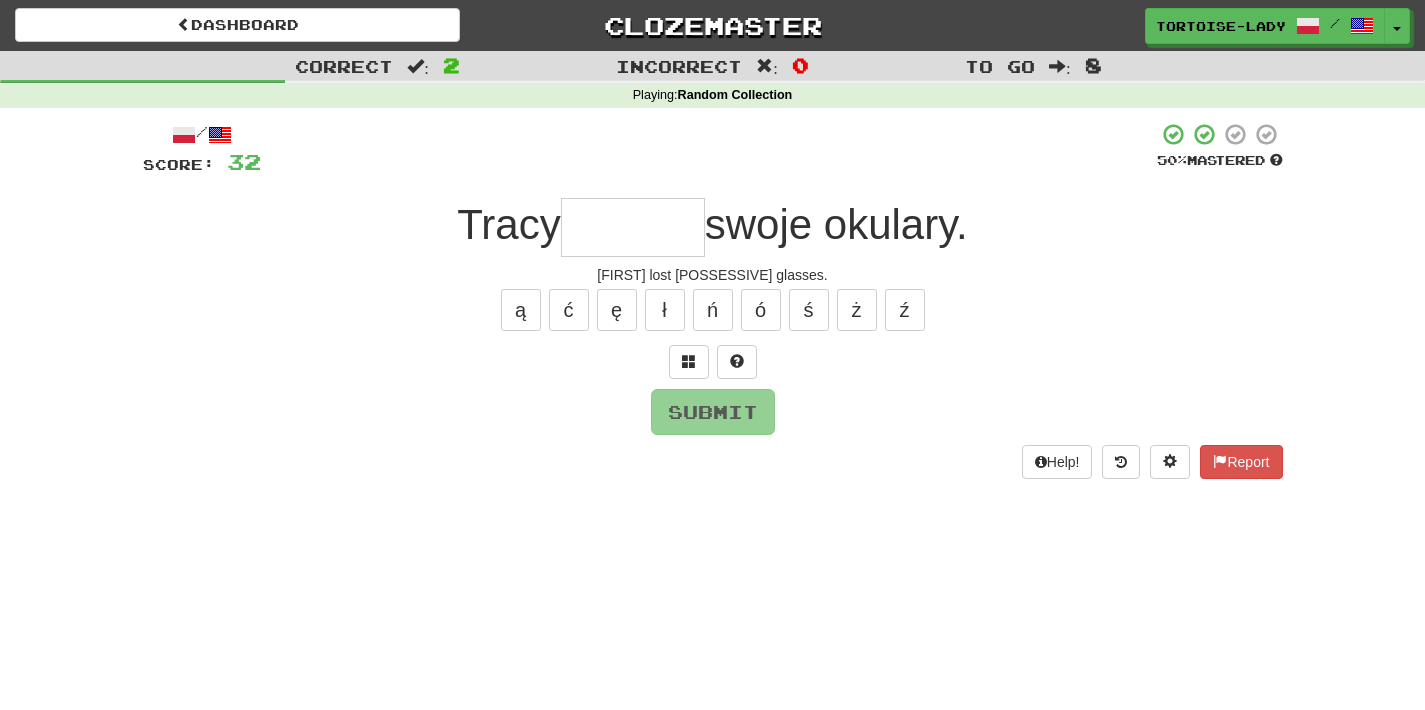 click at bounding box center [633, 227] 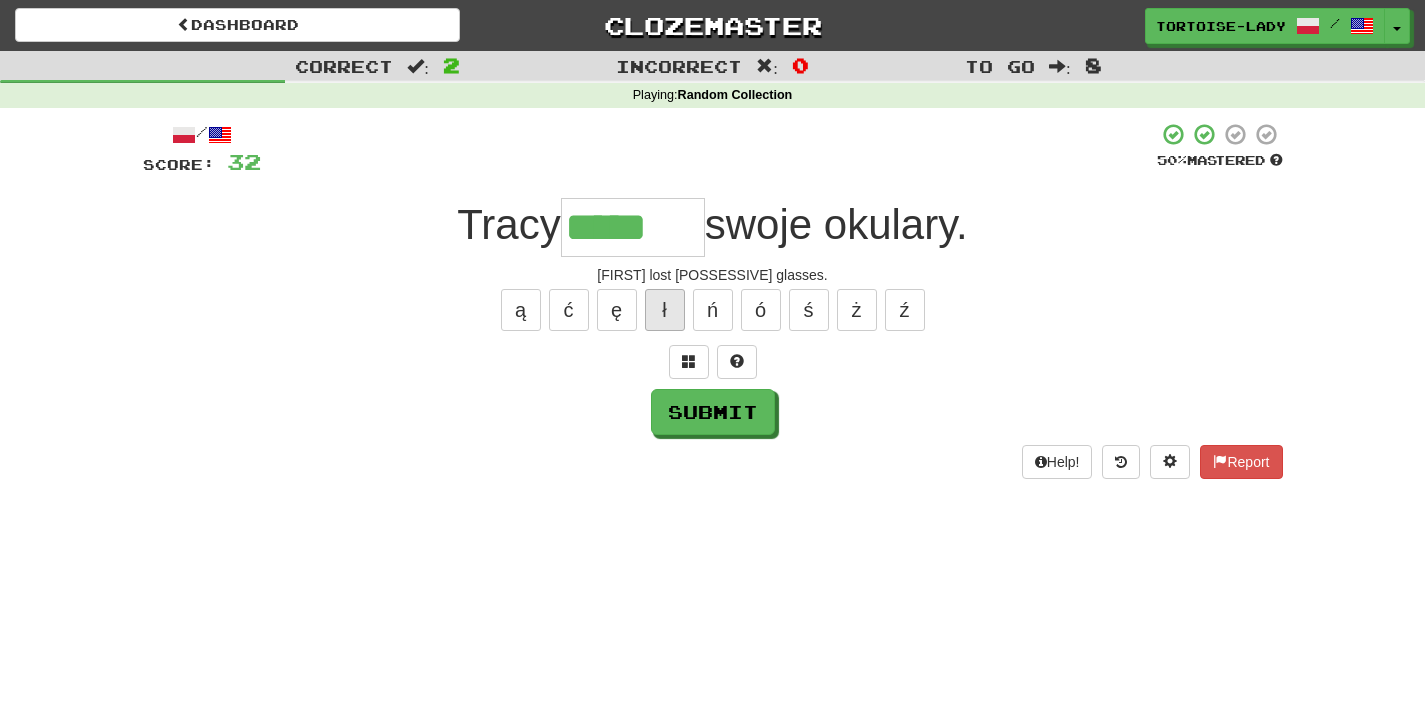 click on "ł" at bounding box center (665, 310) 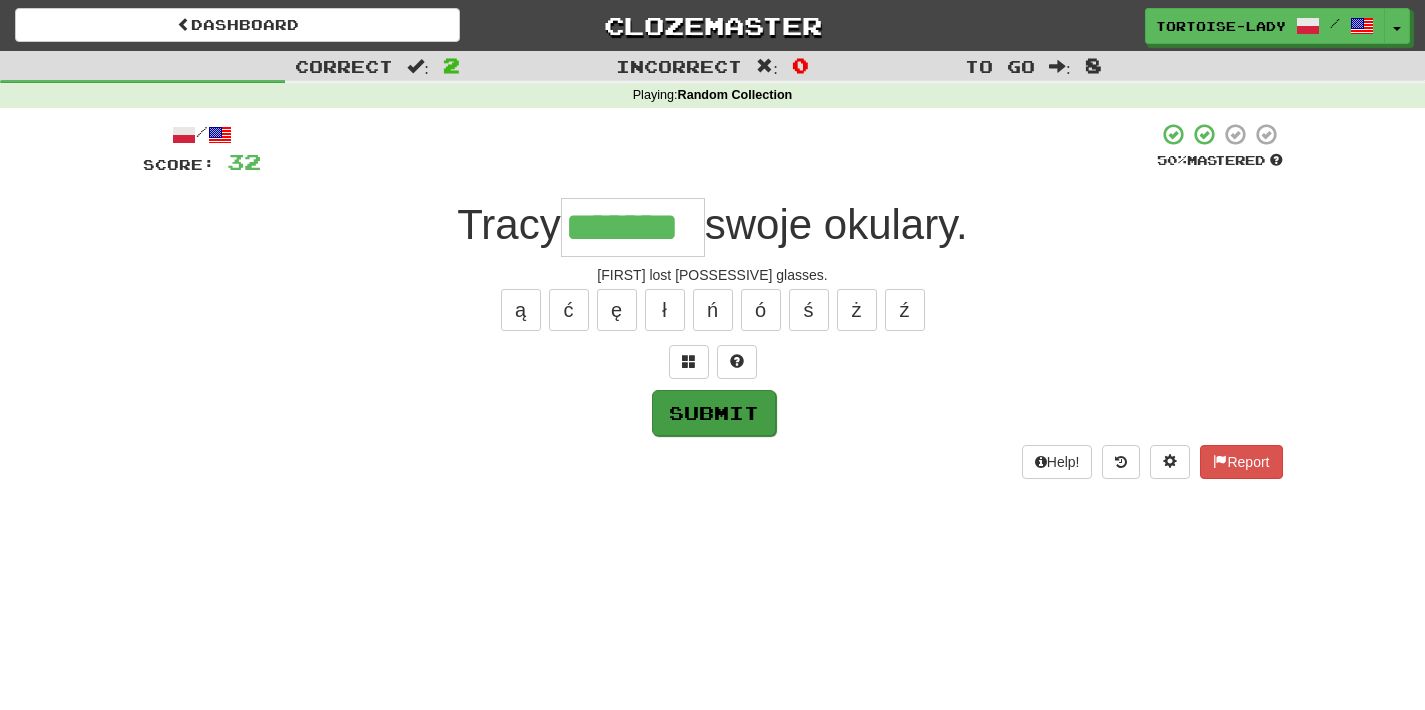 type on "*******" 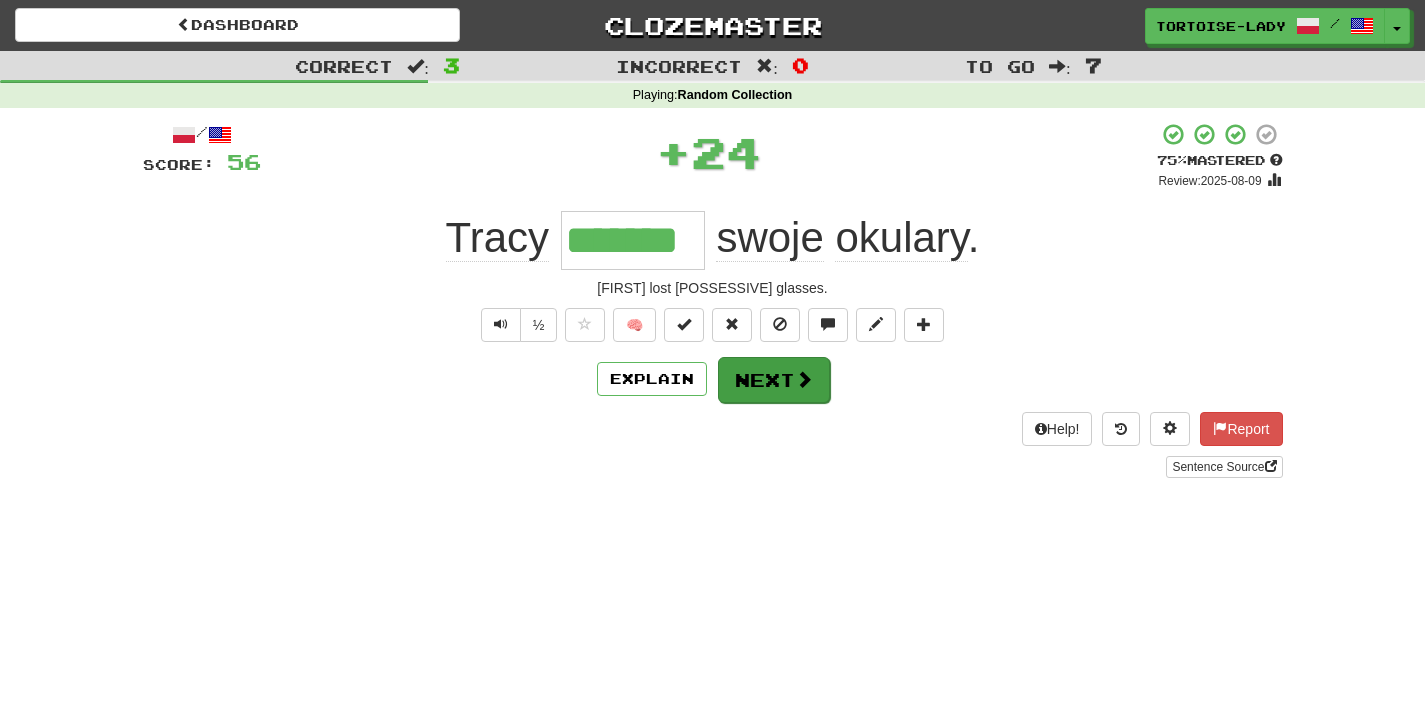 click on "Next" at bounding box center [774, 380] 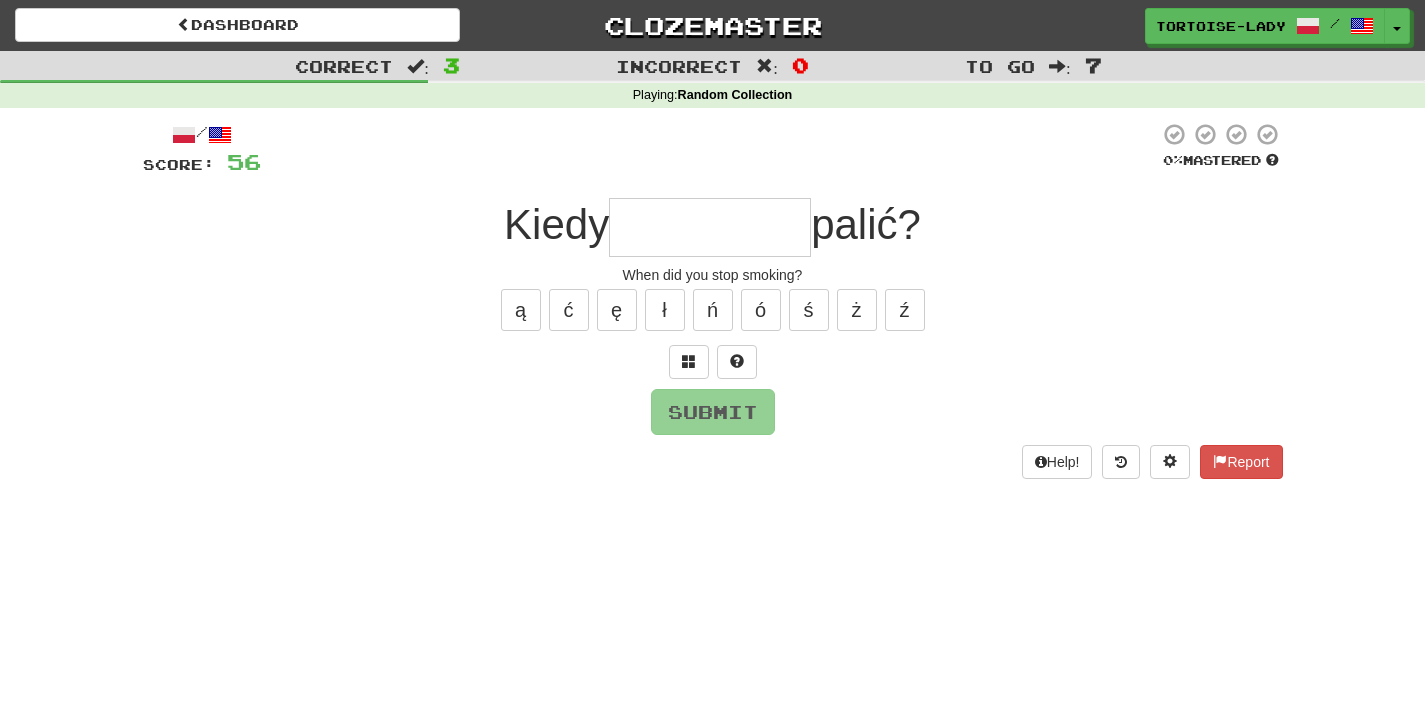 type on "*" 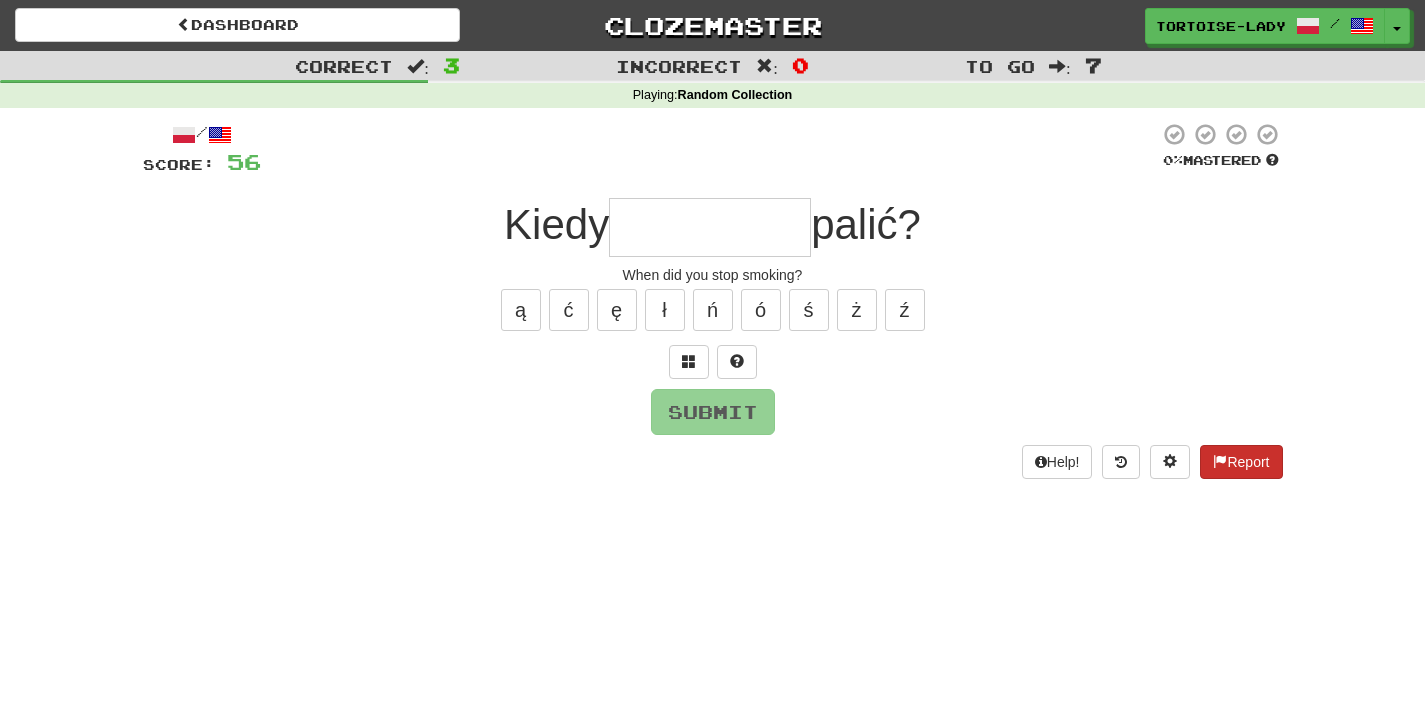 click on "Report" at bounding box center [1241, 462] 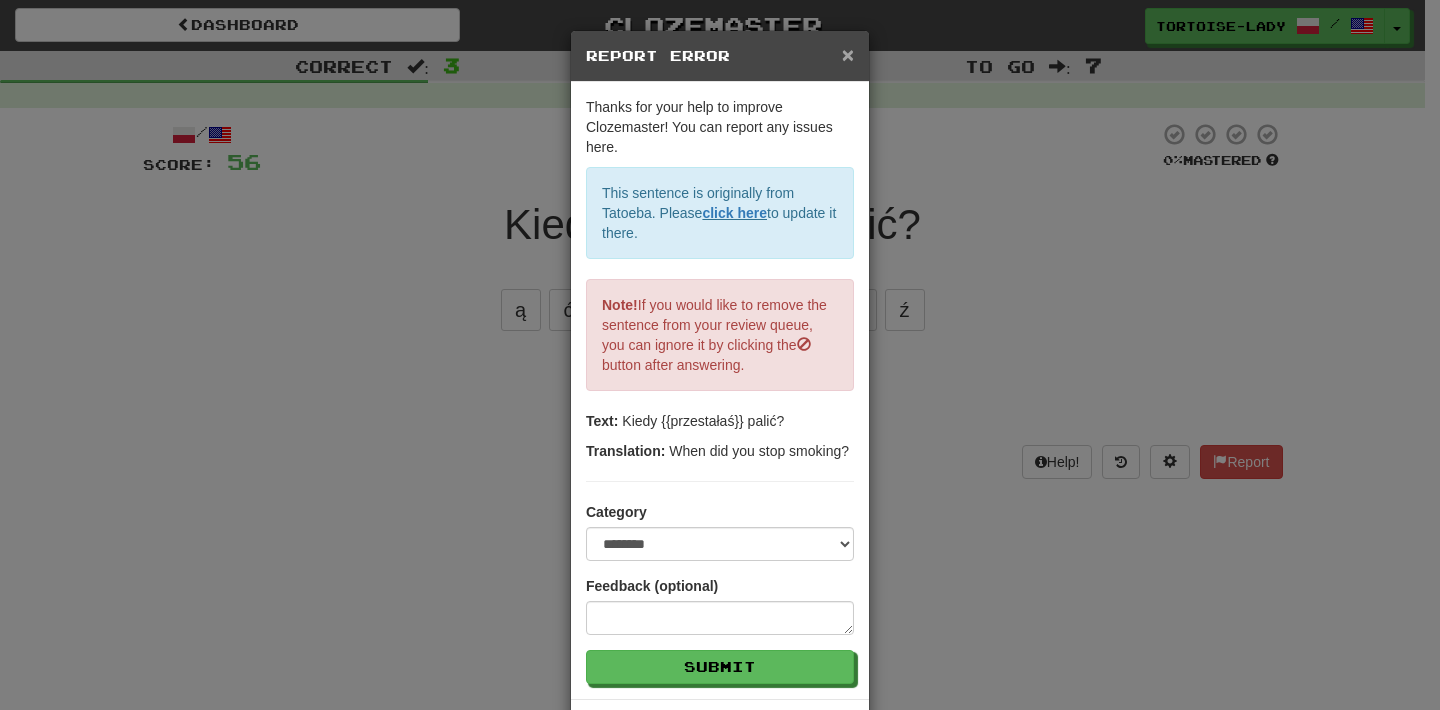 click on "×" at bounding box center [848, 54] 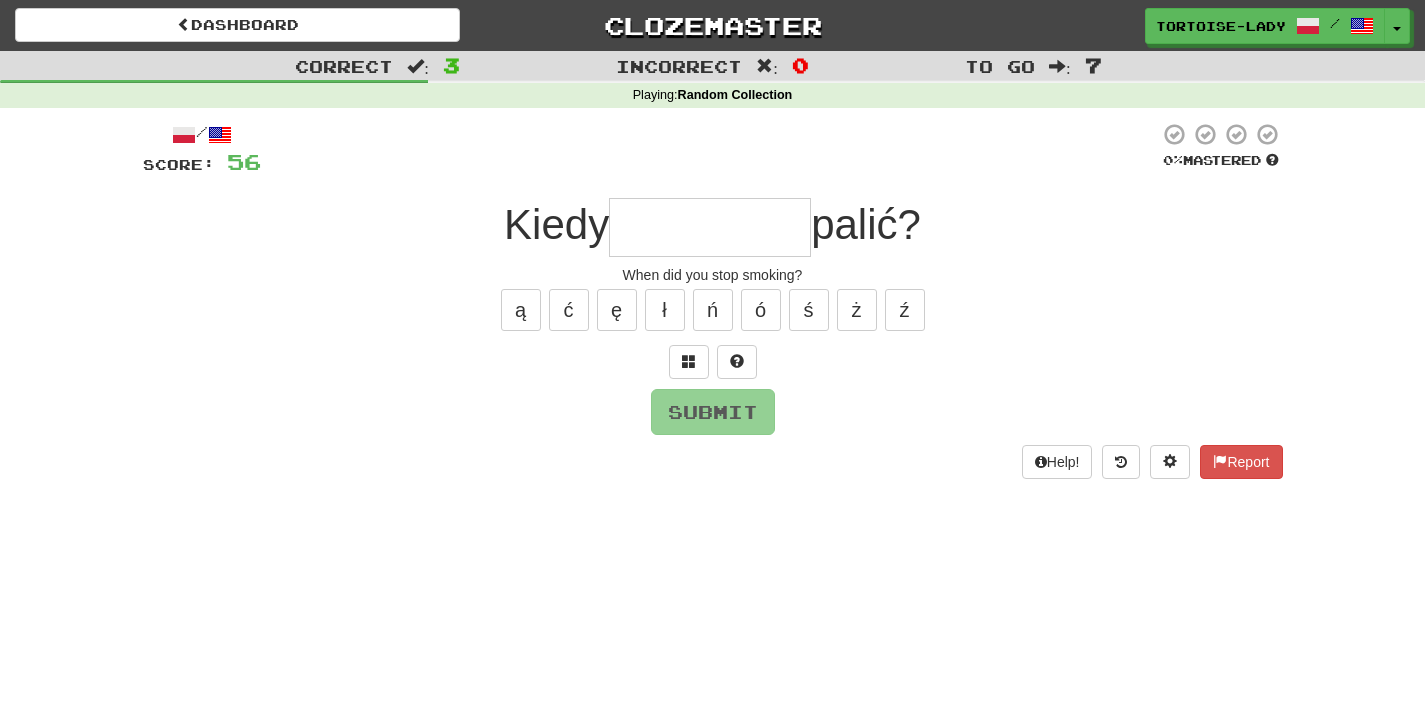 click at bounding box center [710, 227] 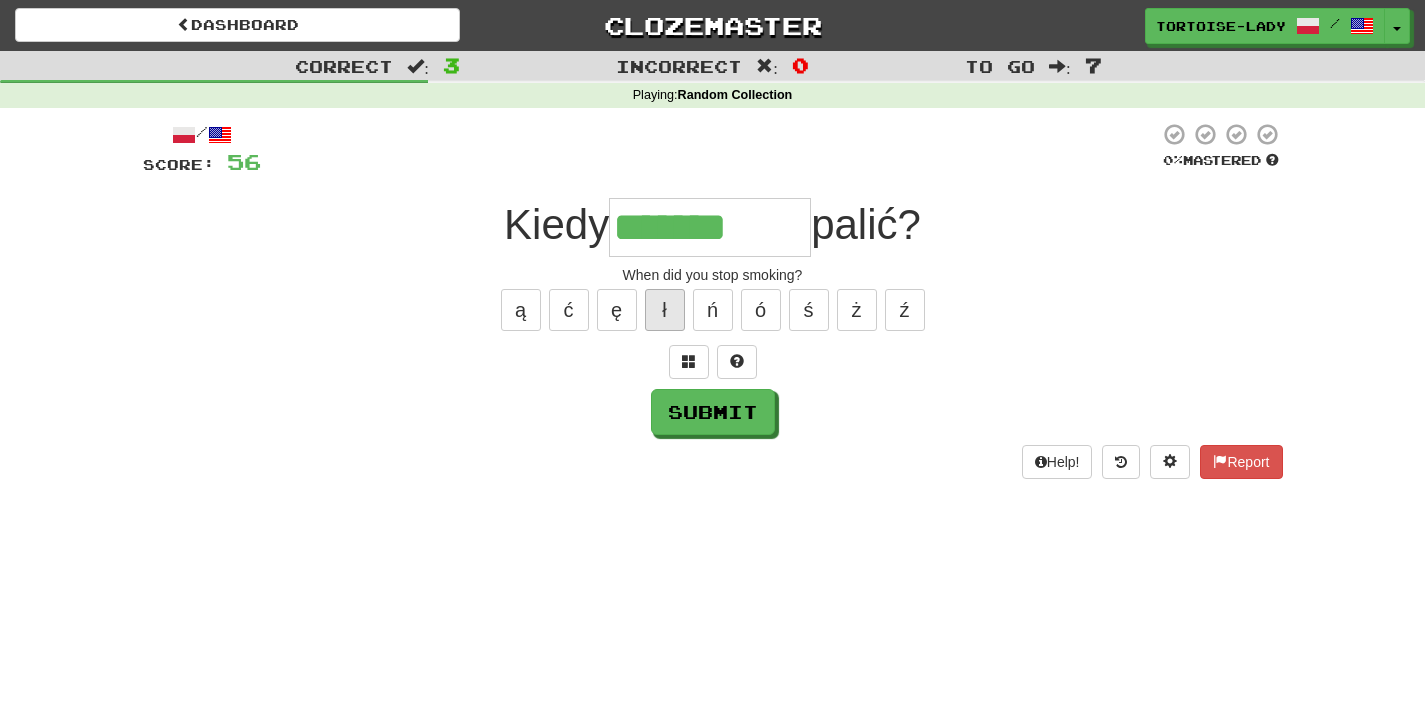 click on "ł" at bounding box center [665, 310] 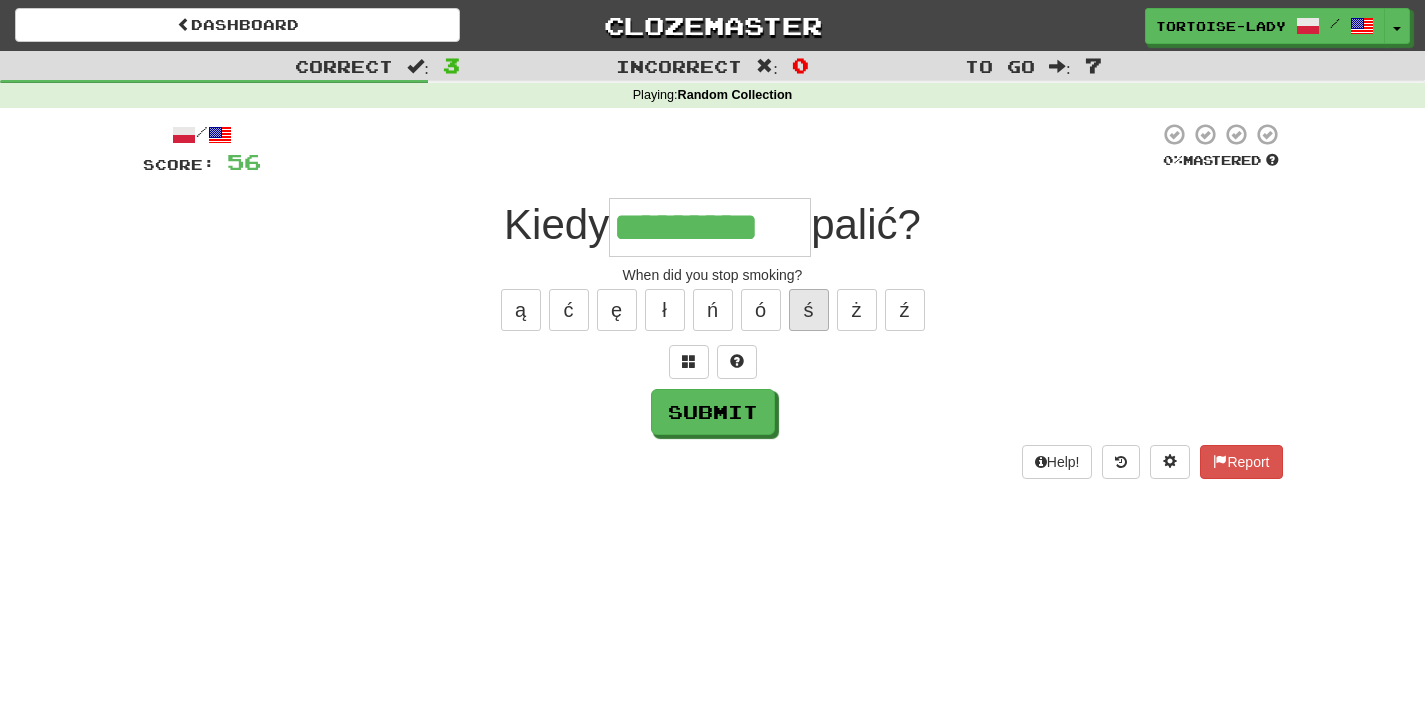 click on "ś" at bounding box center (809, 310) 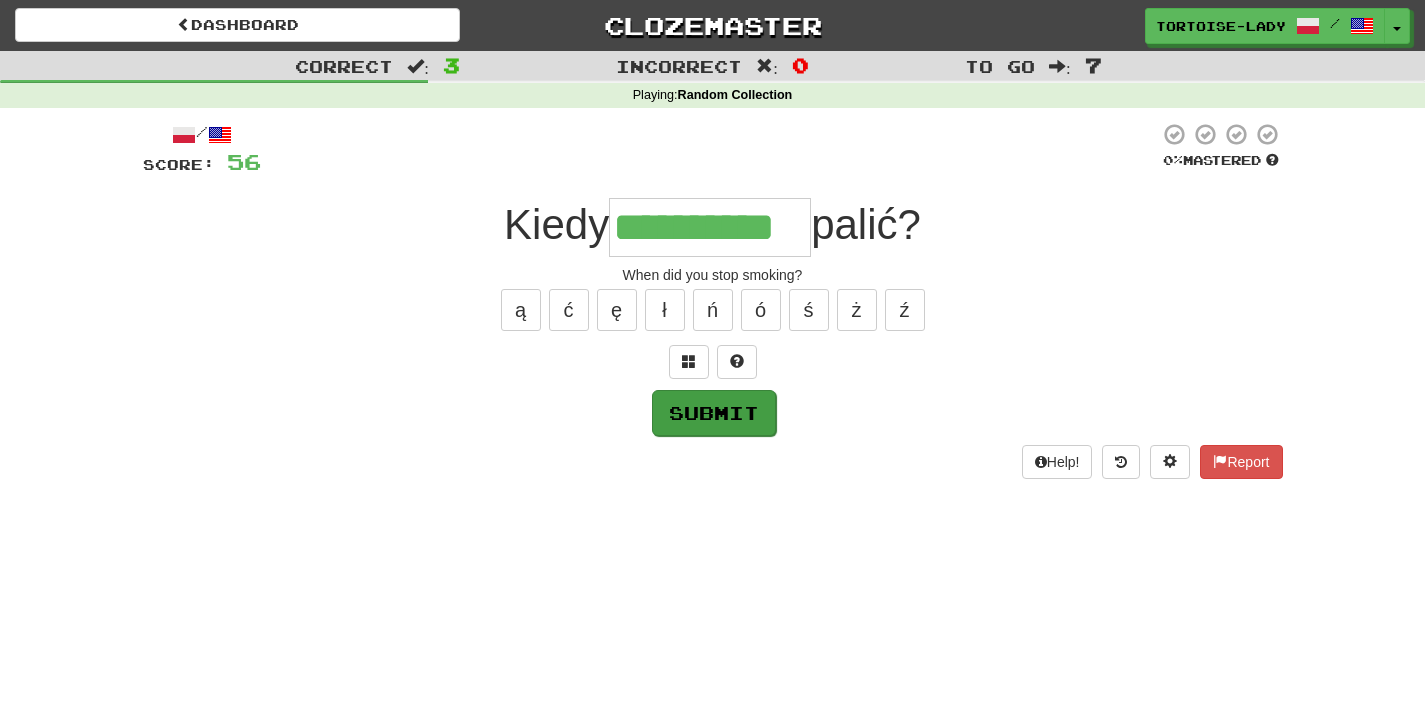 click on "Submit" at bounding box center (714, 413) 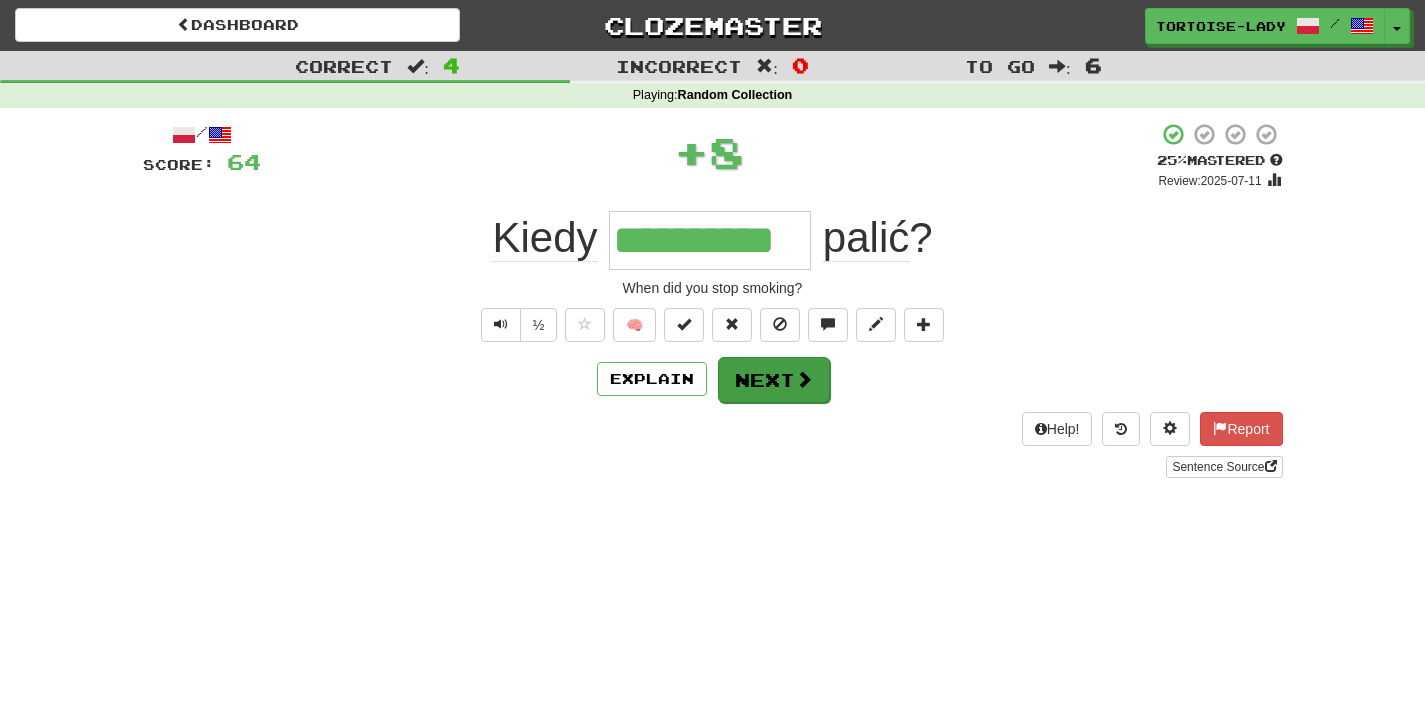 click at bounding box center (804, 379) 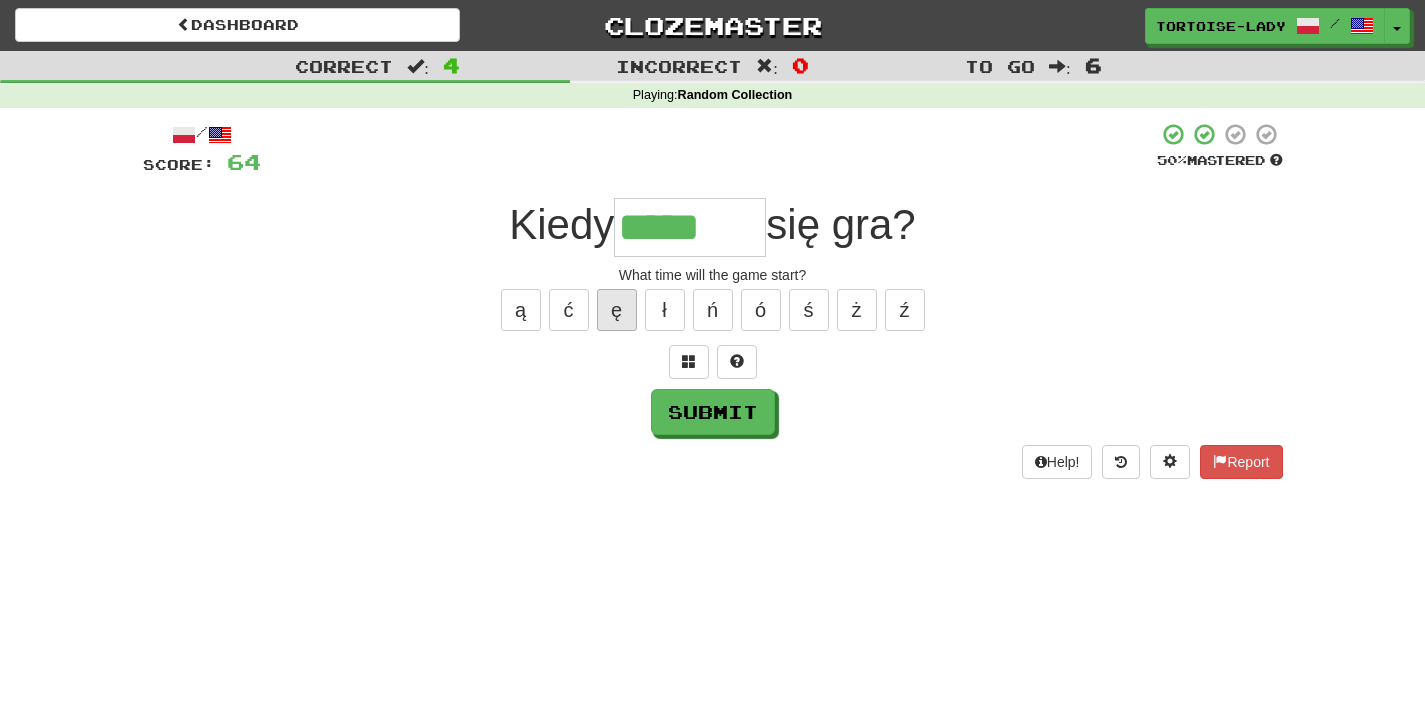 click on "ę" at bounding box center [617, 310] 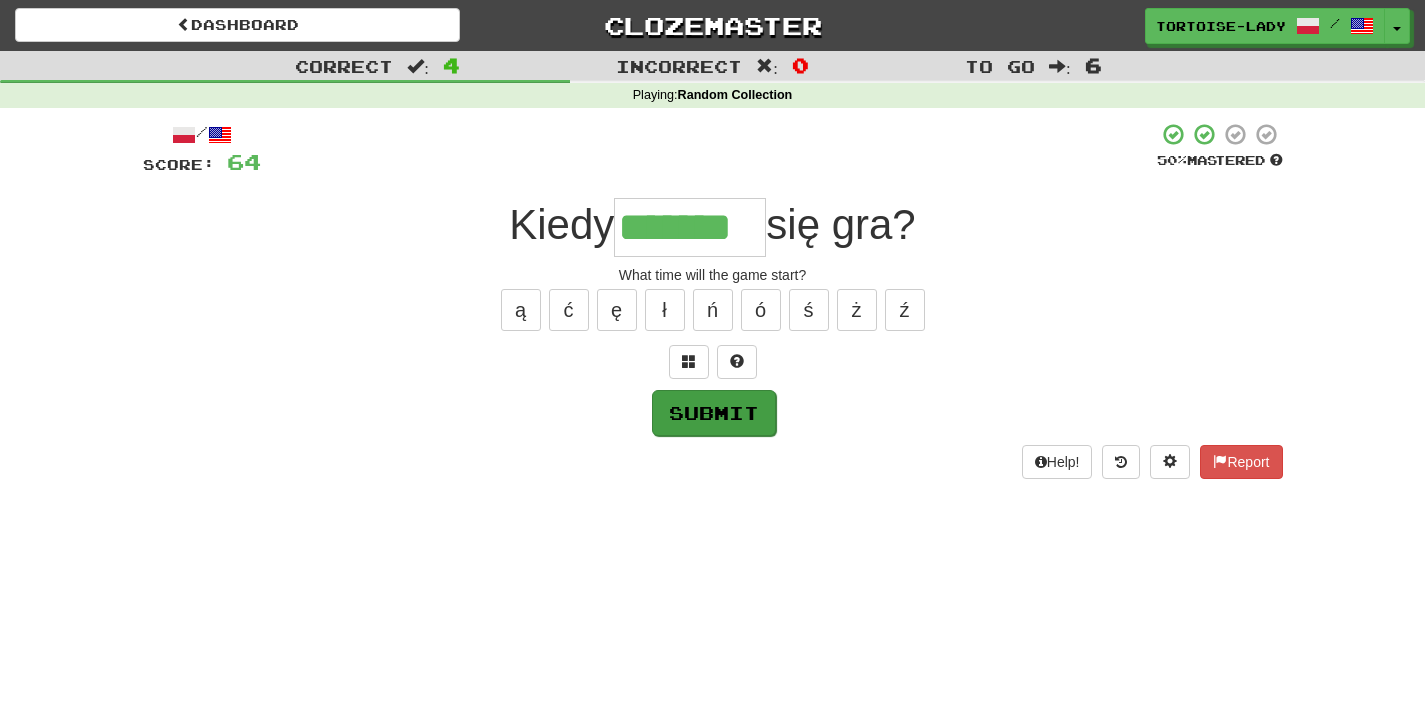 type on "*******" 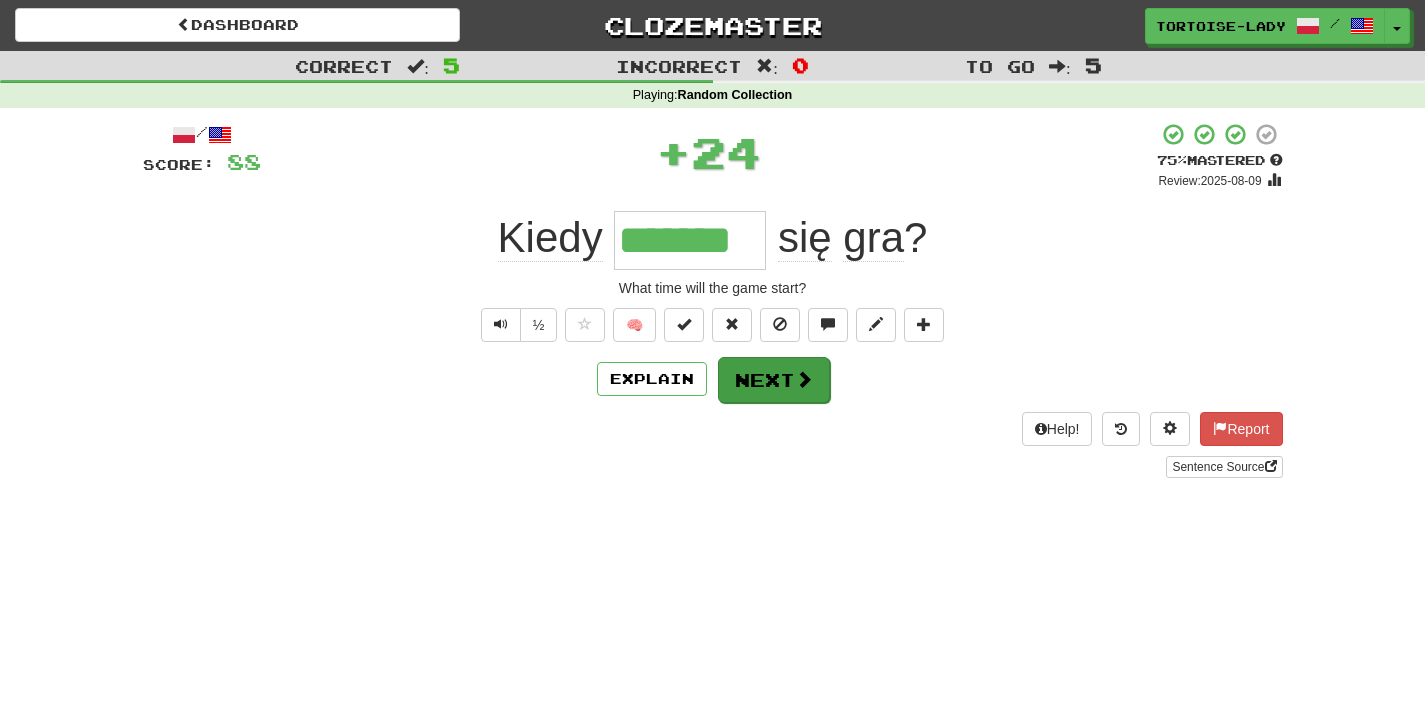 click on "Next" at bounding box center (774, 380) 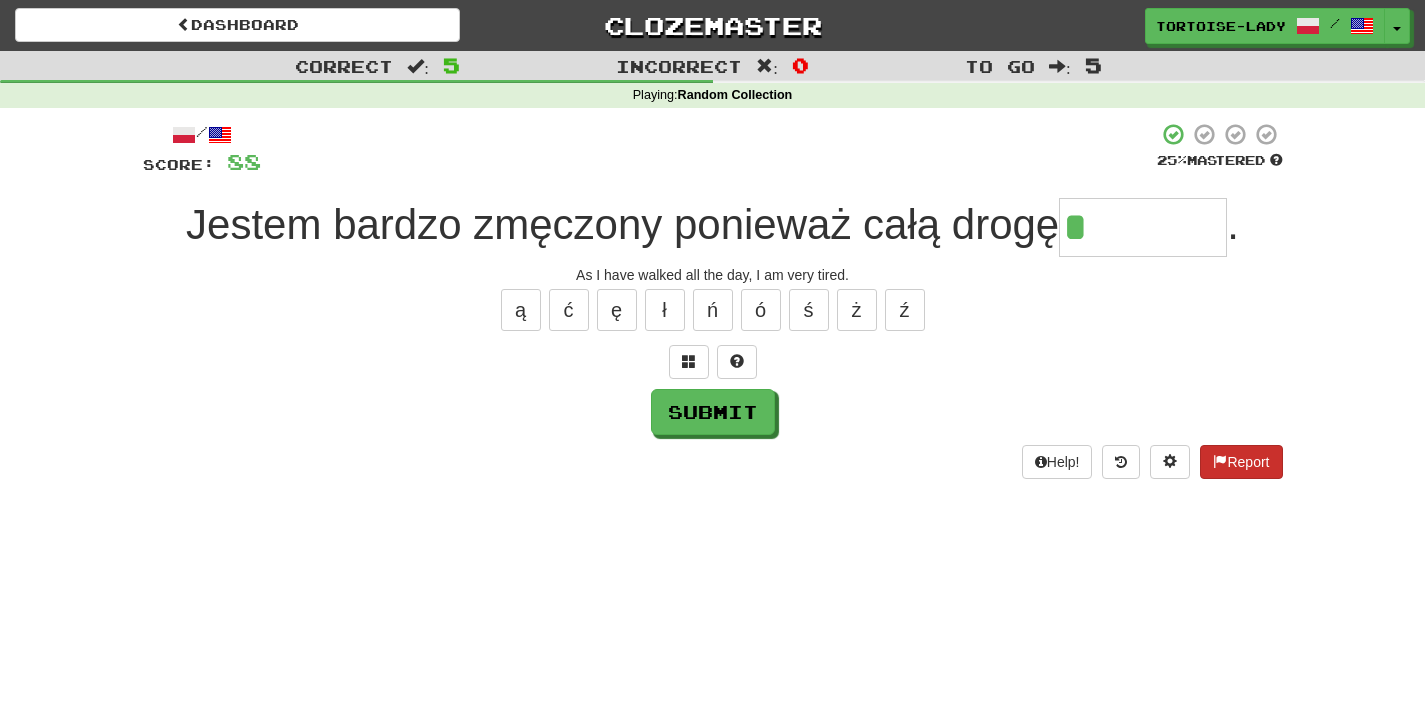 click at bounding box center [1220, 461] 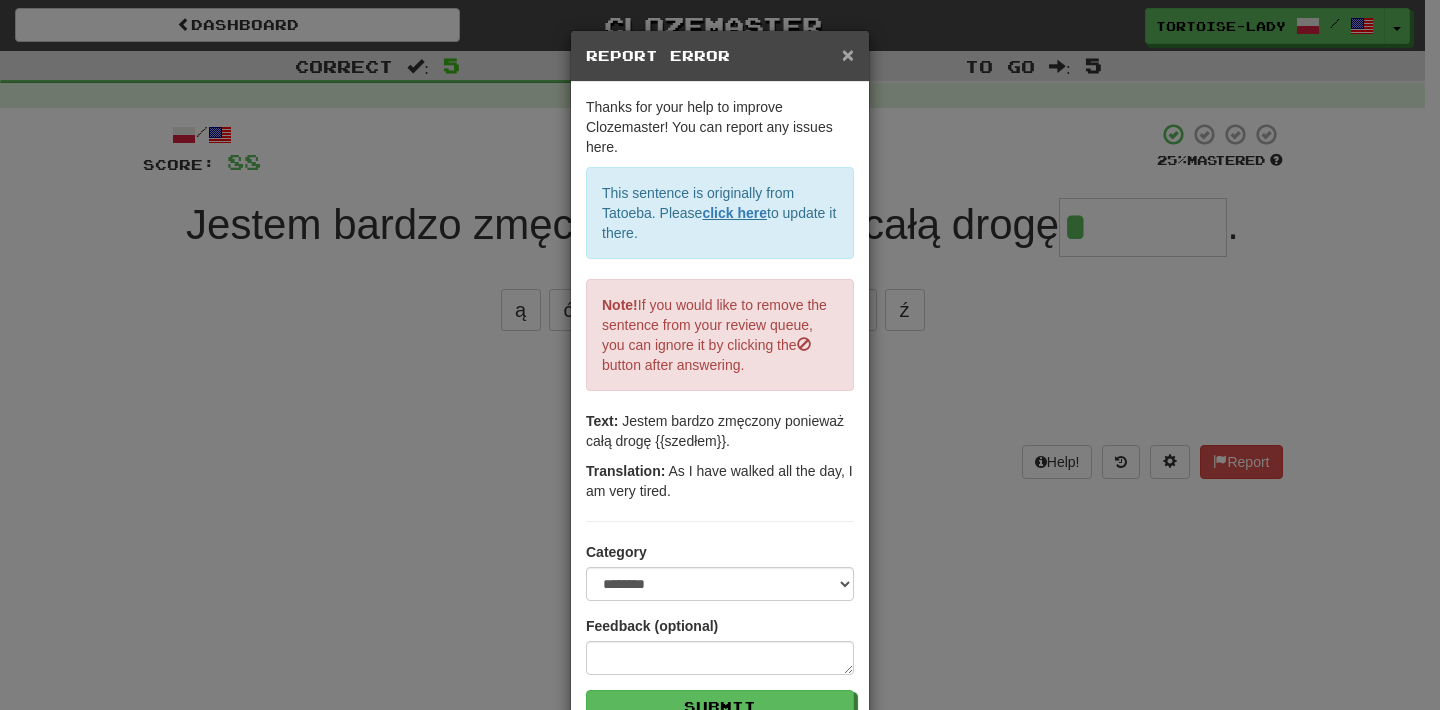 click on "×" at bounding box center [848, 54] 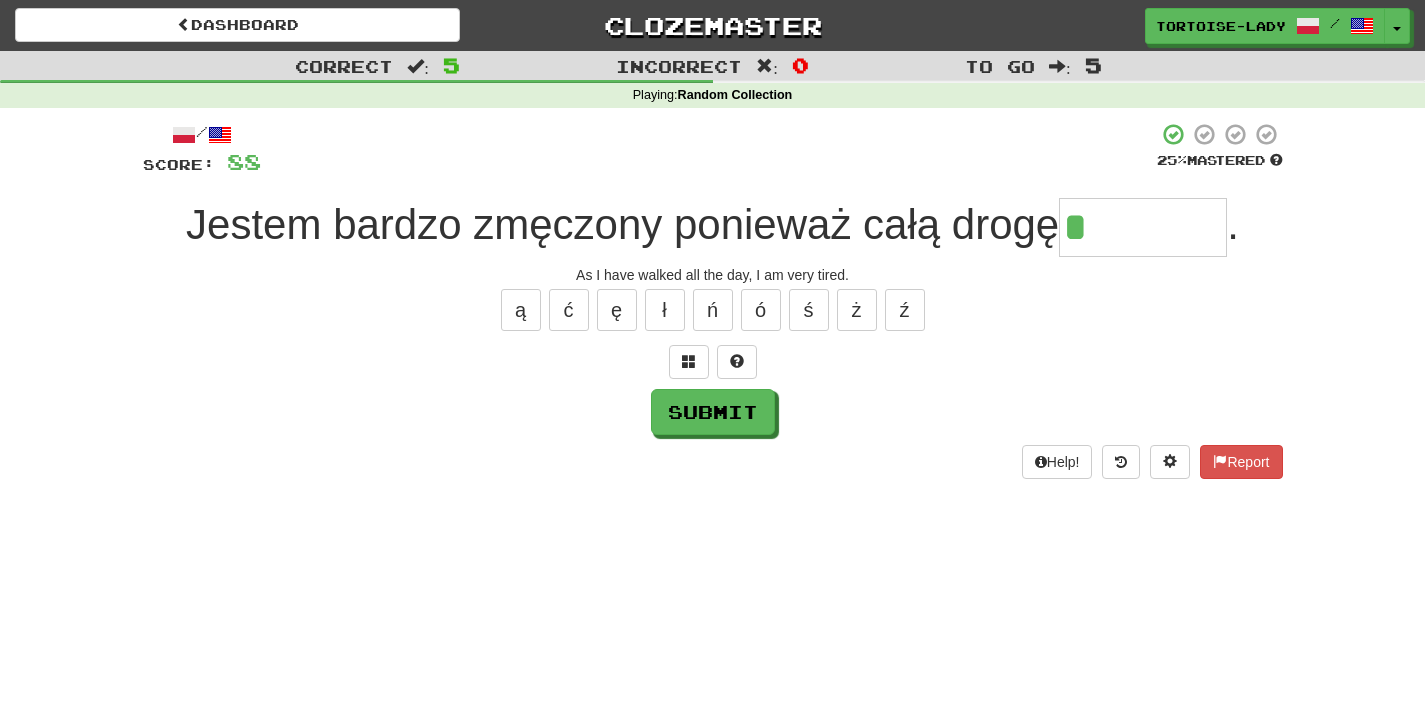 click on "*" at bounding box center (1143, 227) 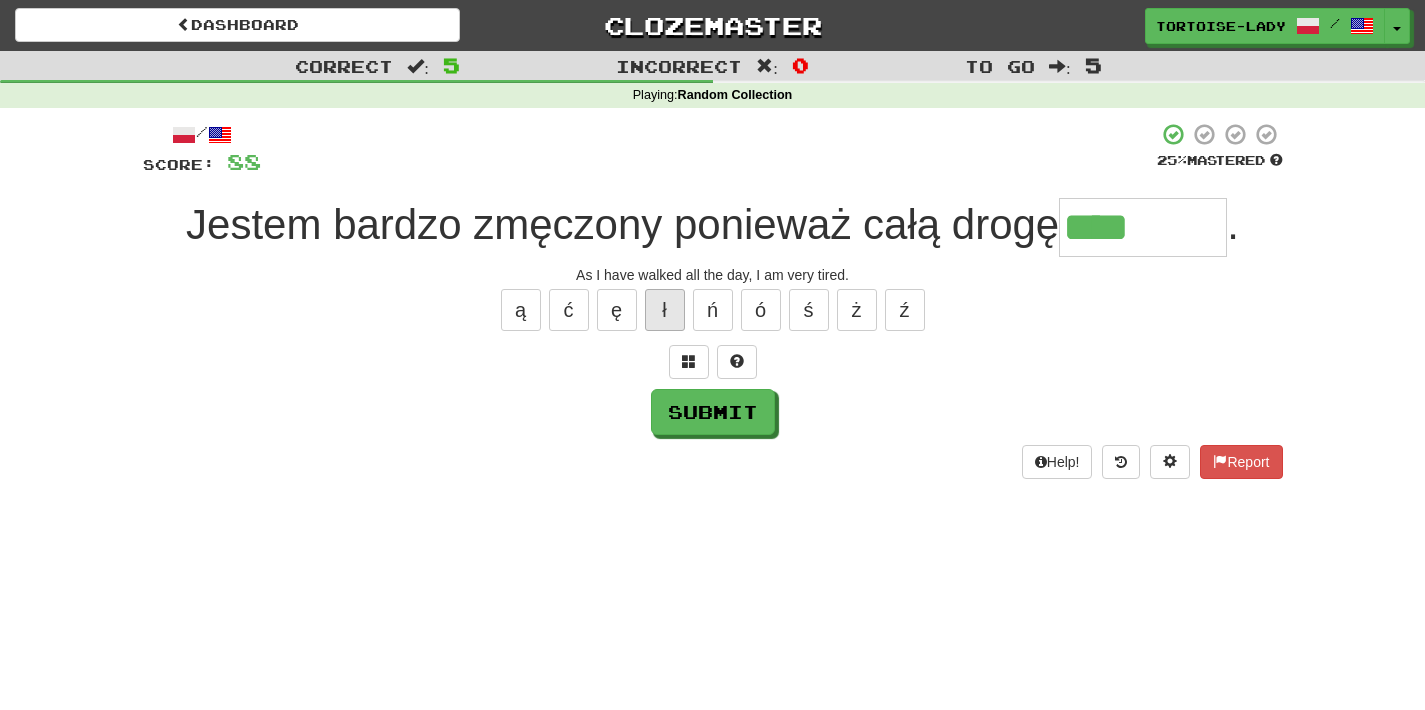 click on "ł" at bounding box center (665, 310) 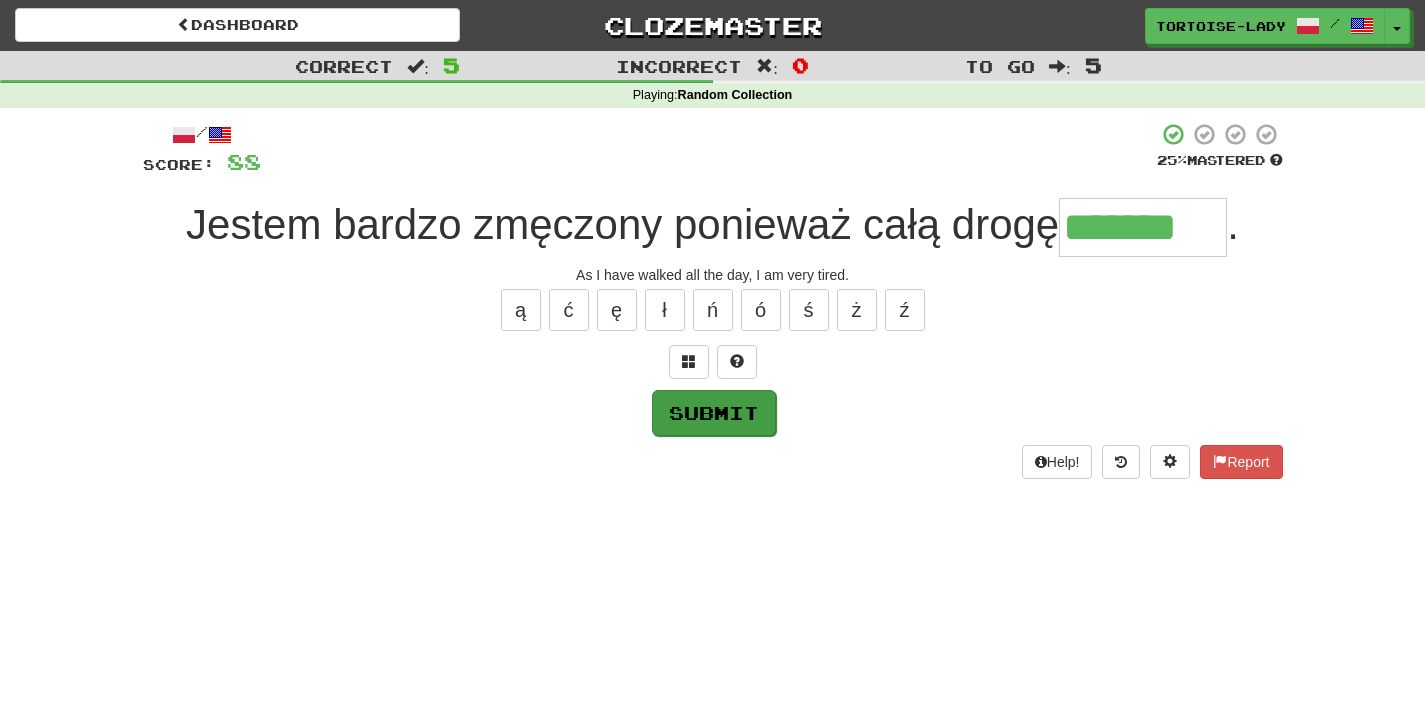 type on "*******" 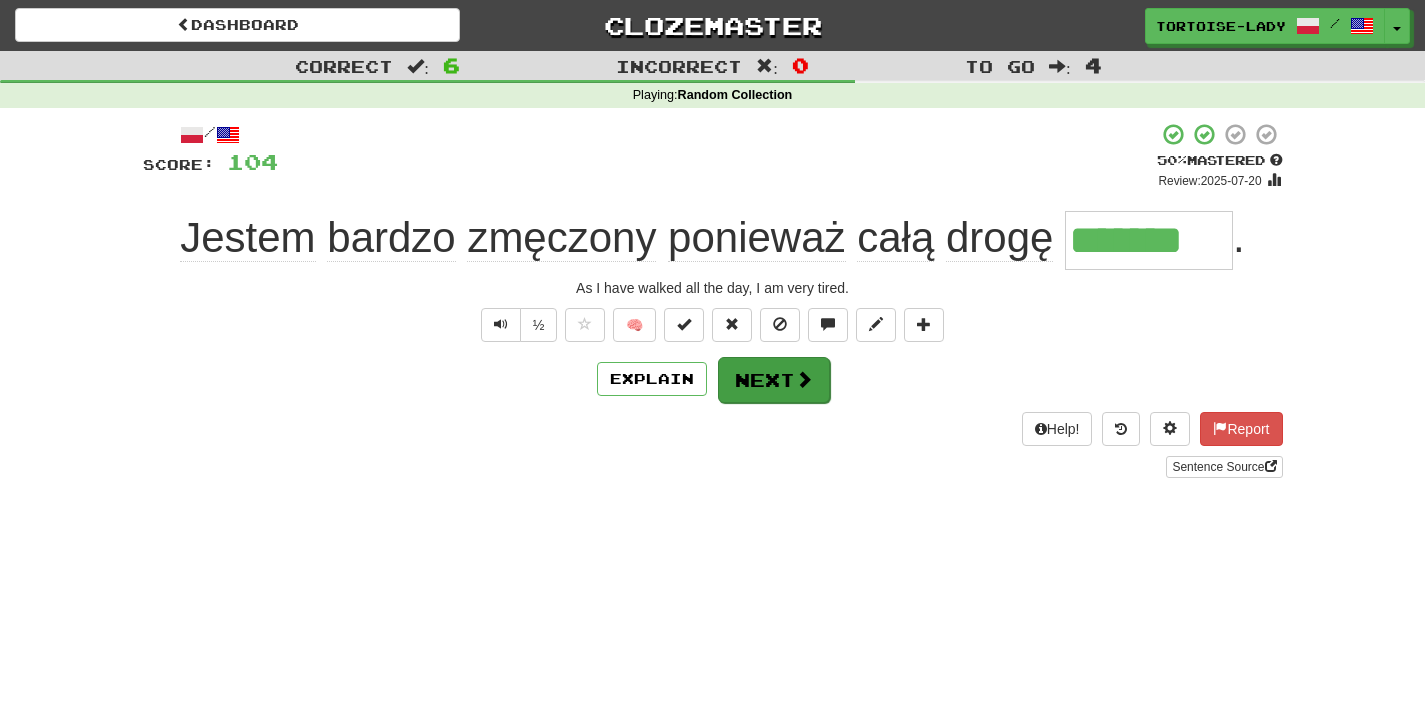 click on "Next" at bounding box center (774, 380) 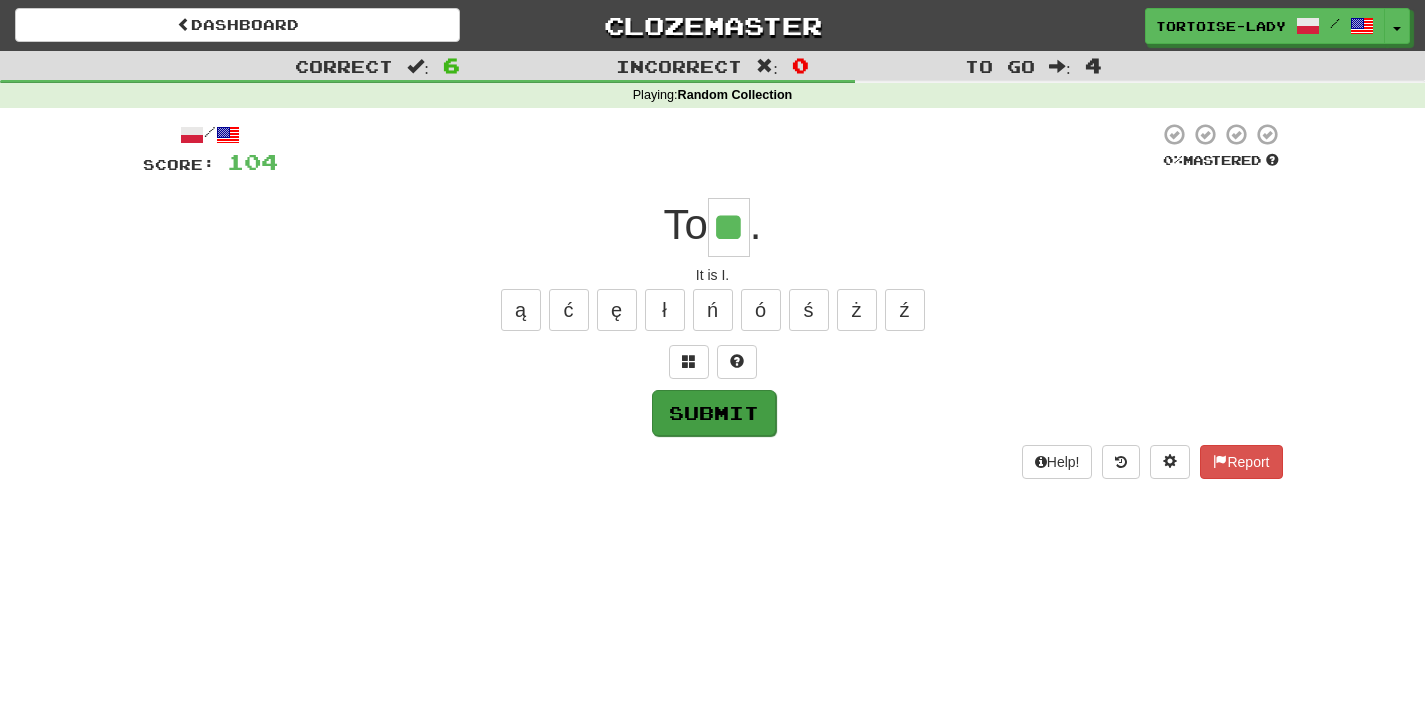 type on "**" 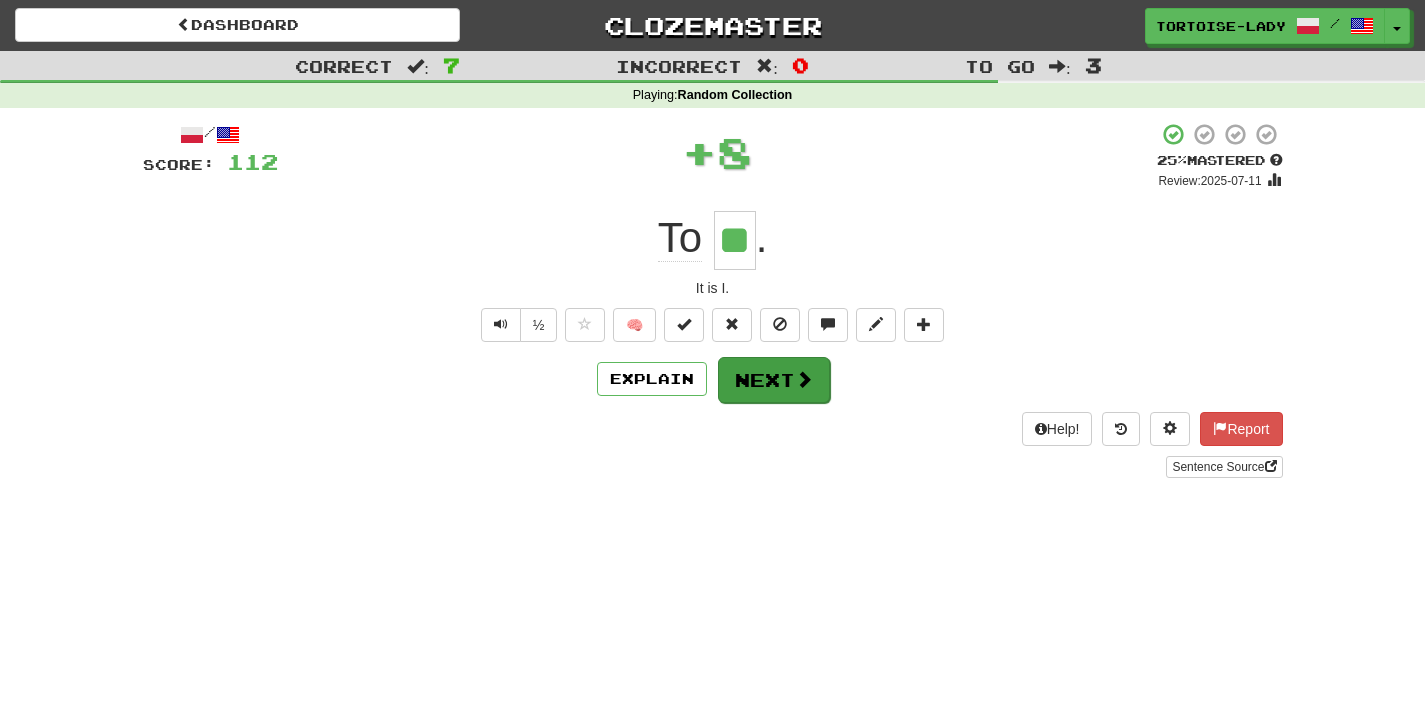 click on "Next" at bounding box center (774, 380) 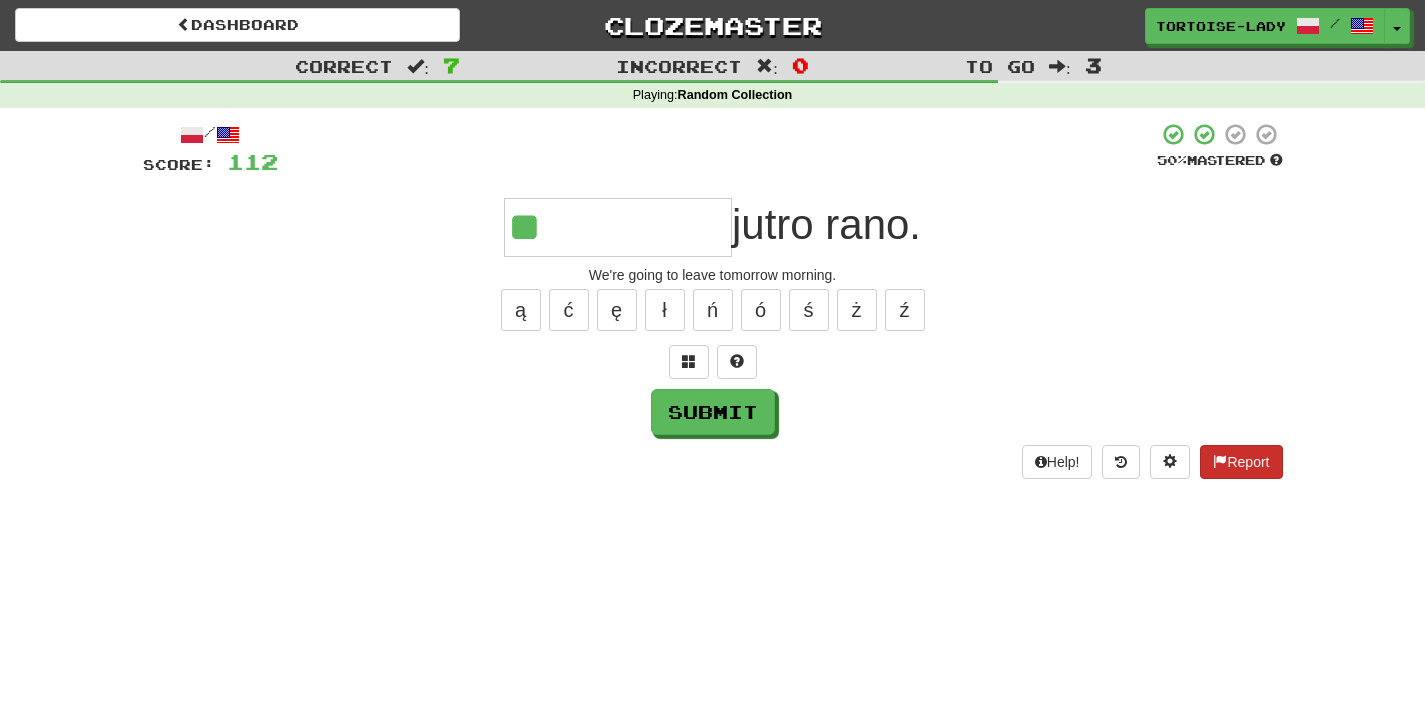 click on "Report" at bounding box center [1241, 462] 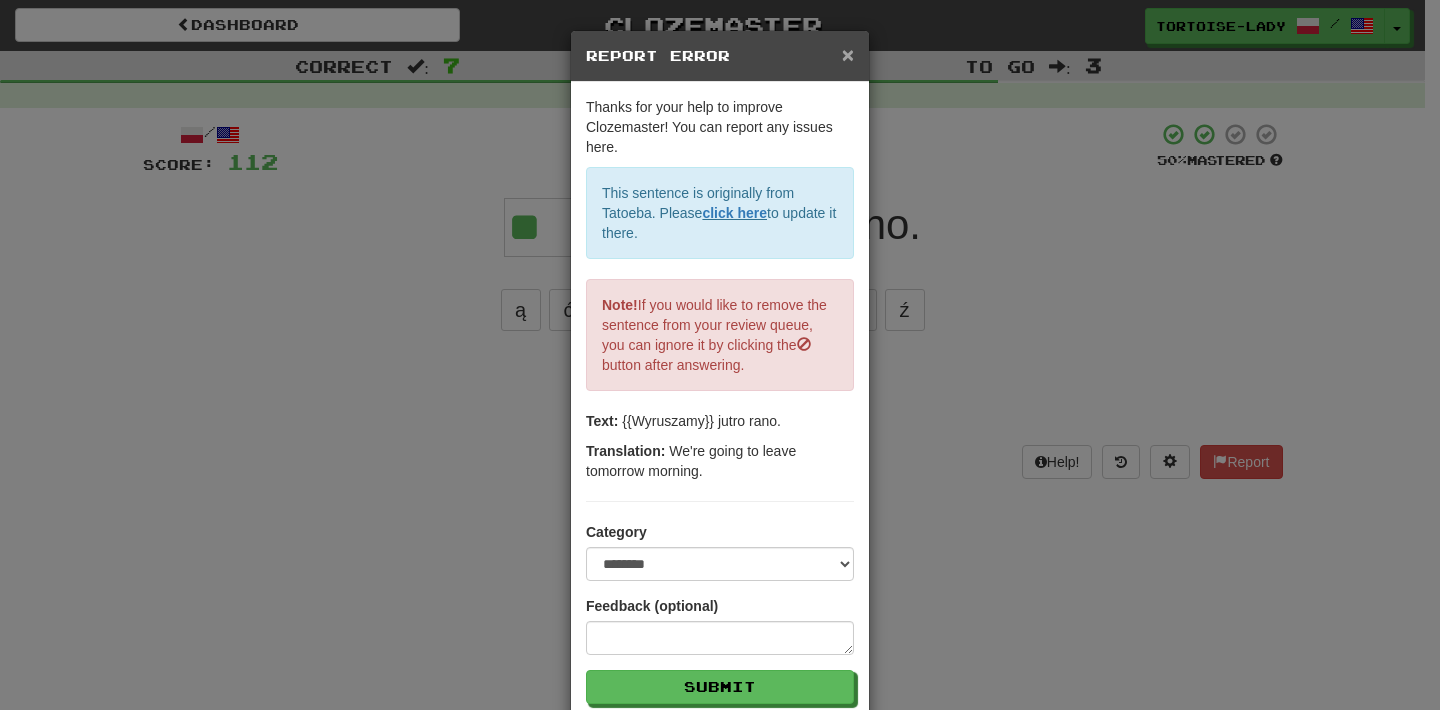 click on "×" at bounding box center [848, 54] 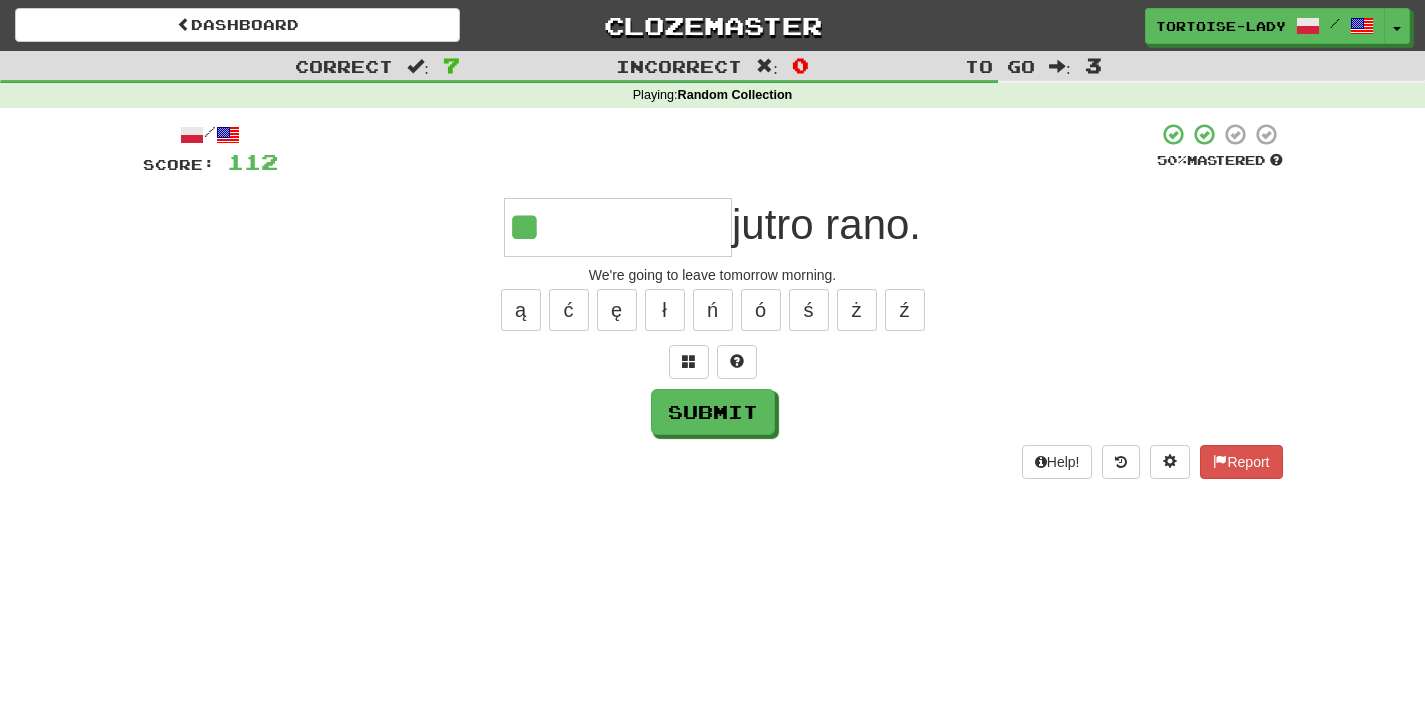 click on "**" at bounding box center (618, 227) 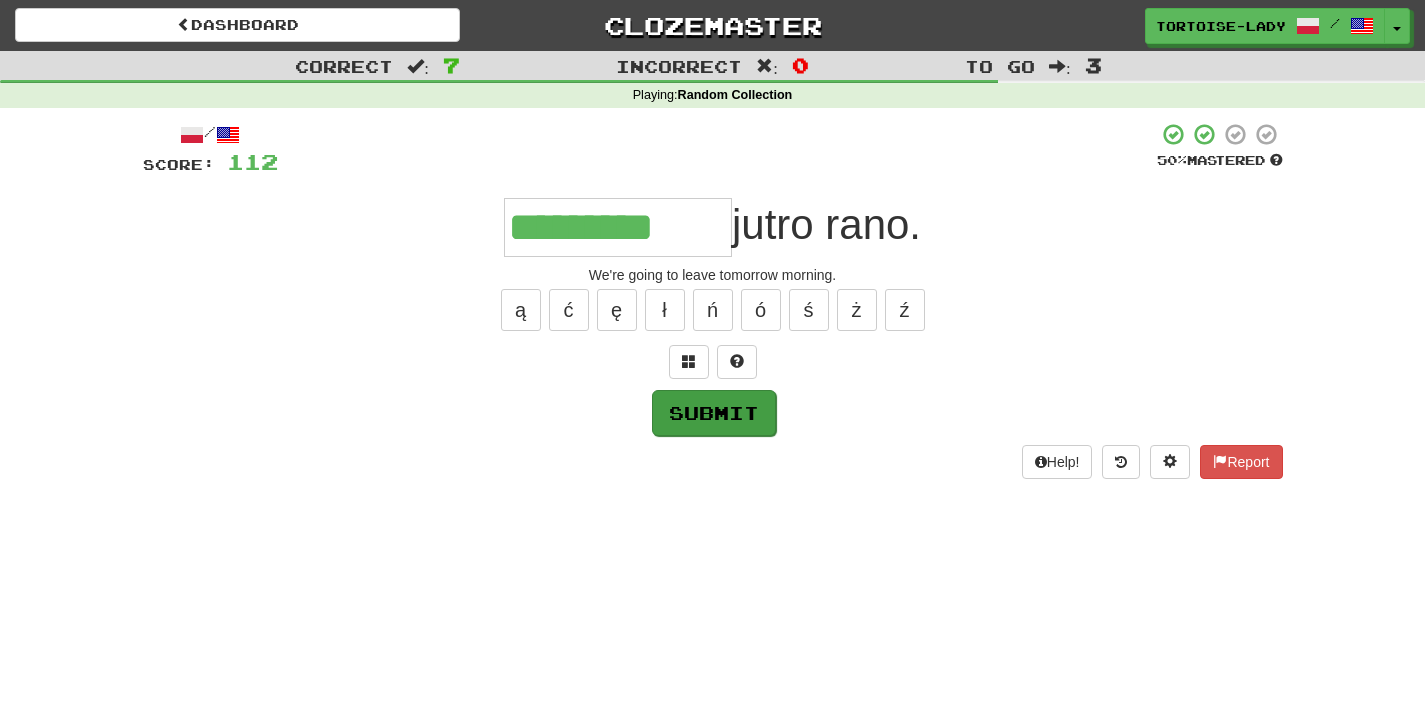 click on "Submit" at bounding box center (714, 413) 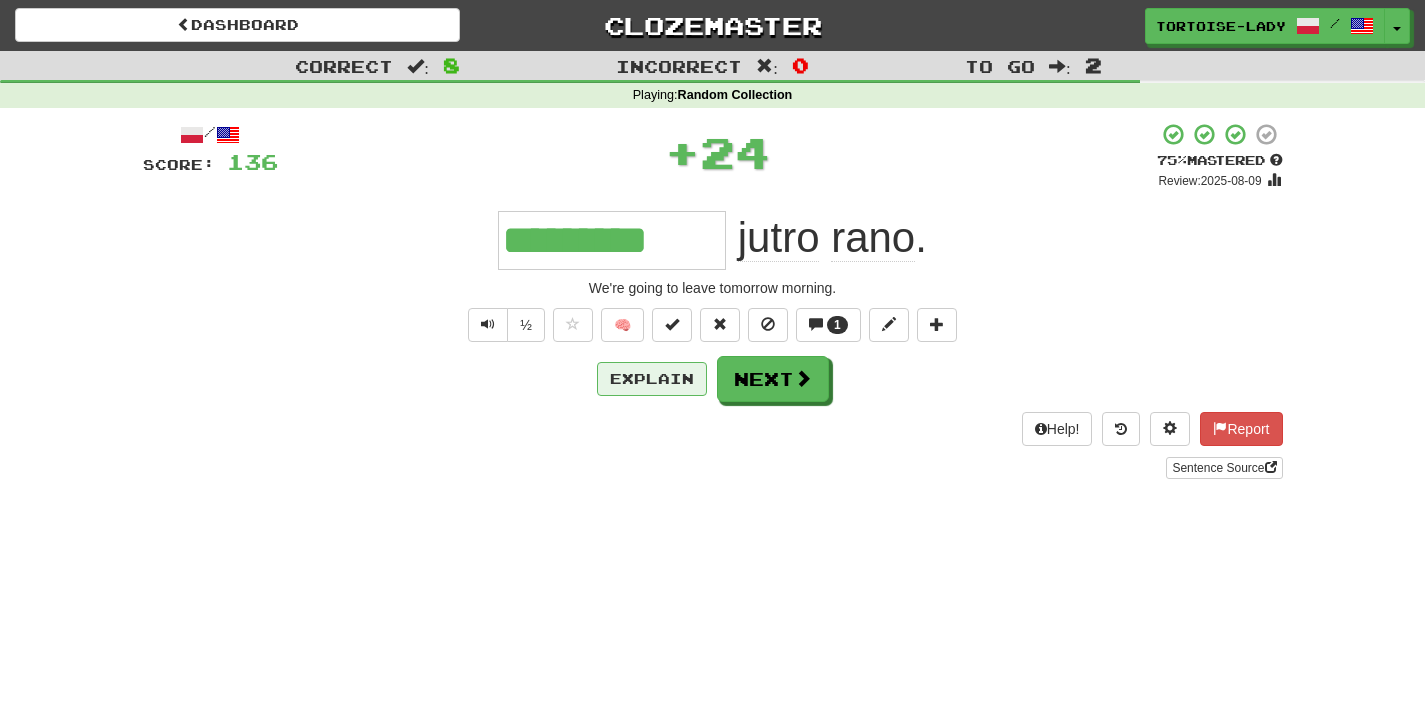 click on "Explain" at bounding box center [652, 379] 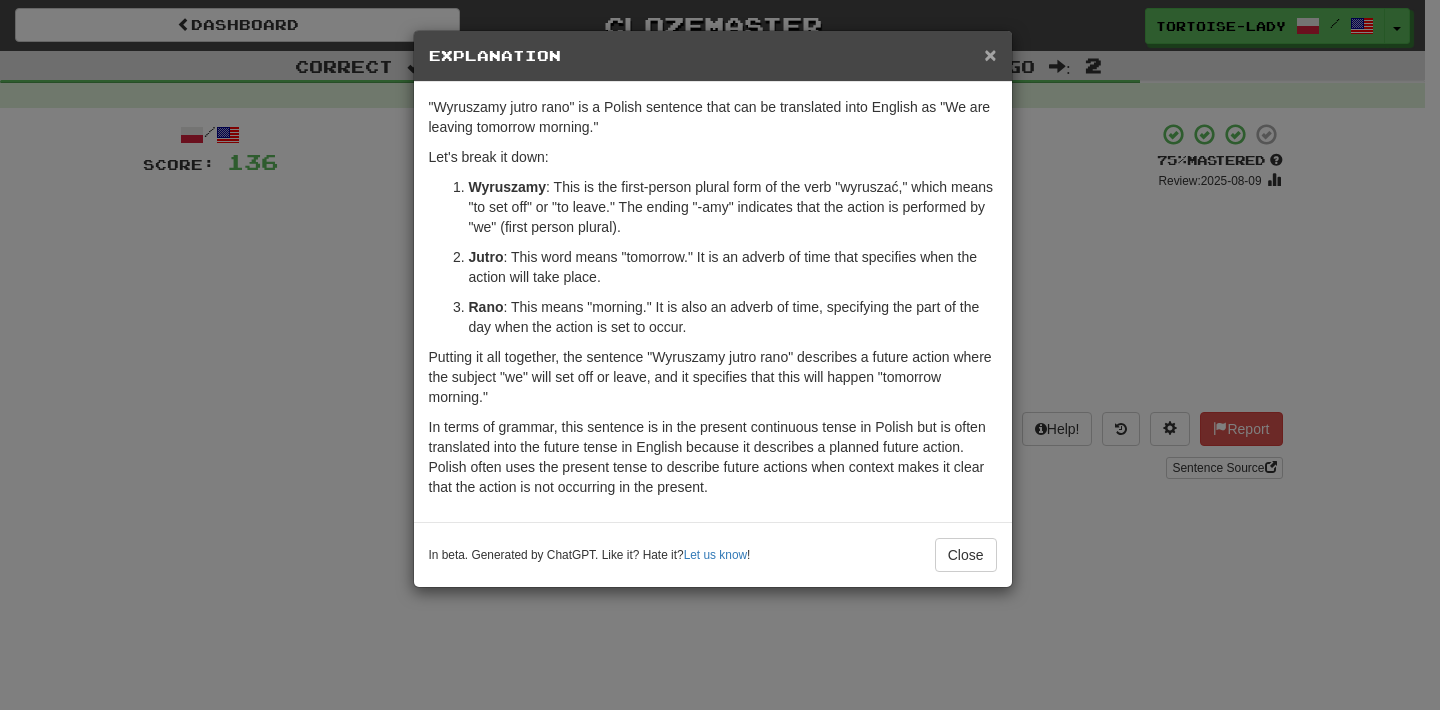 click on "×" at bounding box center (990, 54) 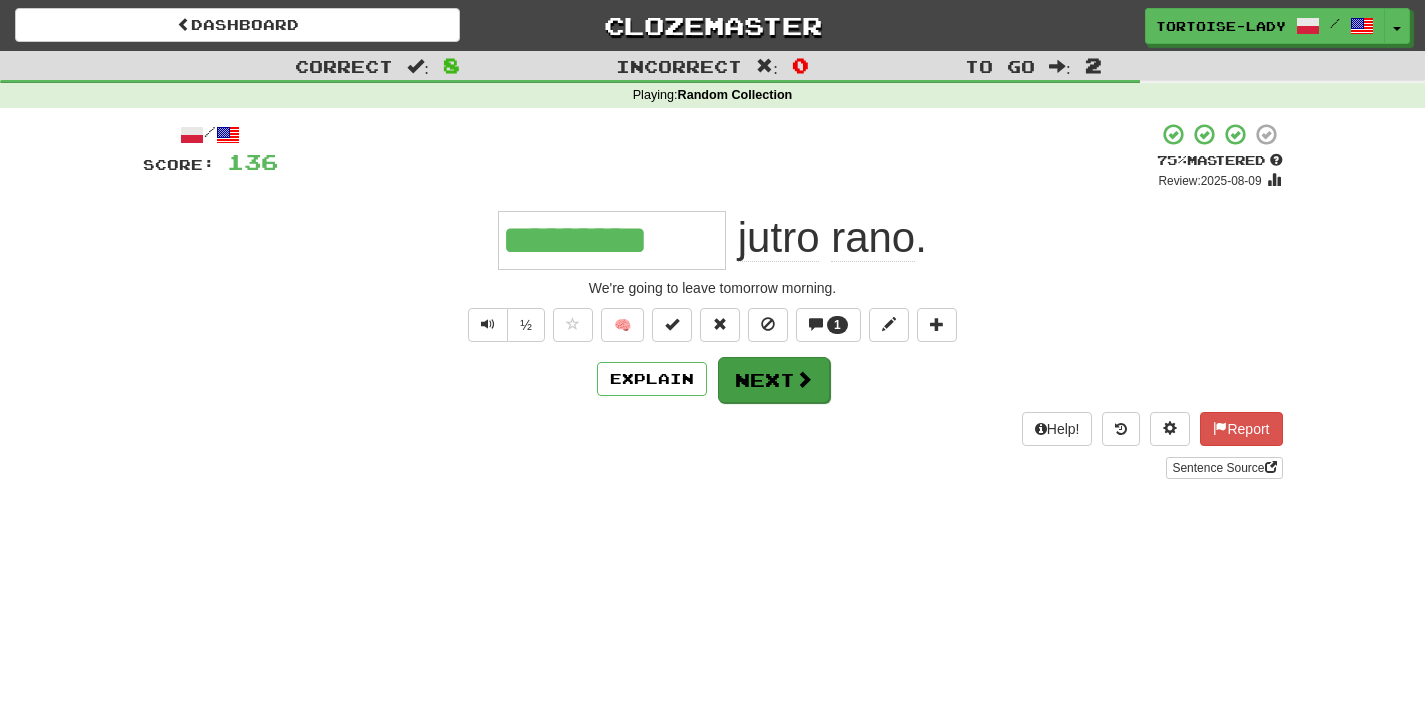click on "Next" at bounding box center (774, 380) 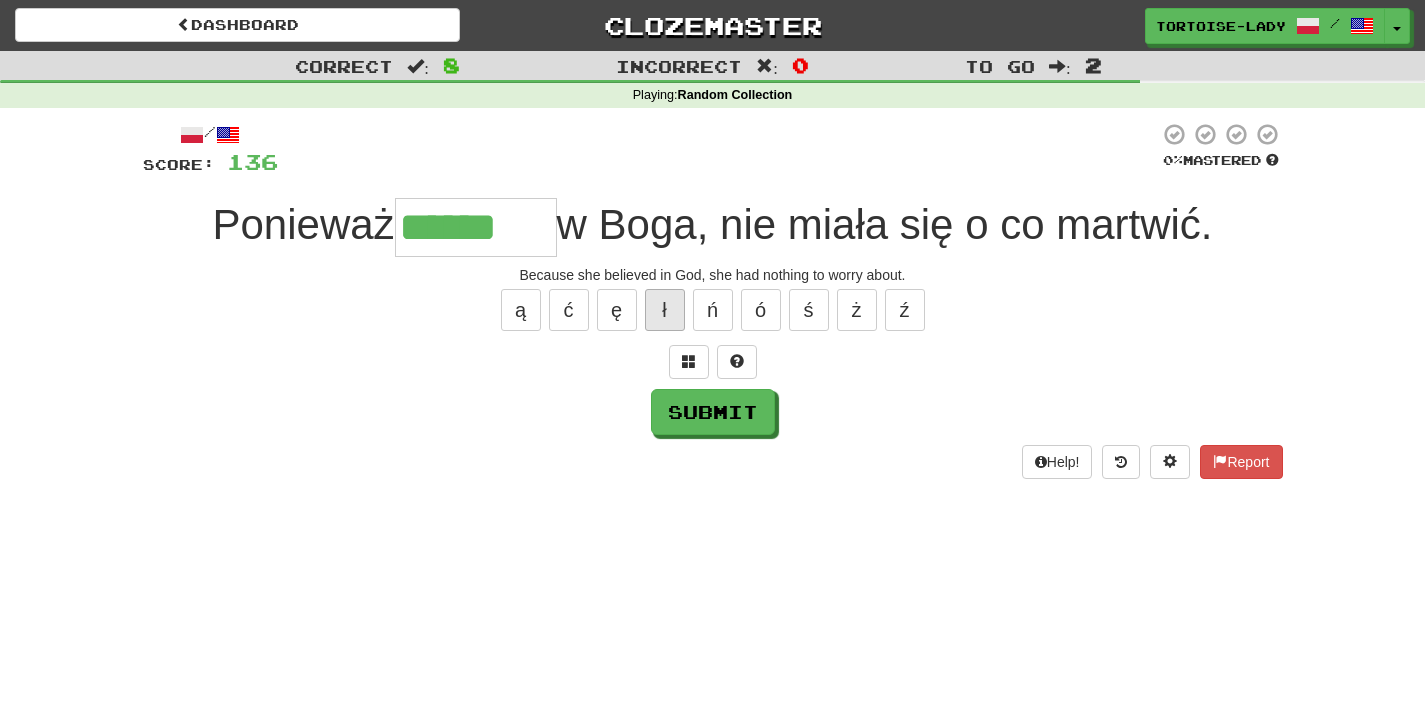 click on "ł" at bounding box center (665, 310) 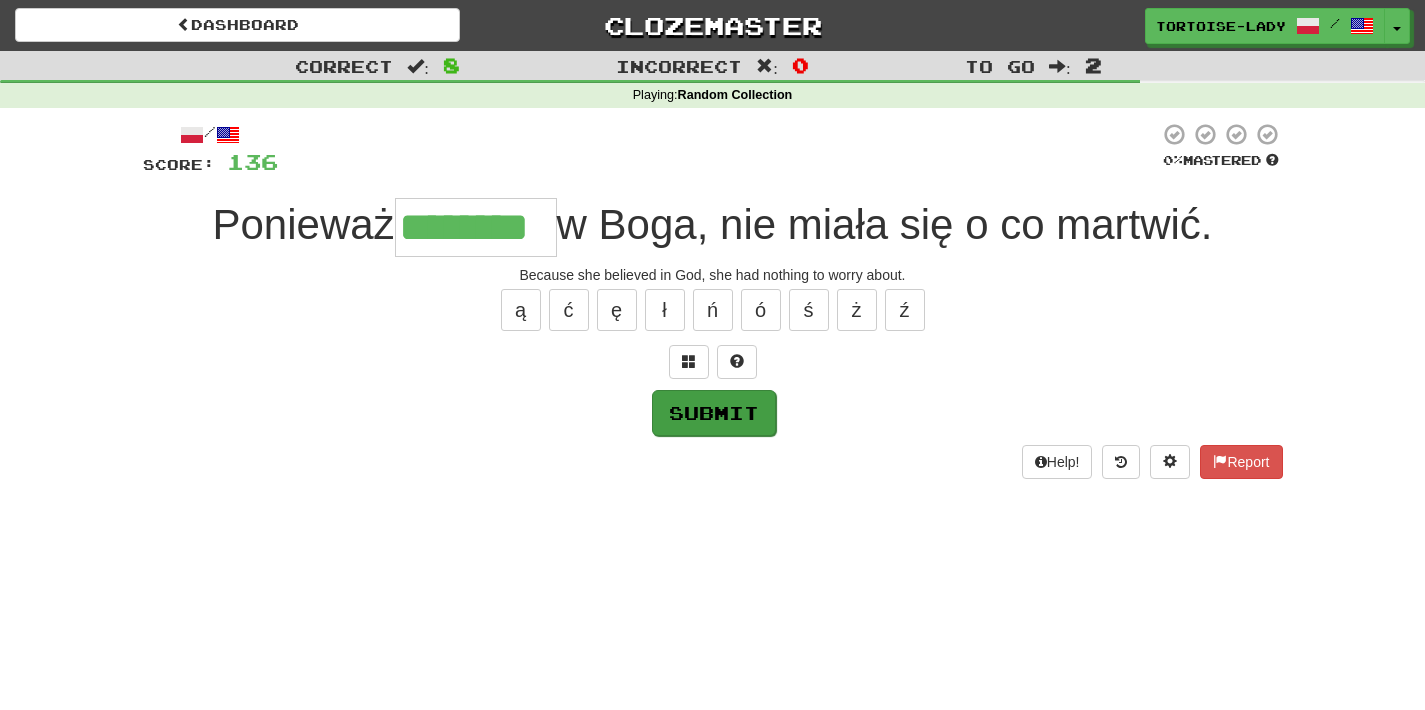 type on "********" 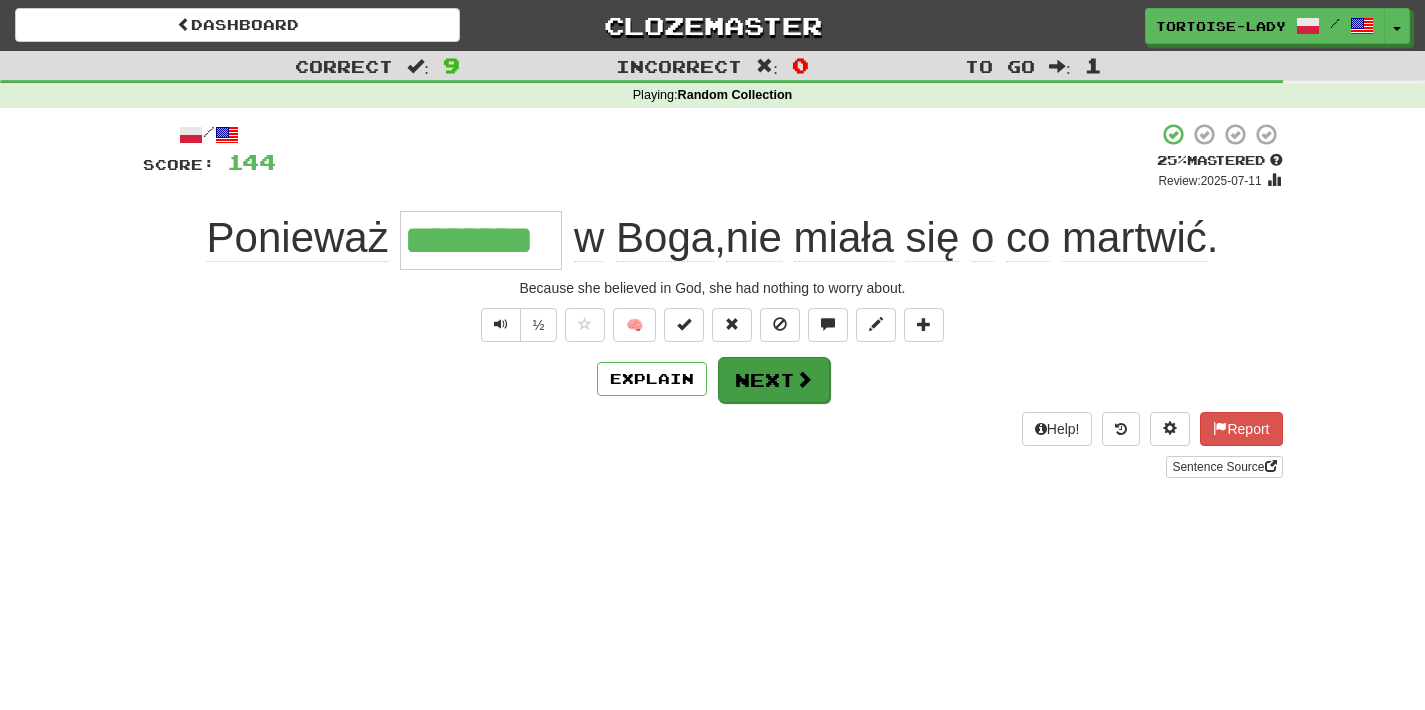click on "Next" at bounding box center [774, 380] 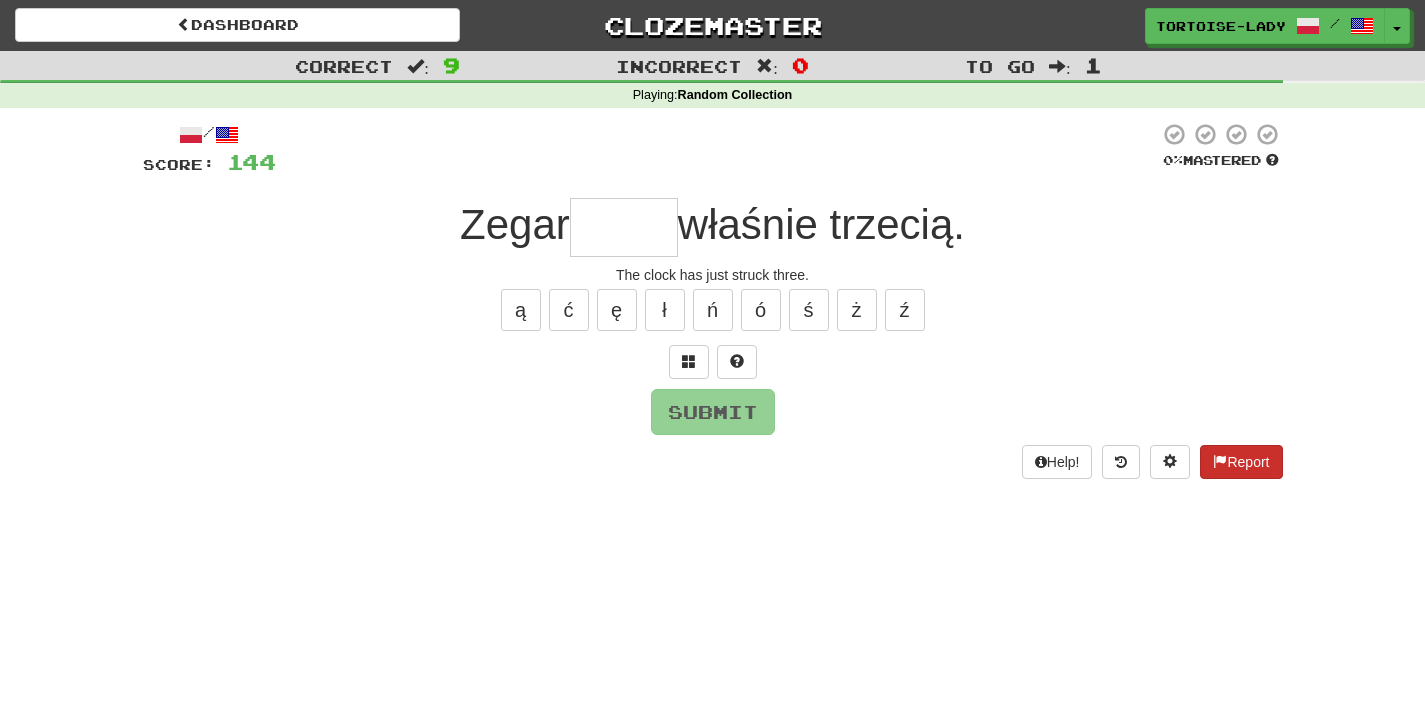 click on "Report" at bounding box center [1241, 462] 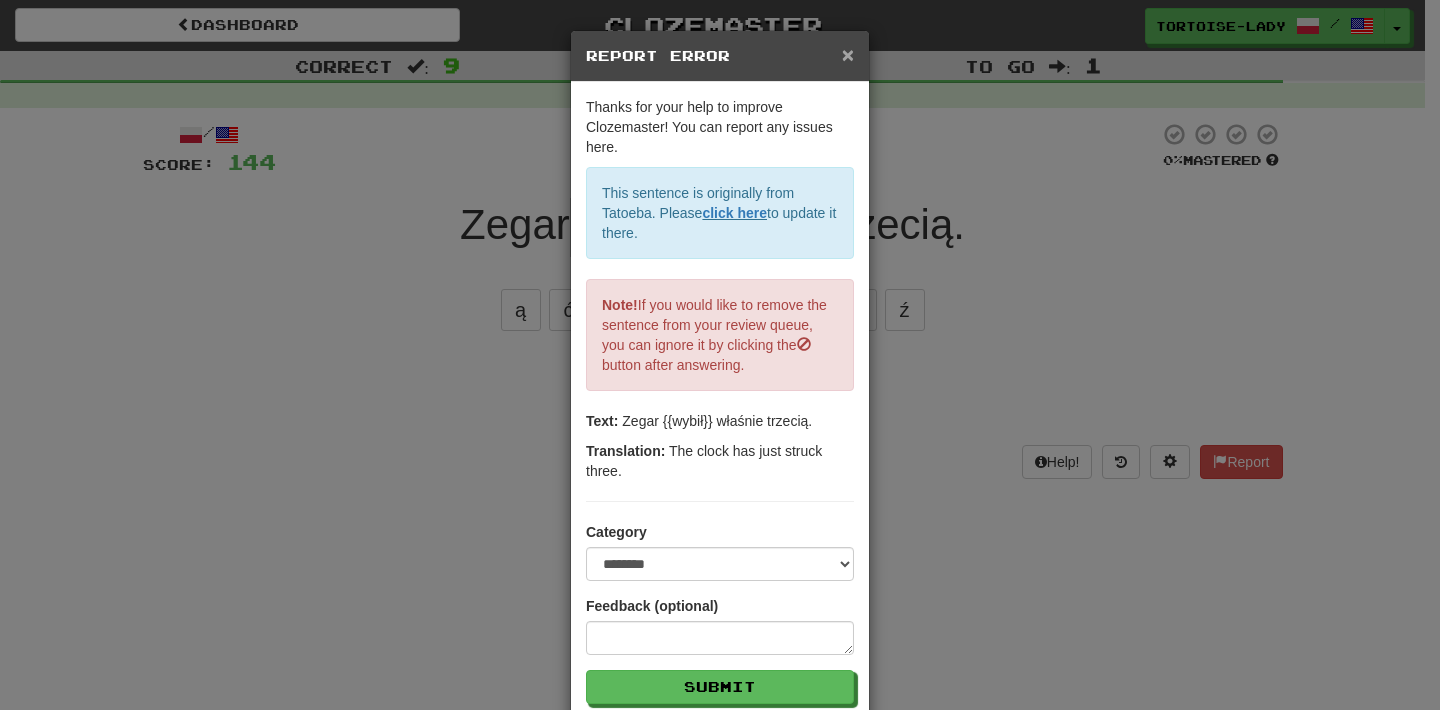 click on "×" at bounding box center [848, 54] 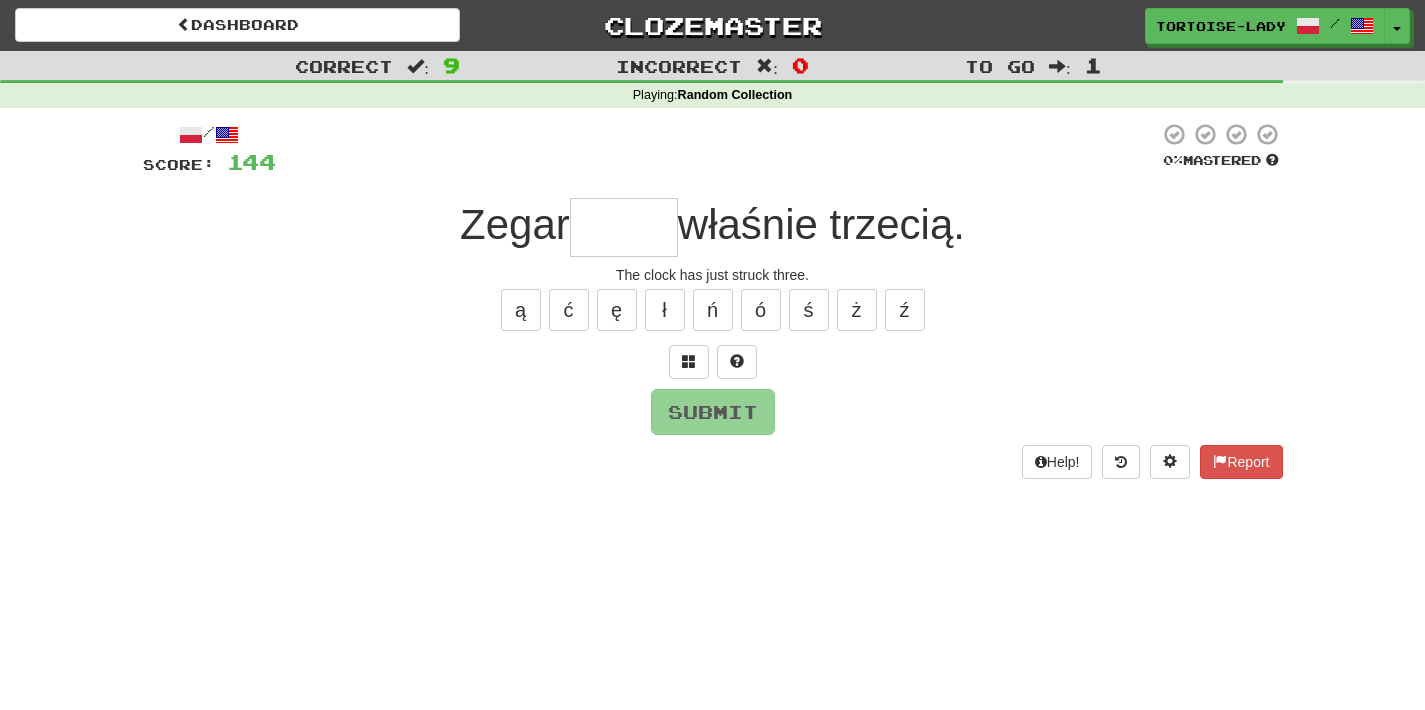 click at bounding box center (624, 227) 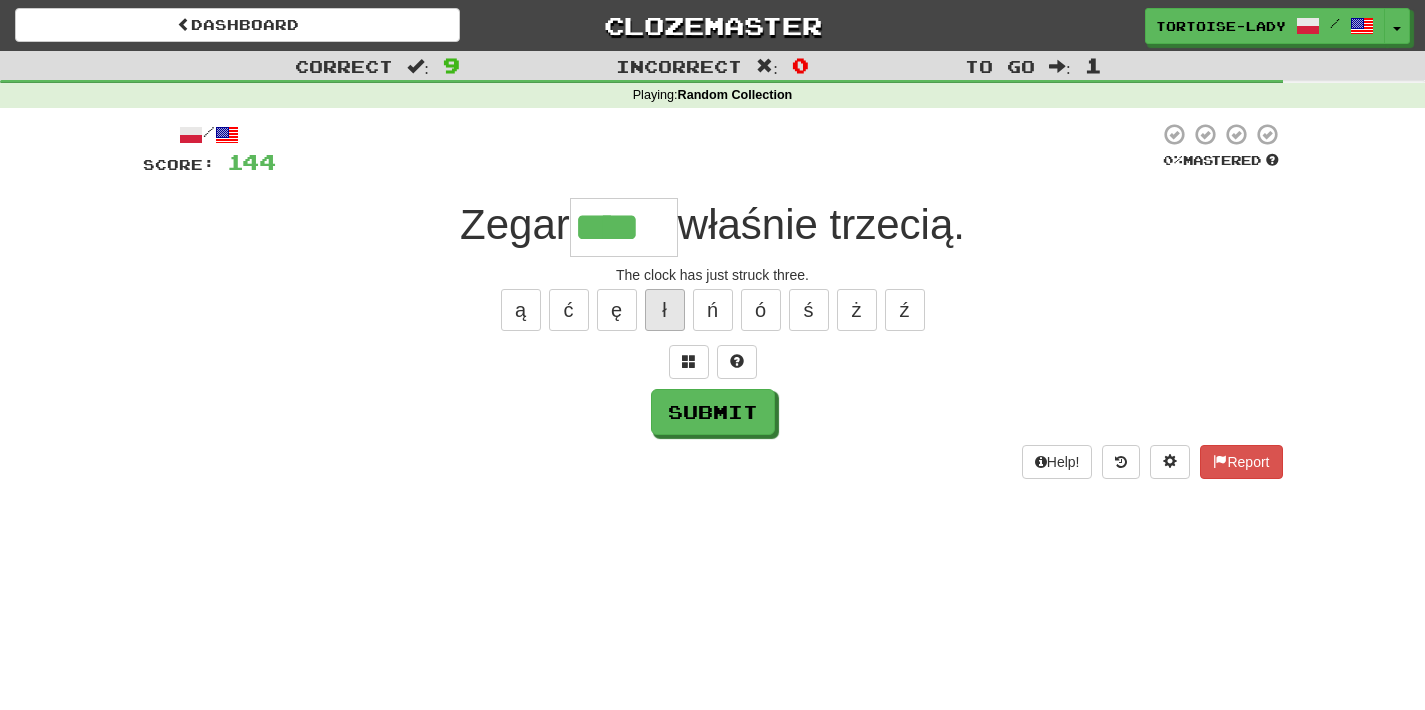 click on "ł" at bounding box center (665, 310) 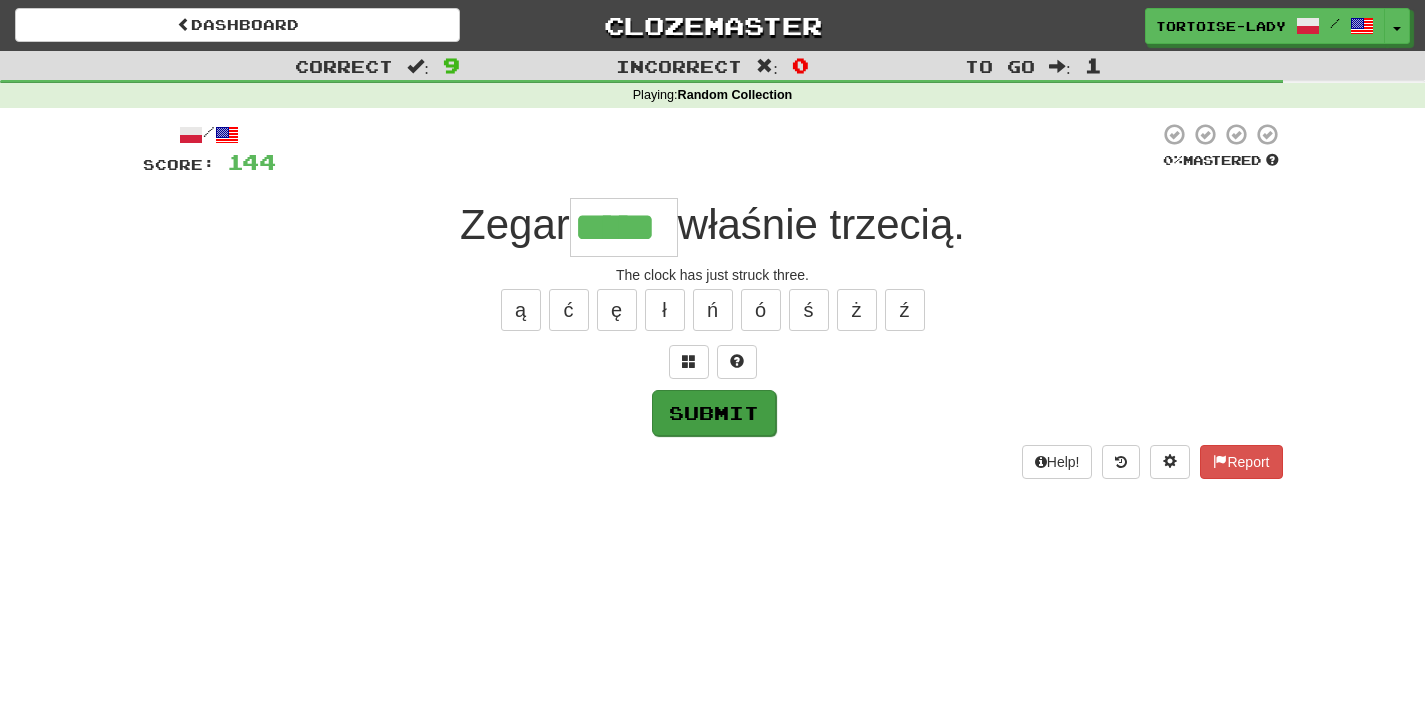click on "Submit" at bounding box center [714, 413] 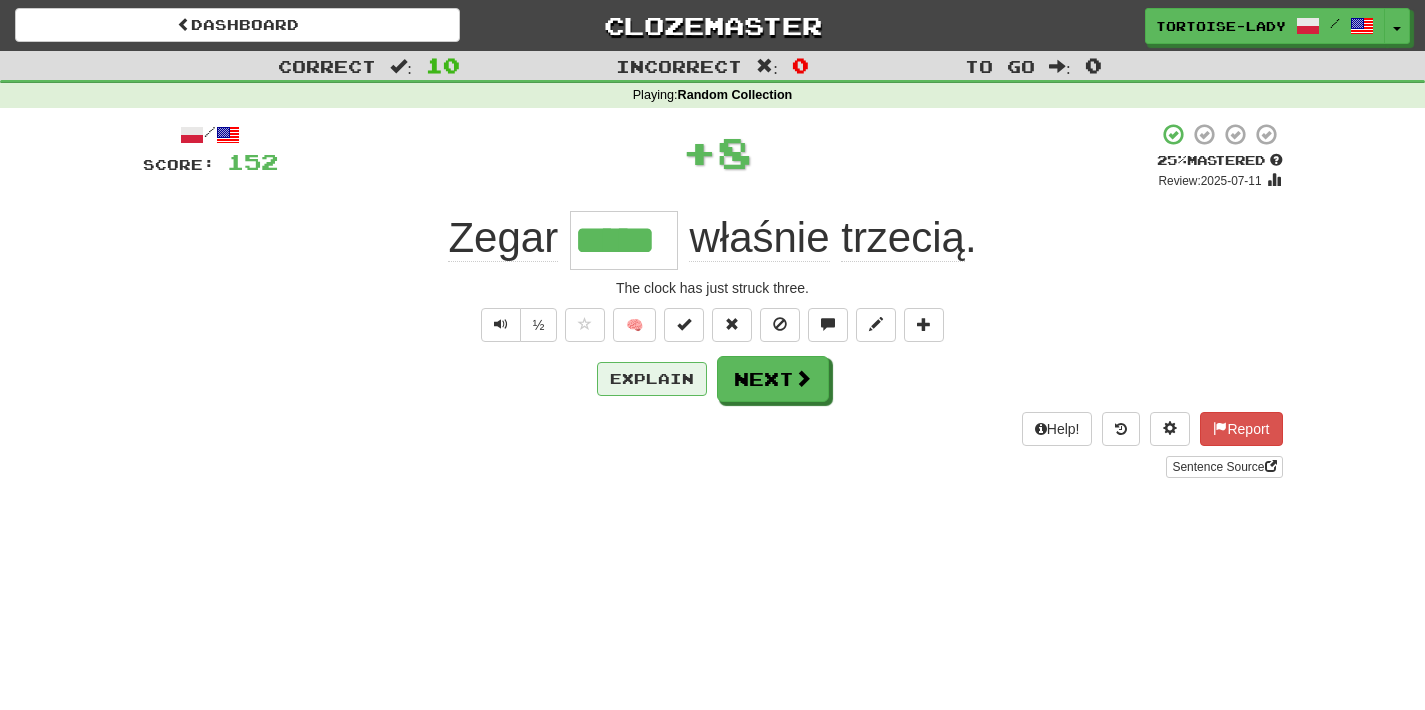 click on "Explain" at bounding box center (652, 379) 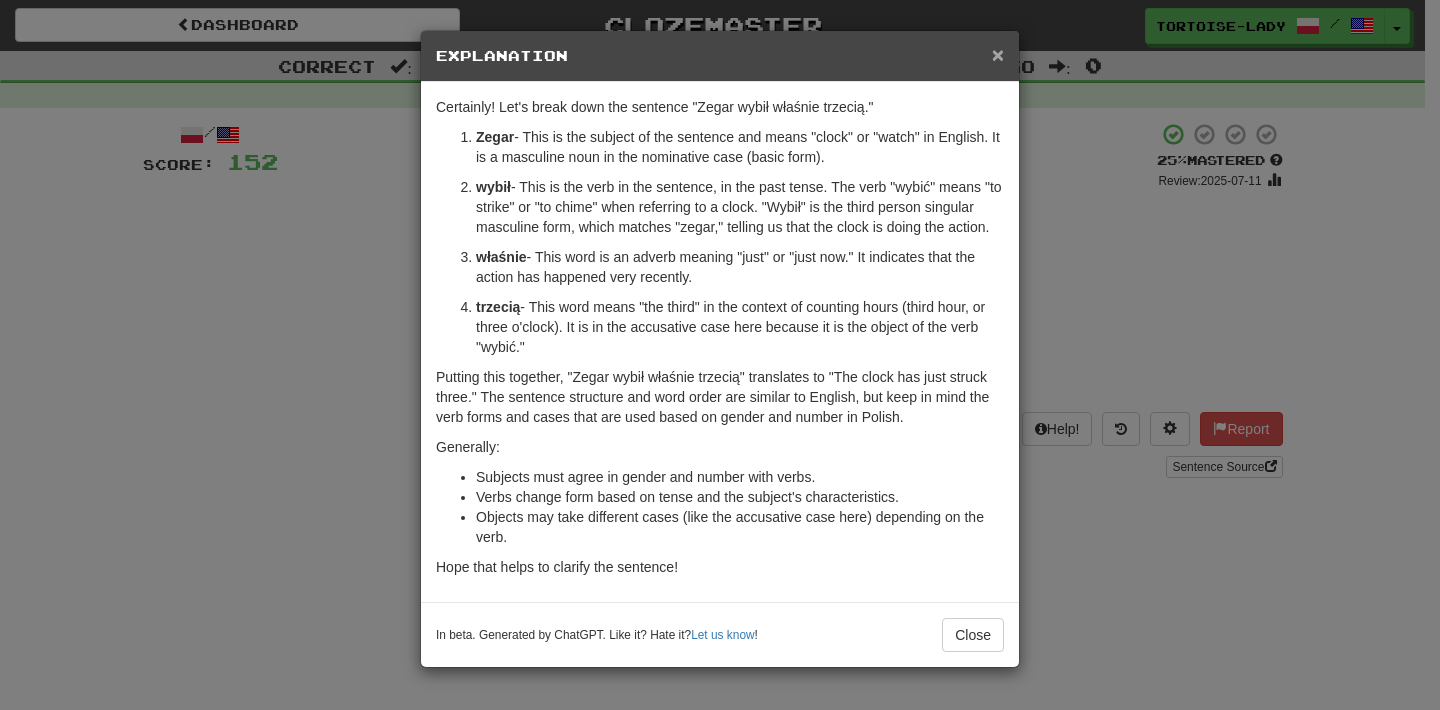 click on "×" at bounding box center [998, 54] 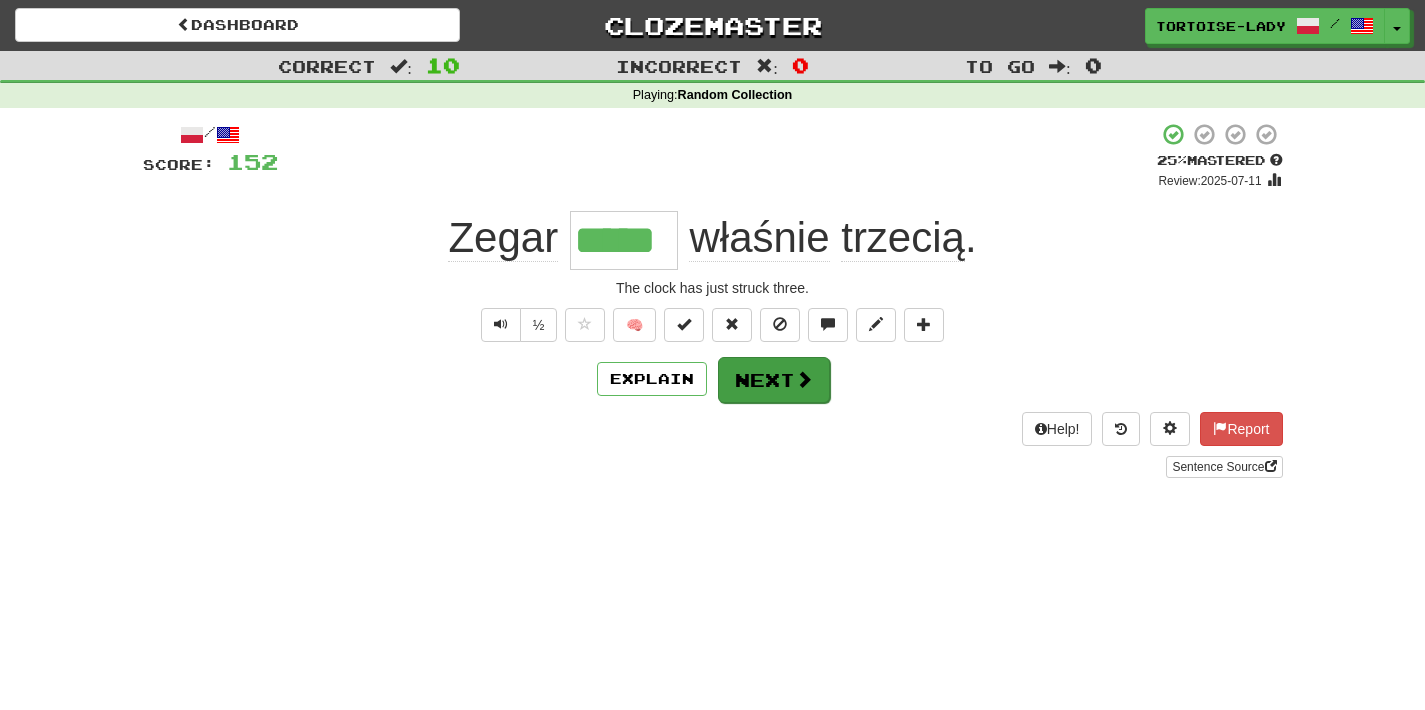 click on "Next" at bounding box center (774, 380) 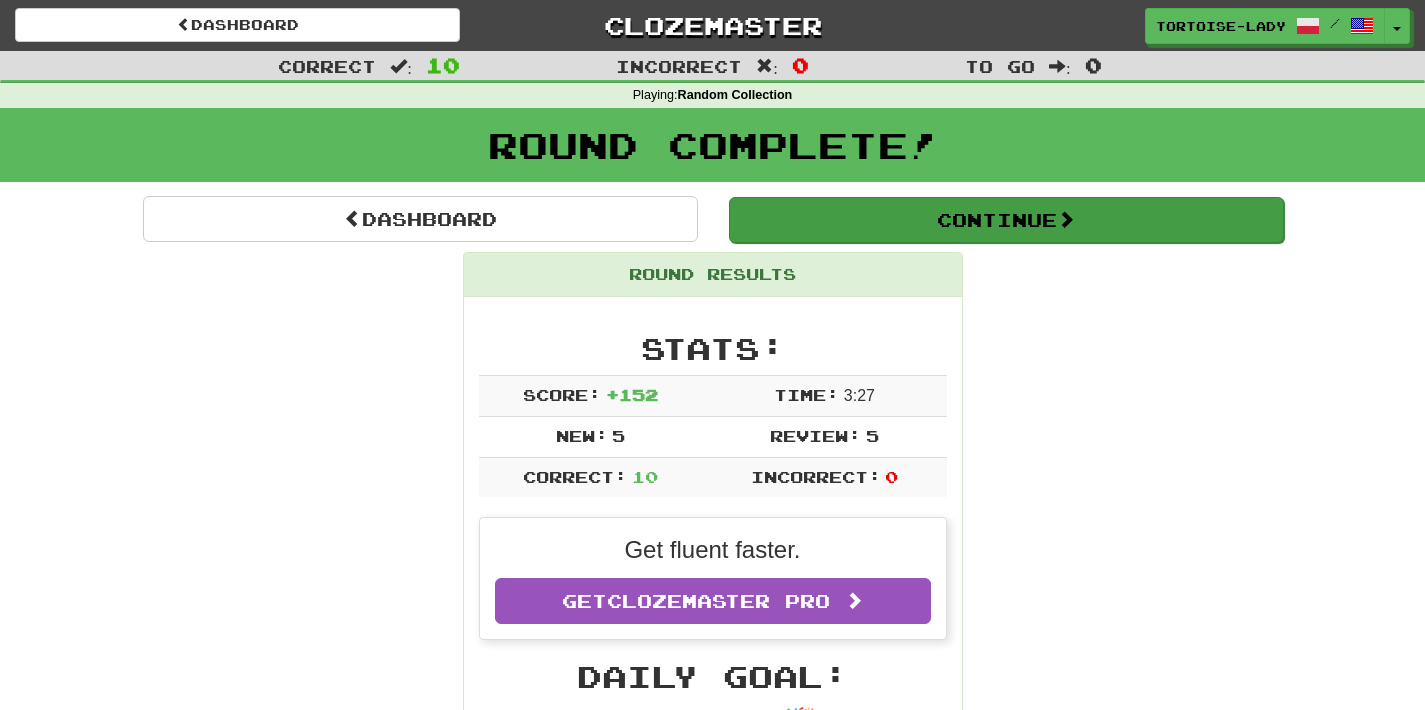 click on "Continue" at bounding box center [1006, 220] 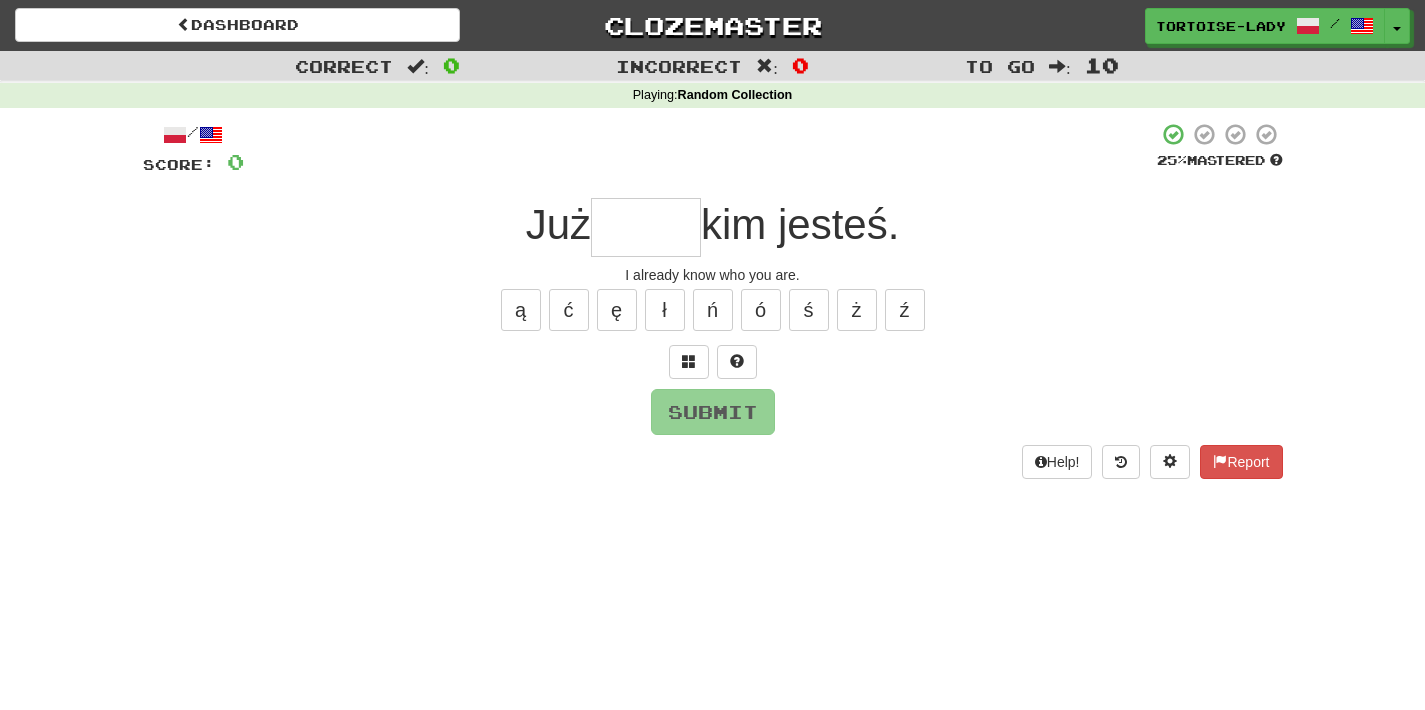 type on "*" 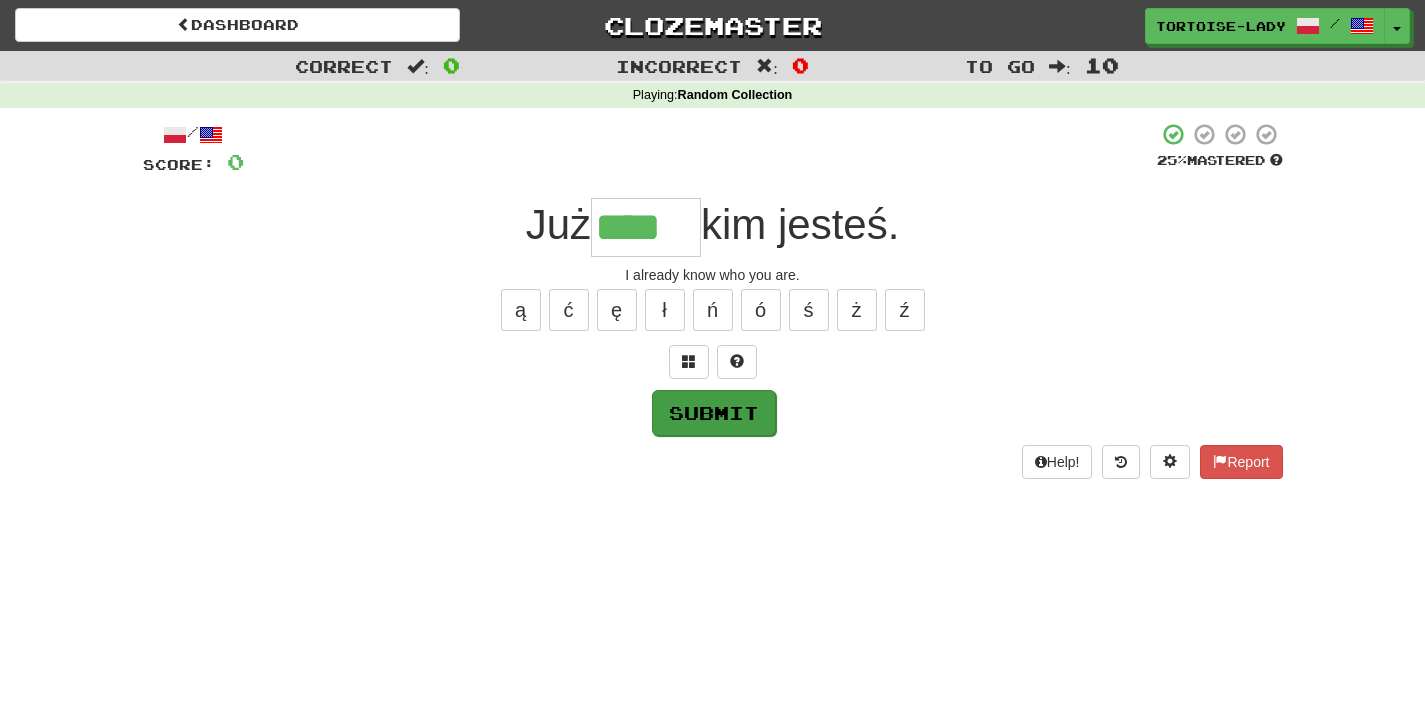 type on "****" 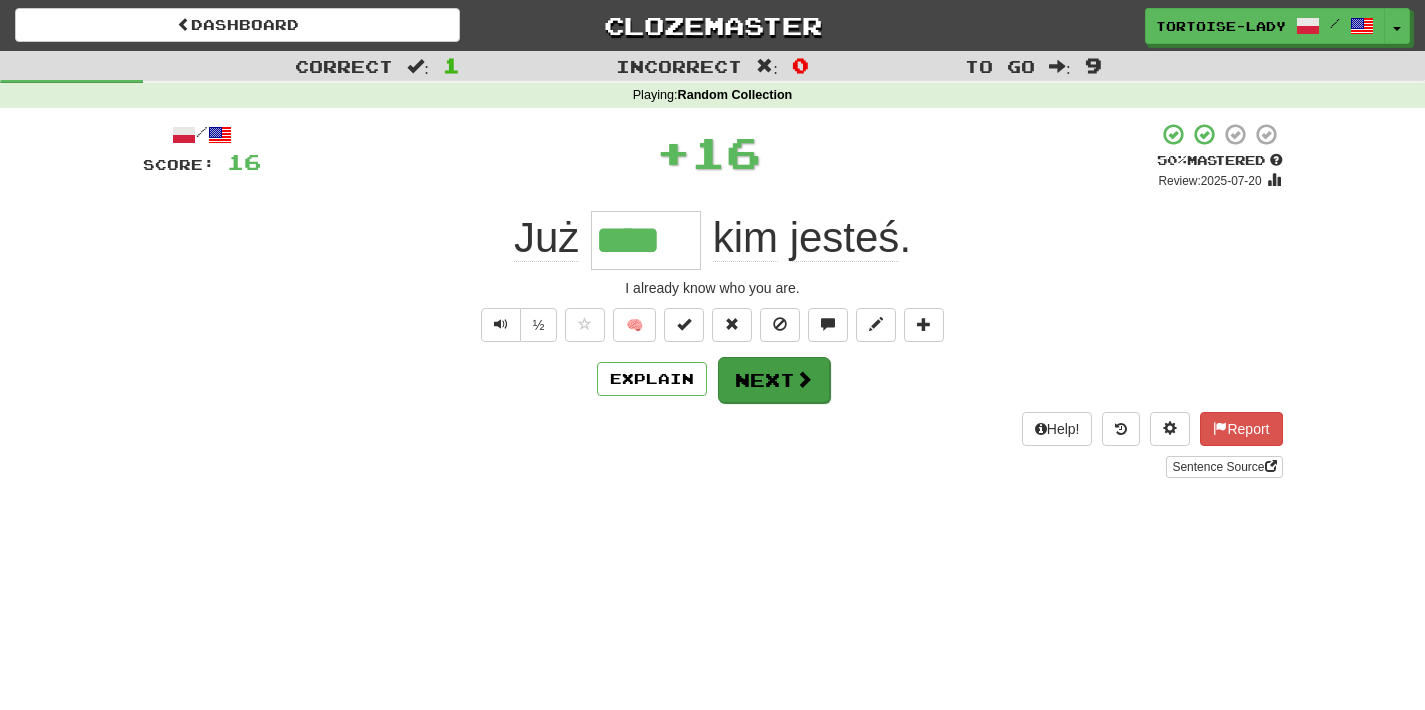 click on "Next" at bounding box center [774, 380] 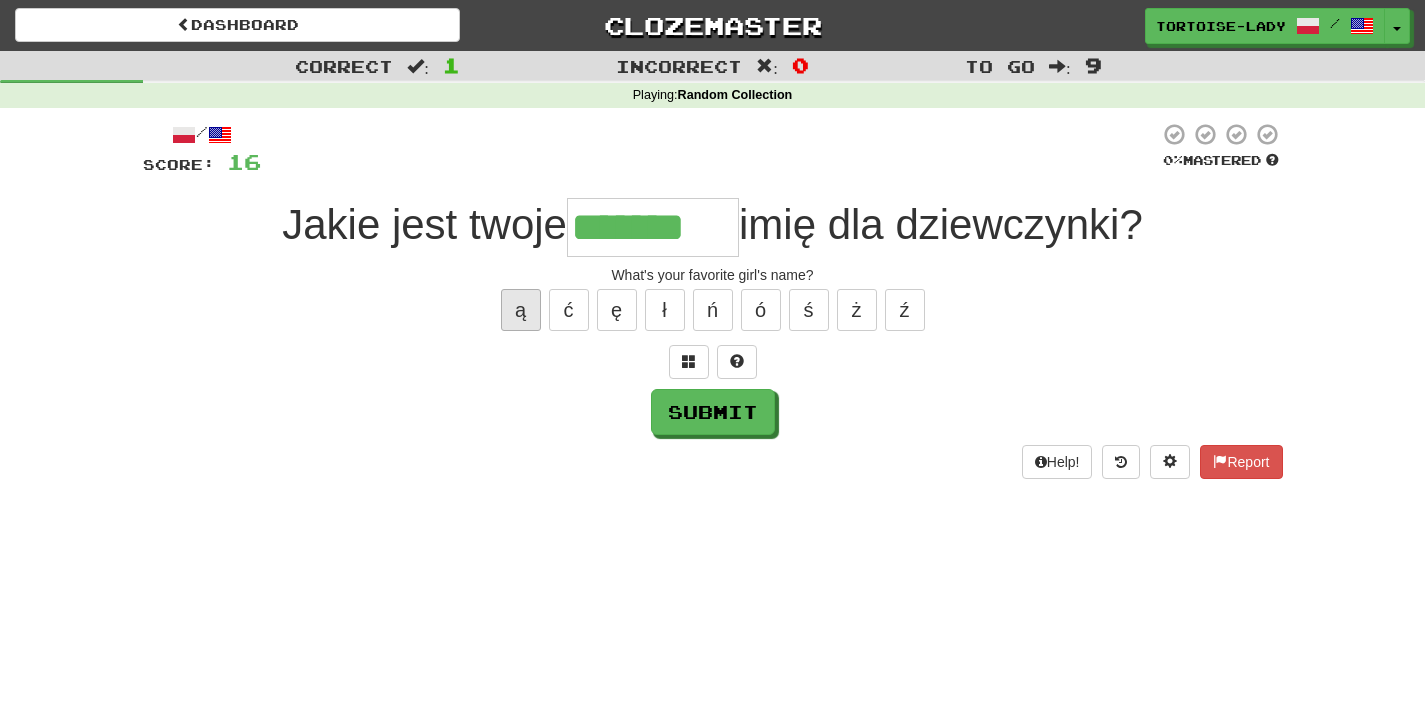 click on "ą" at bounding box center (521, 310) 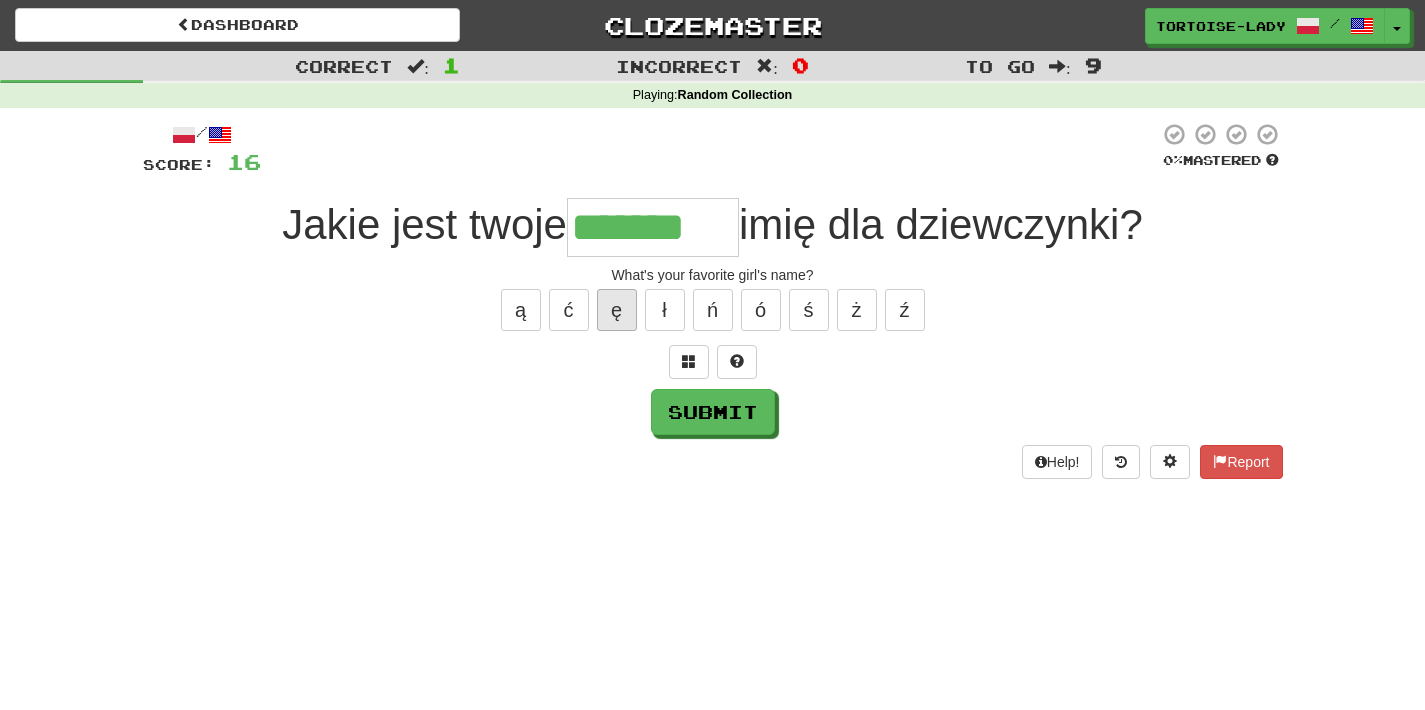 click on "ę" at bounding box center [617, 310] 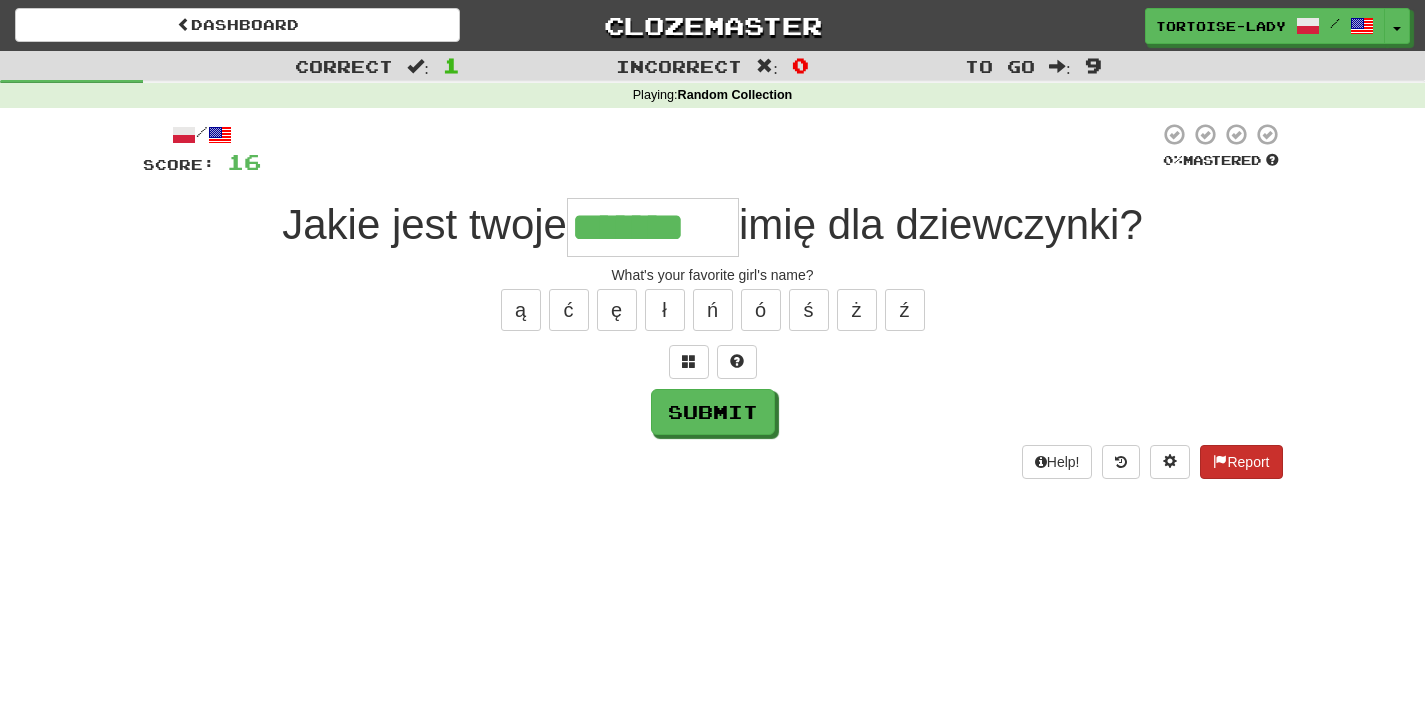 click on "Report" at bounding box center (1241, 462) 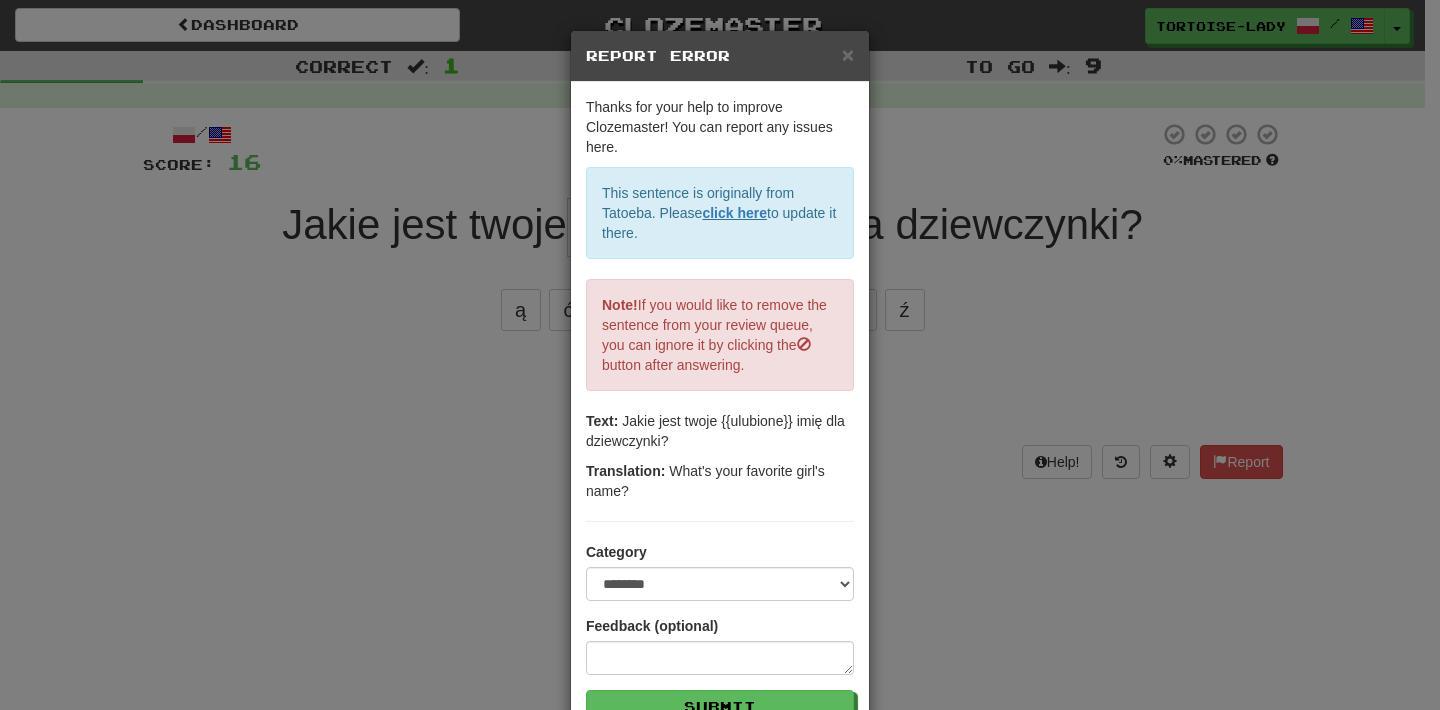click on "Report Error" at bounding box center [720, 56] 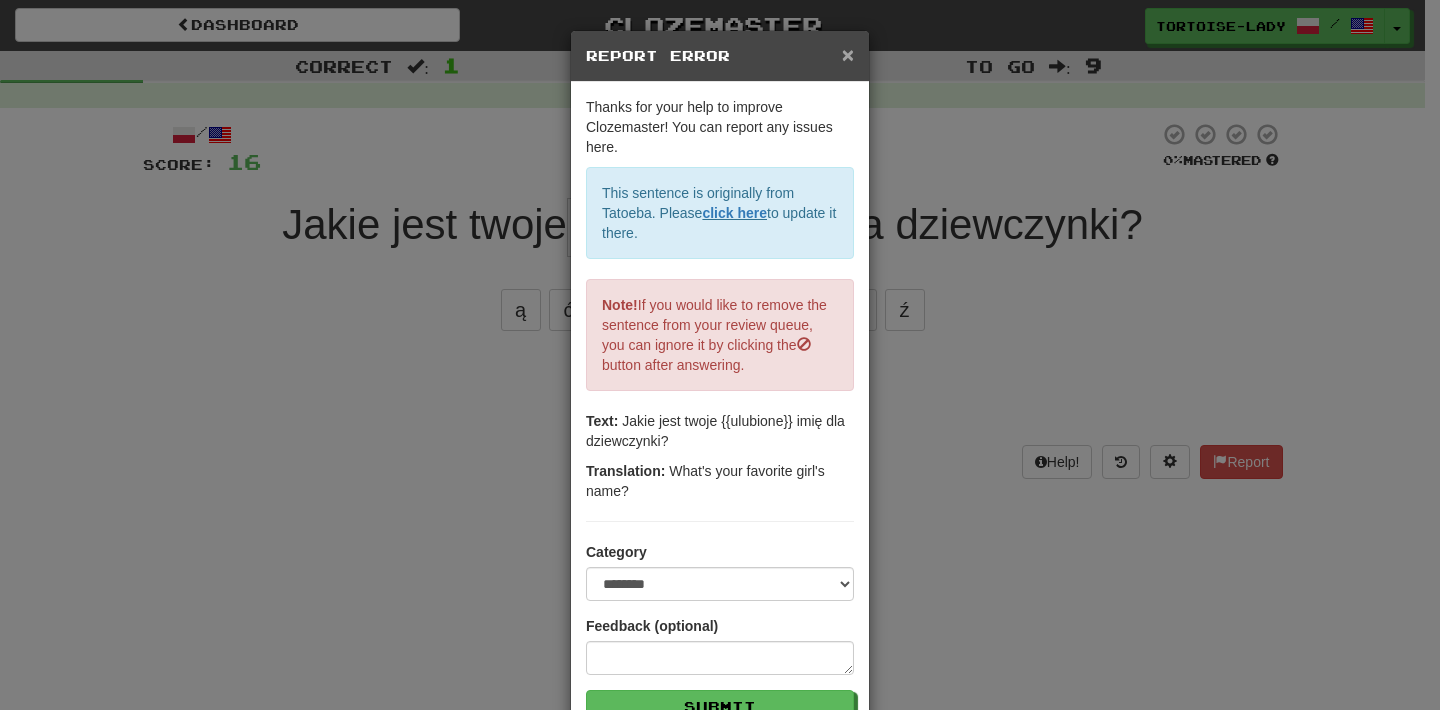 click on "×" at bounding box center [848, 54] 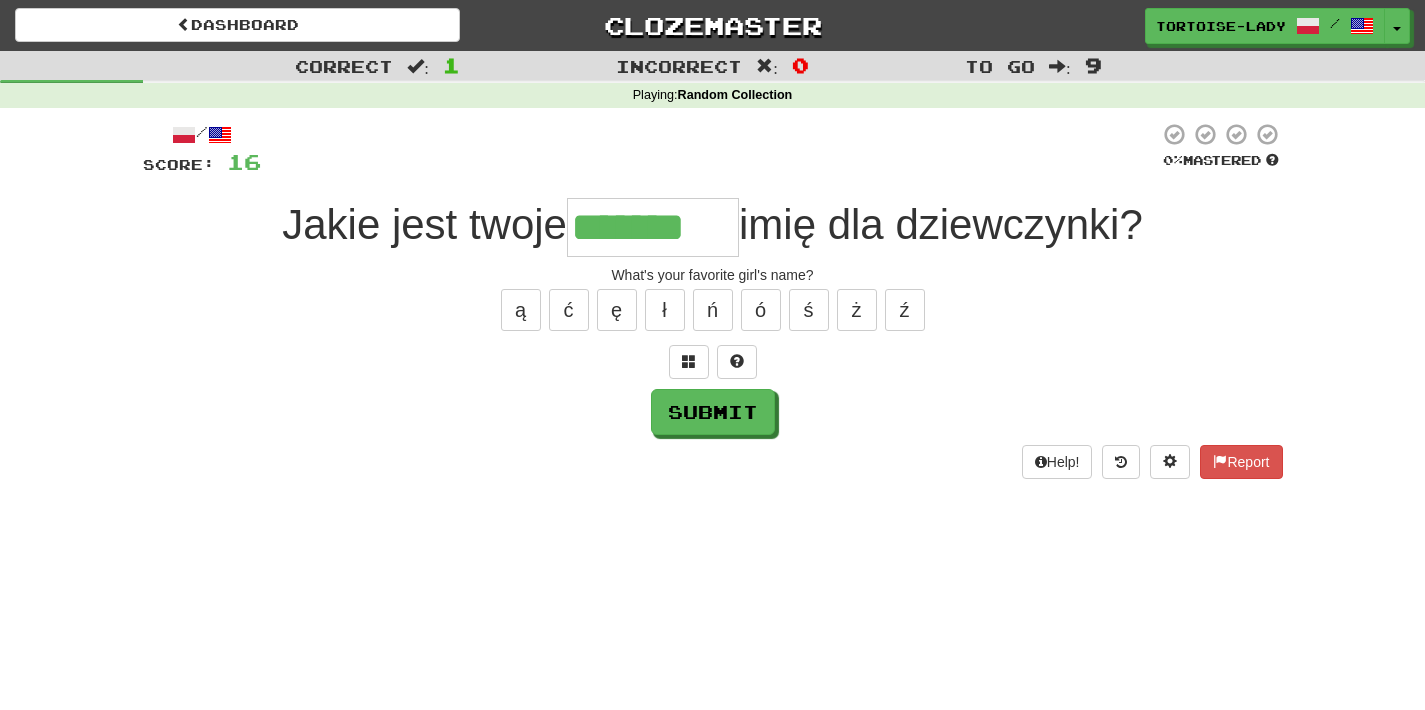 click on "*******" at bounding box center [653, 227] 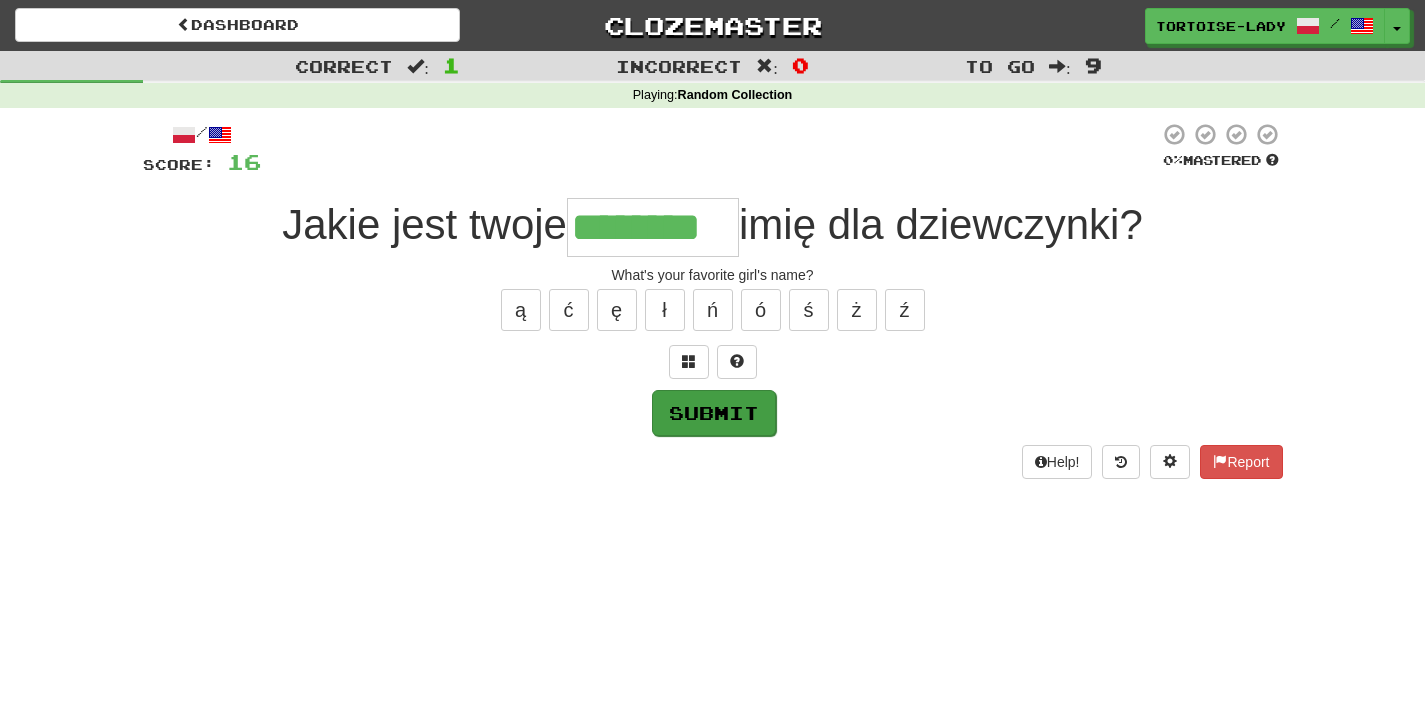 type on "********" 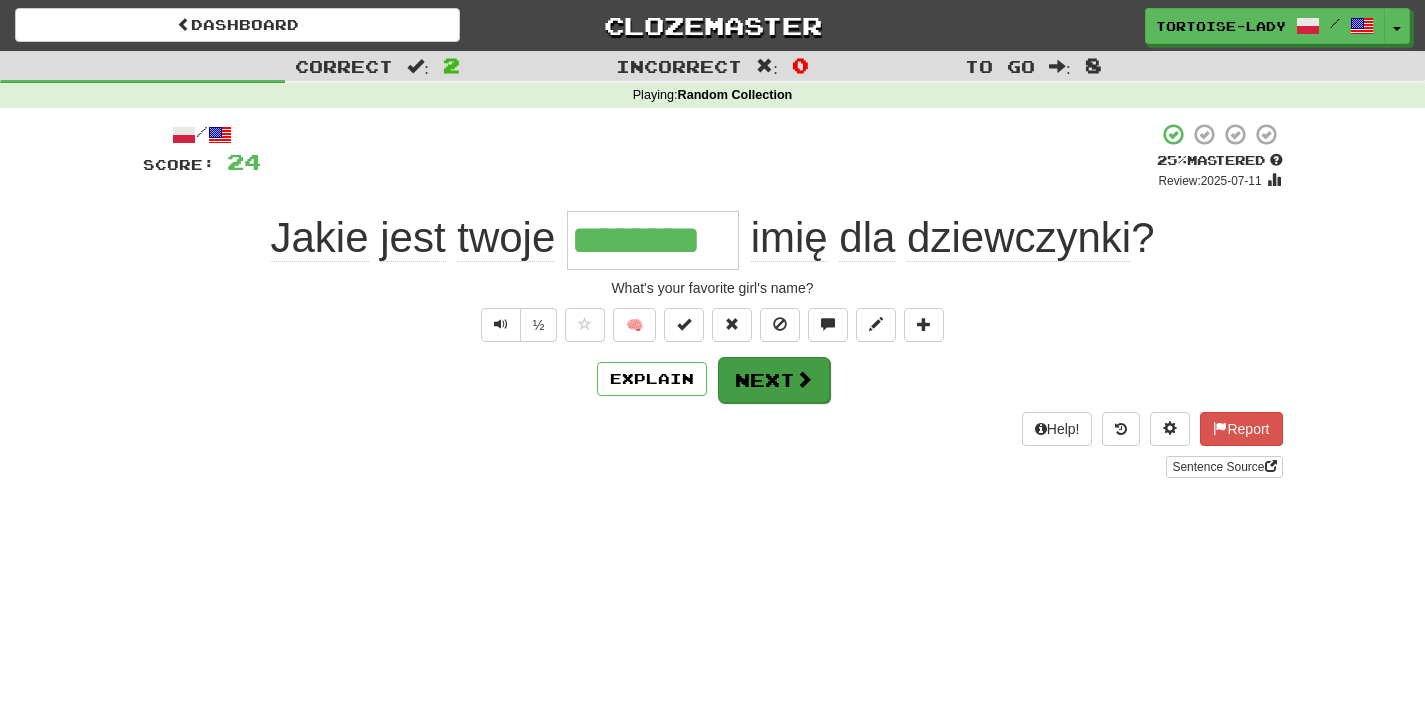 click on "Next" at bounding box center [774, 380] 